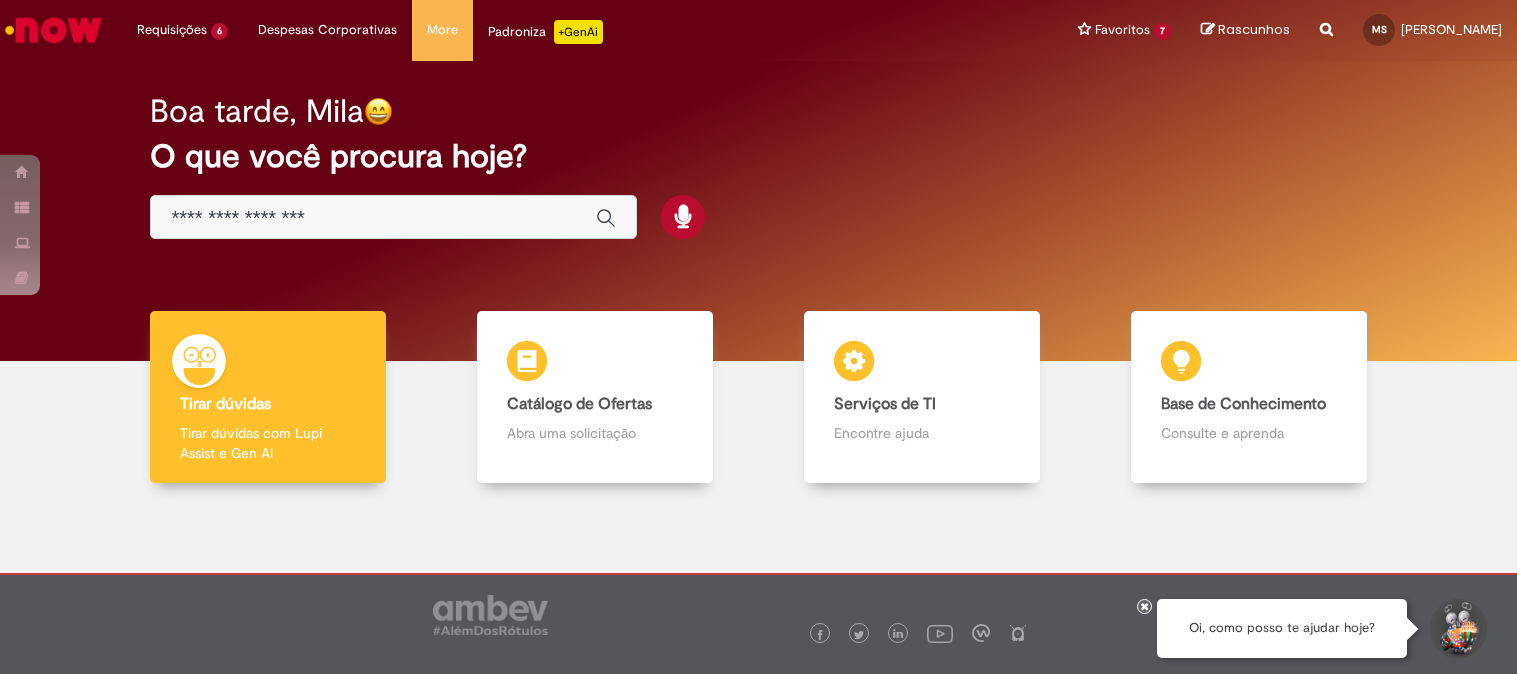 scroll, scrollTop: 0, scrollLeft: 0, axis: both 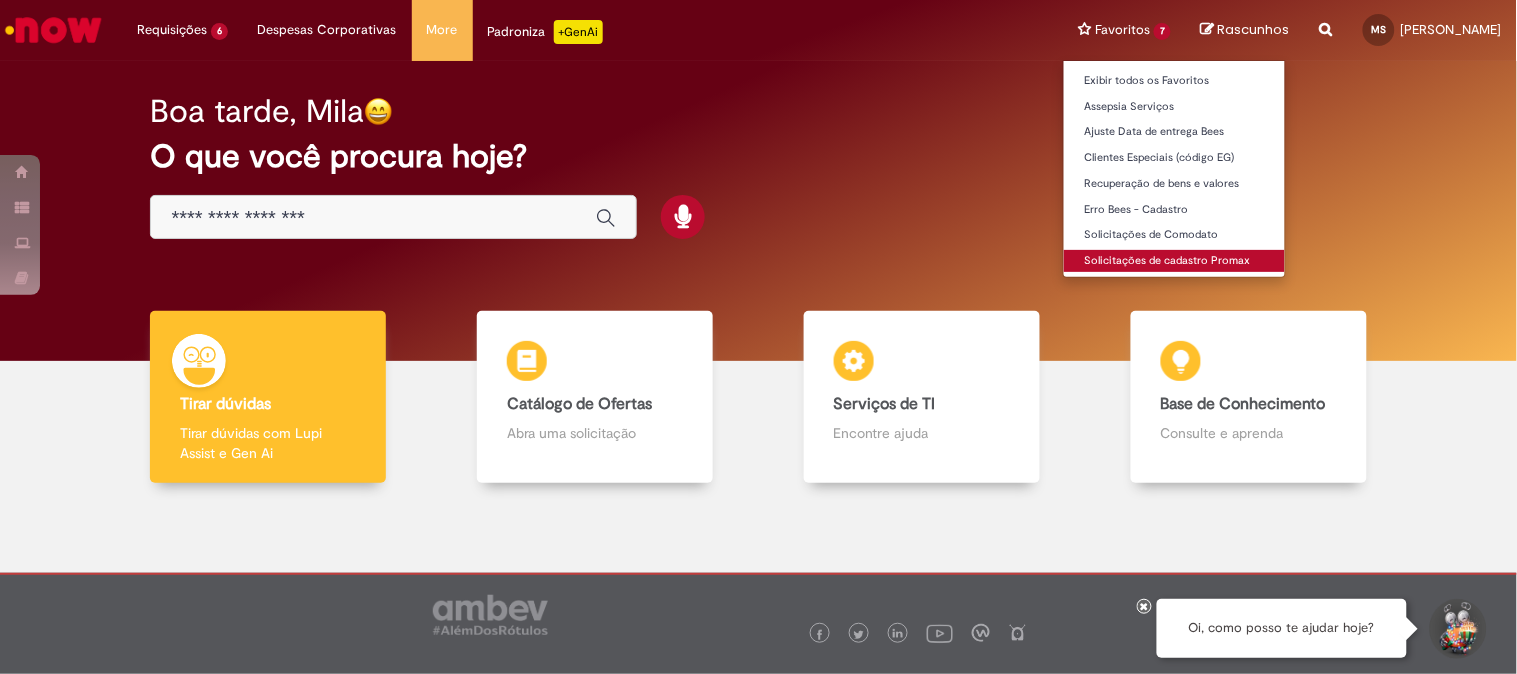 click on "Solicitações de cadastro Promax" at bounding box center (1174, 261) 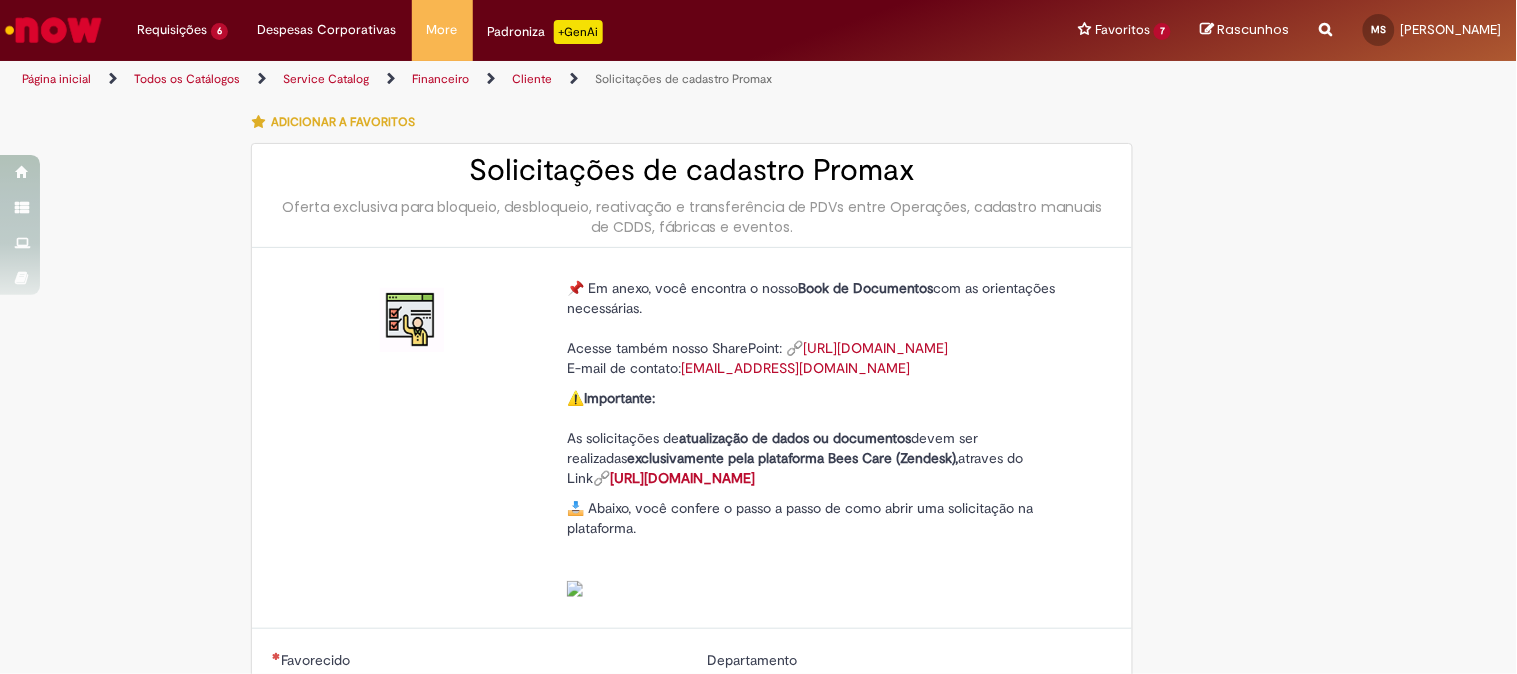 type on "**********" 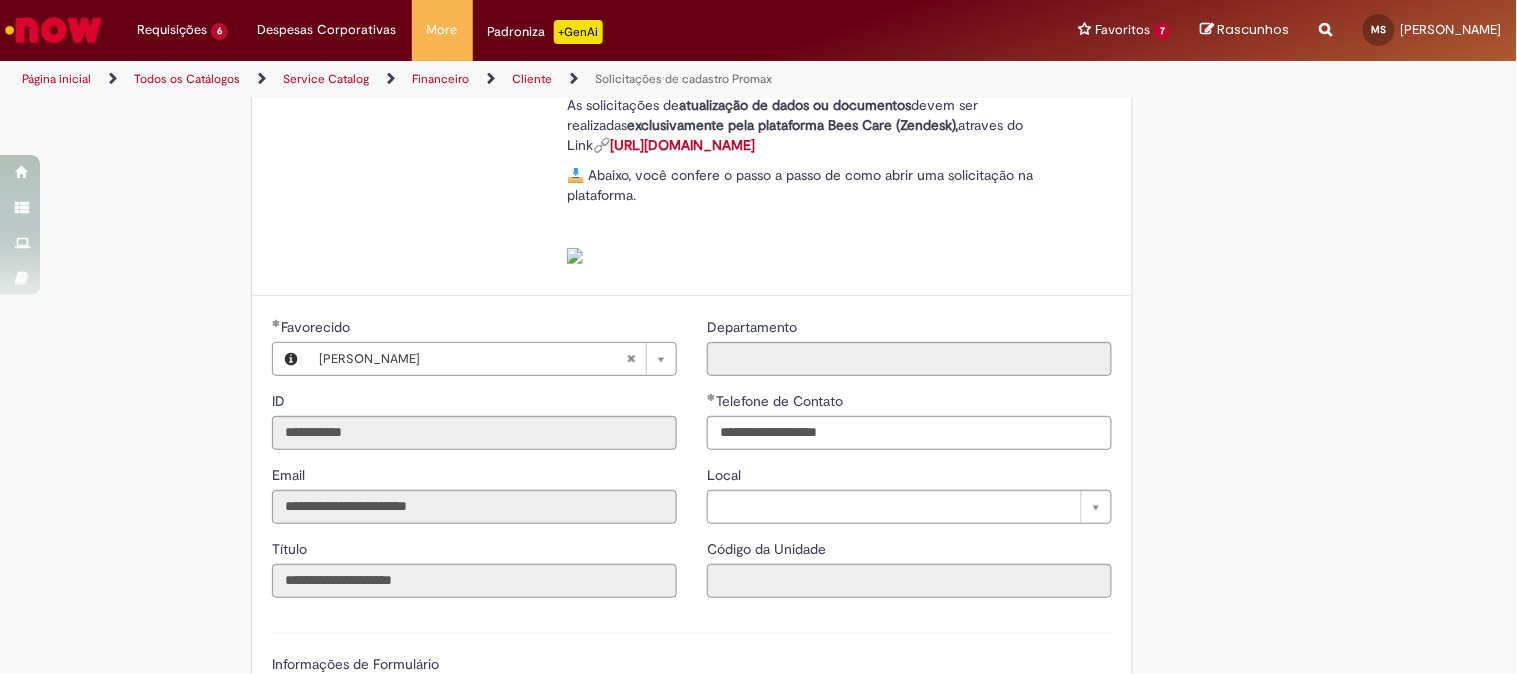 scroll, scrollTop: 666, scrollLeft: 0, axis: vertical 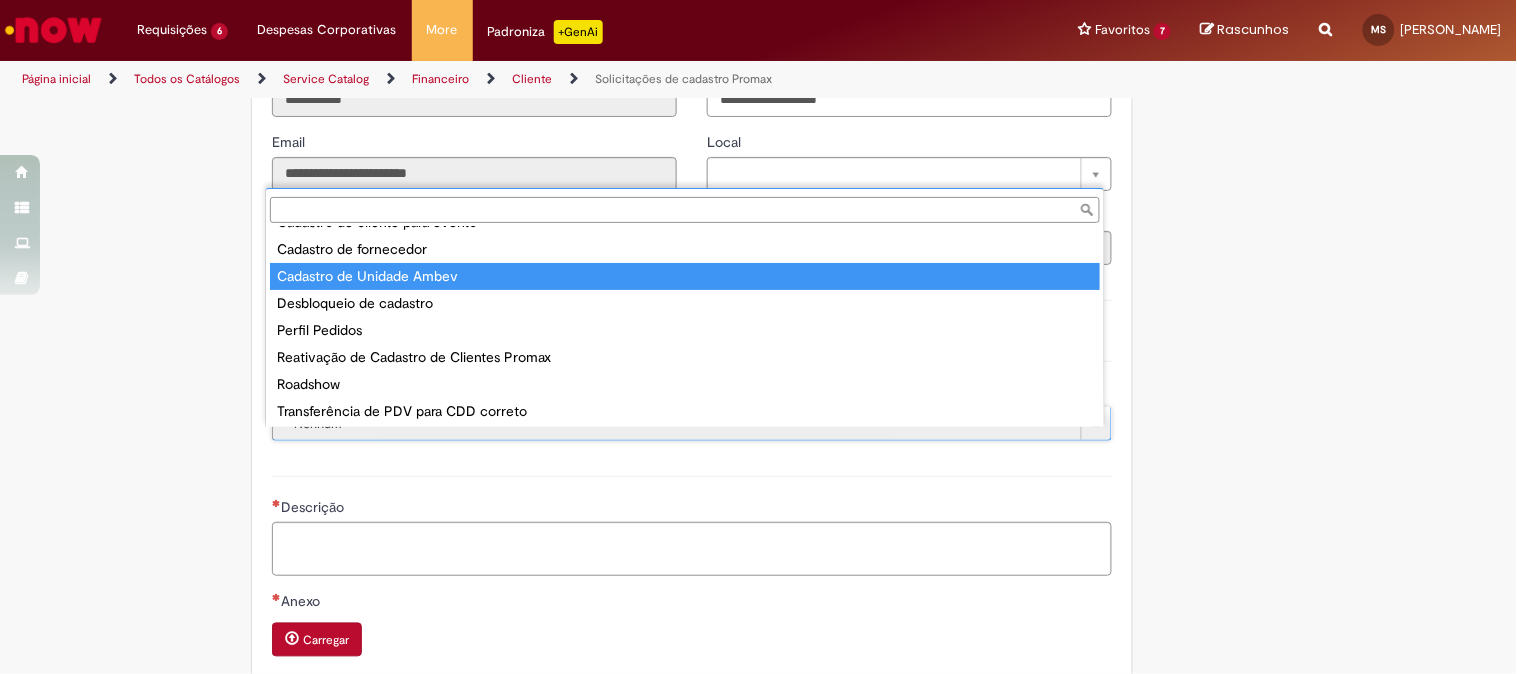 type on "**********" 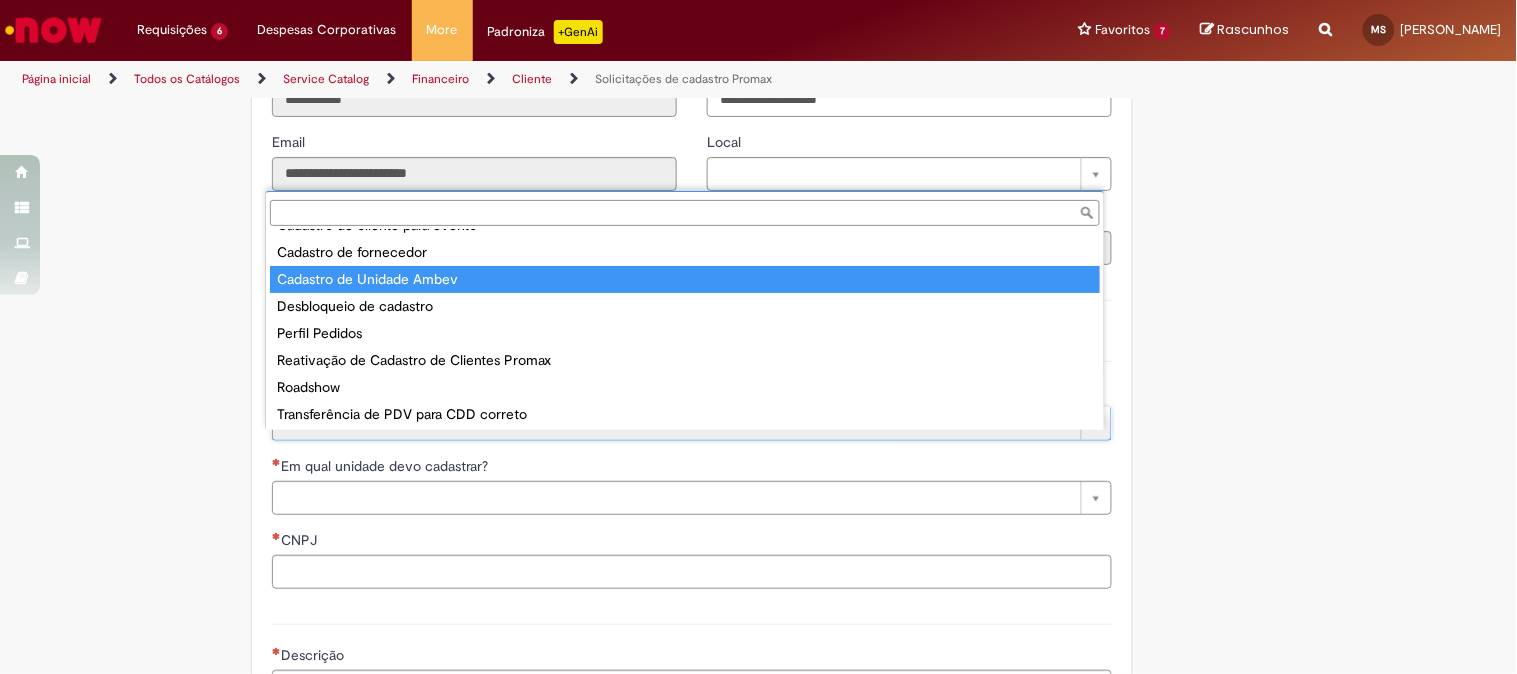 scroll, scrollTop: 15, scrollLeft: 0, axis: vertical 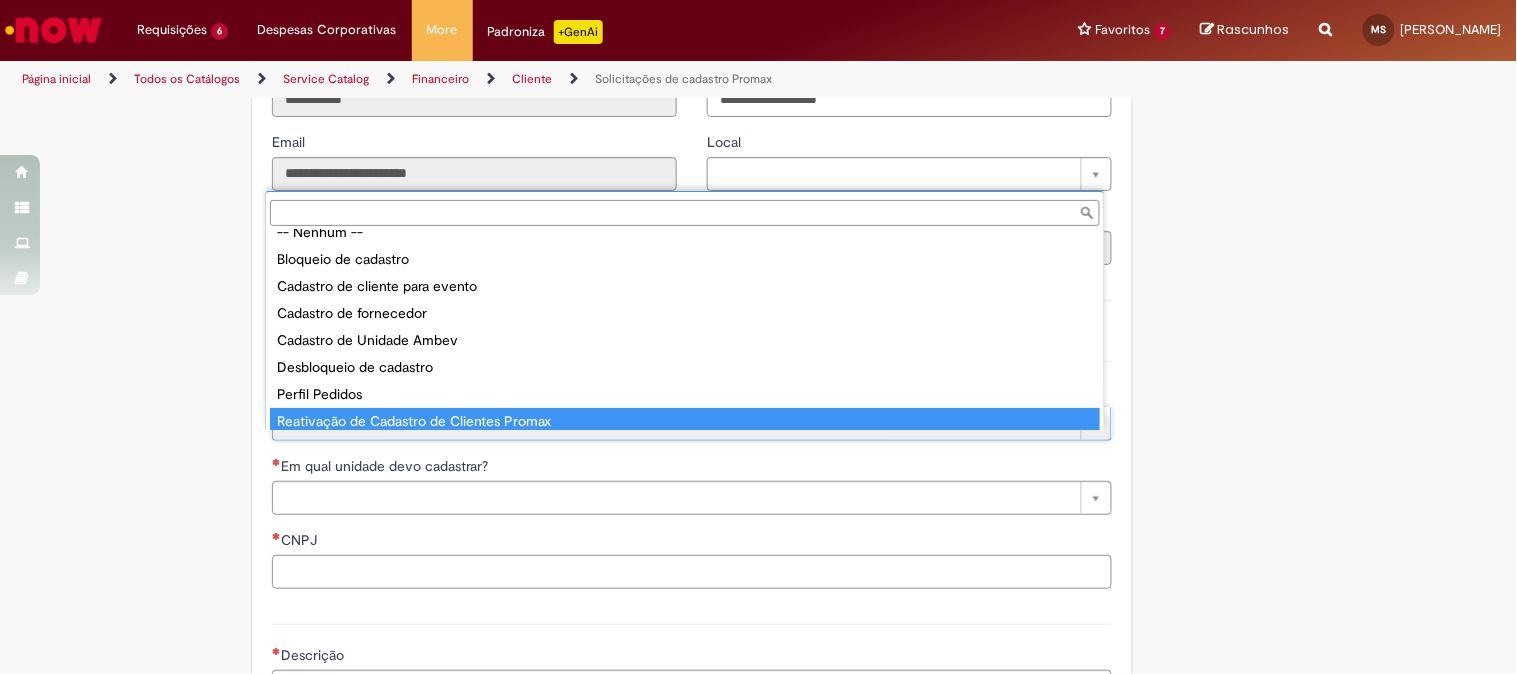 type on "**********" 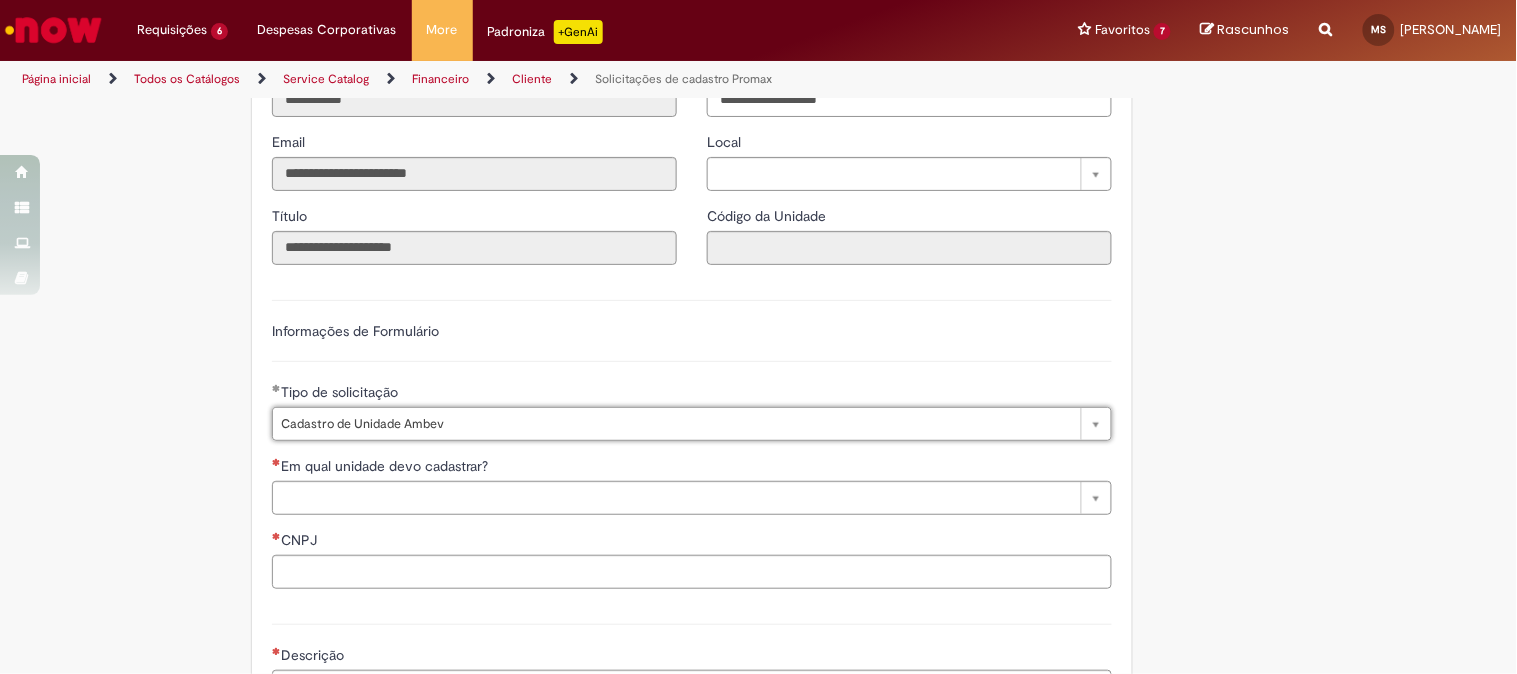 scroll, scrollTop: 1000, scrollLeft: 0, axis: vertical 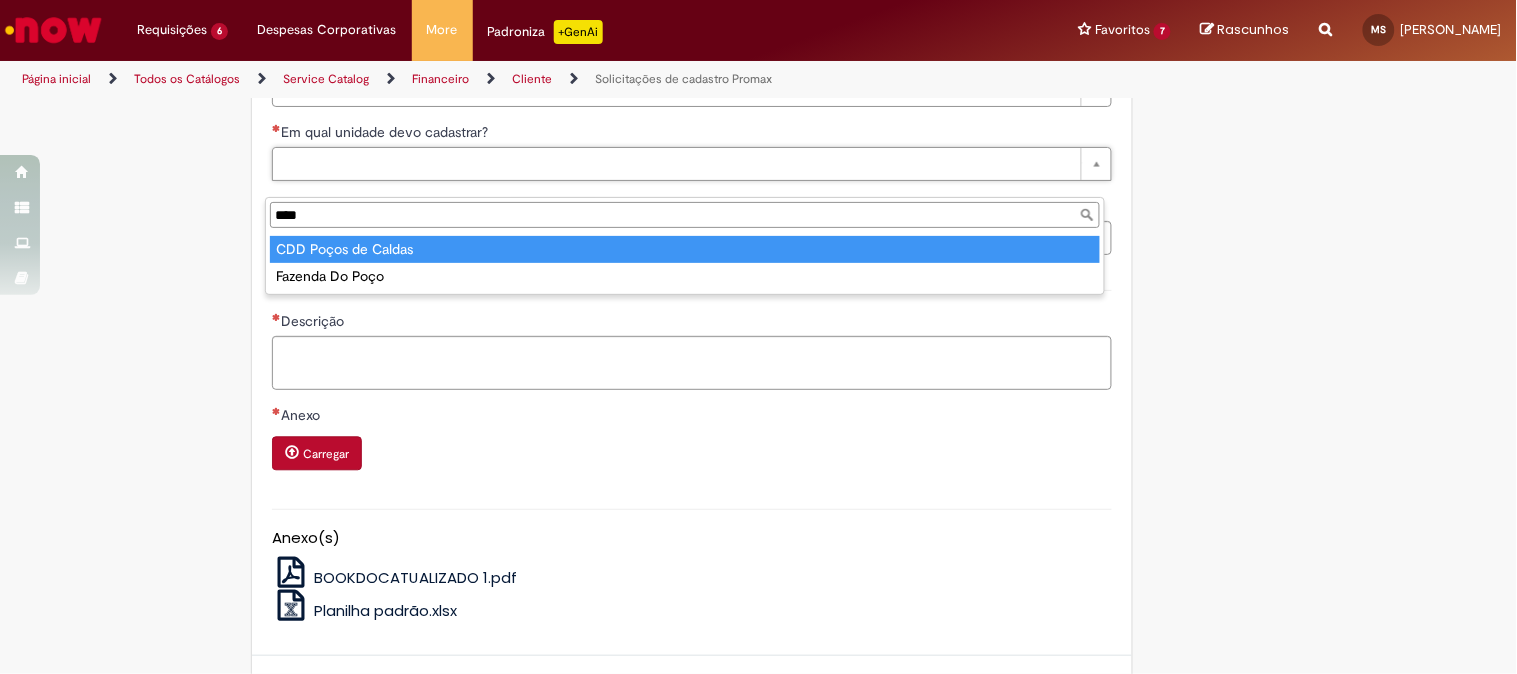 type on "****" 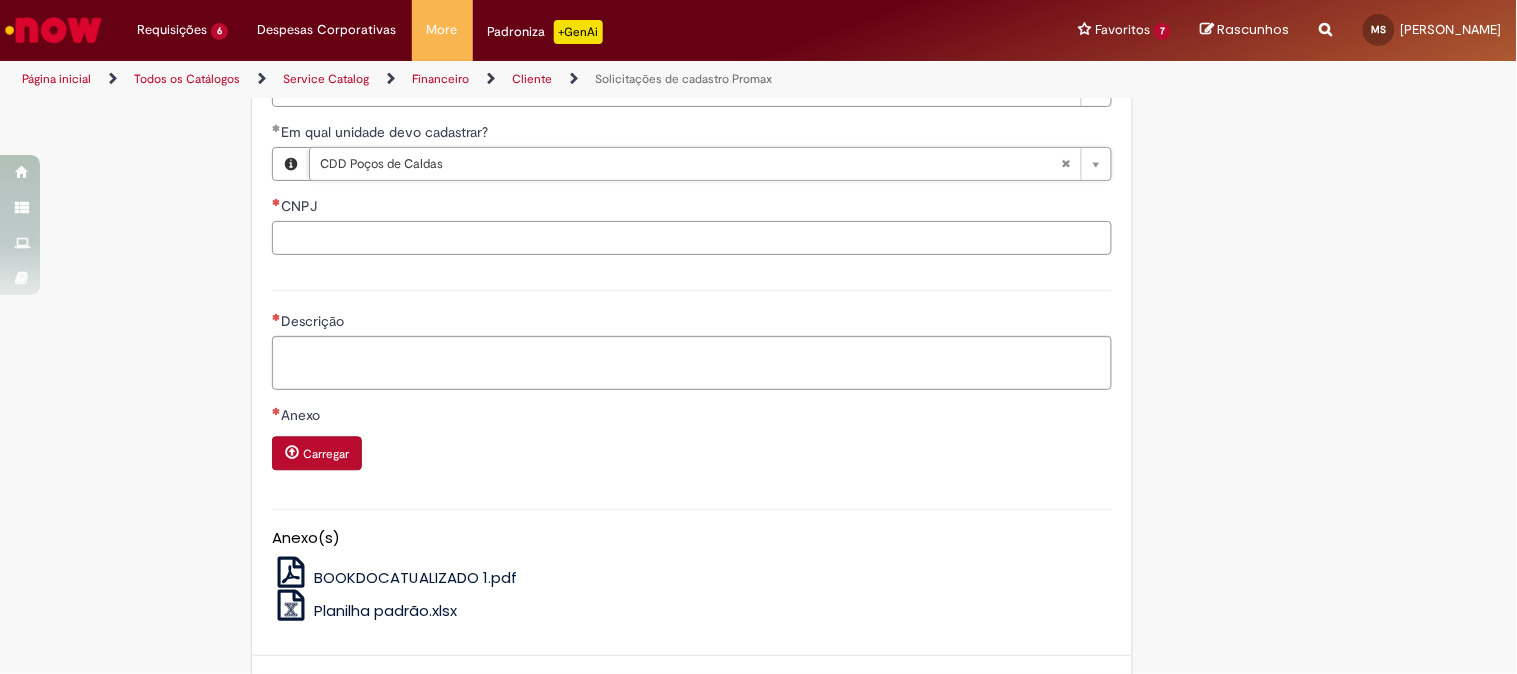 click on "CNPJ" at bounding box center [692, 238] 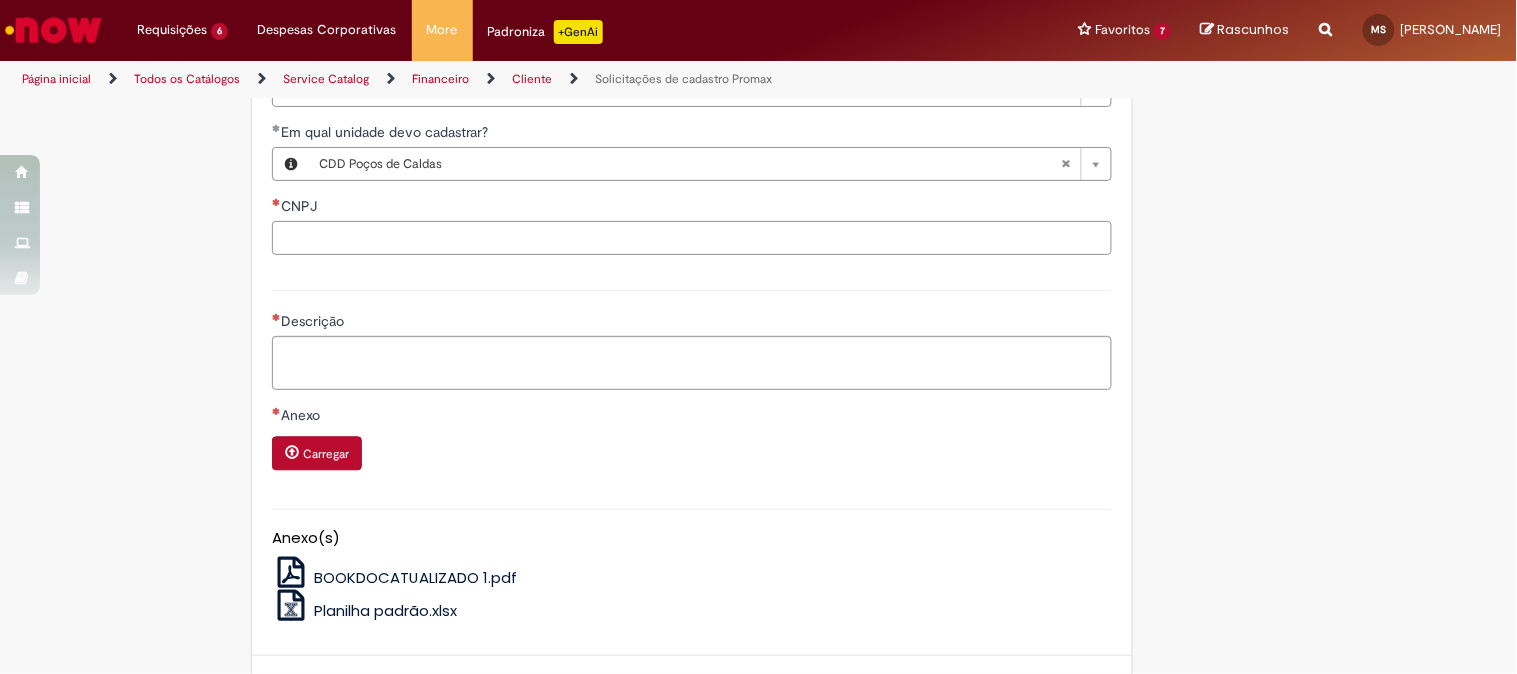 paste on "**********" 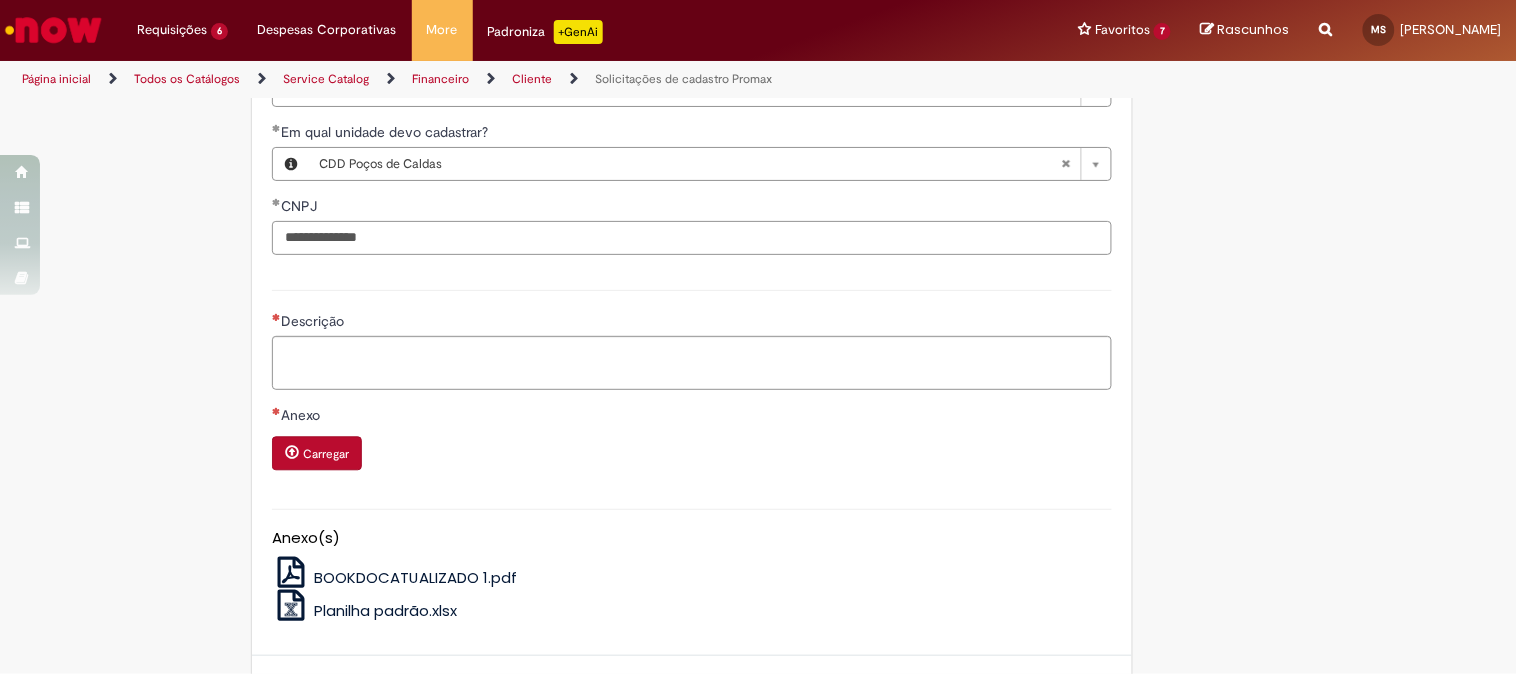 type on "**********" 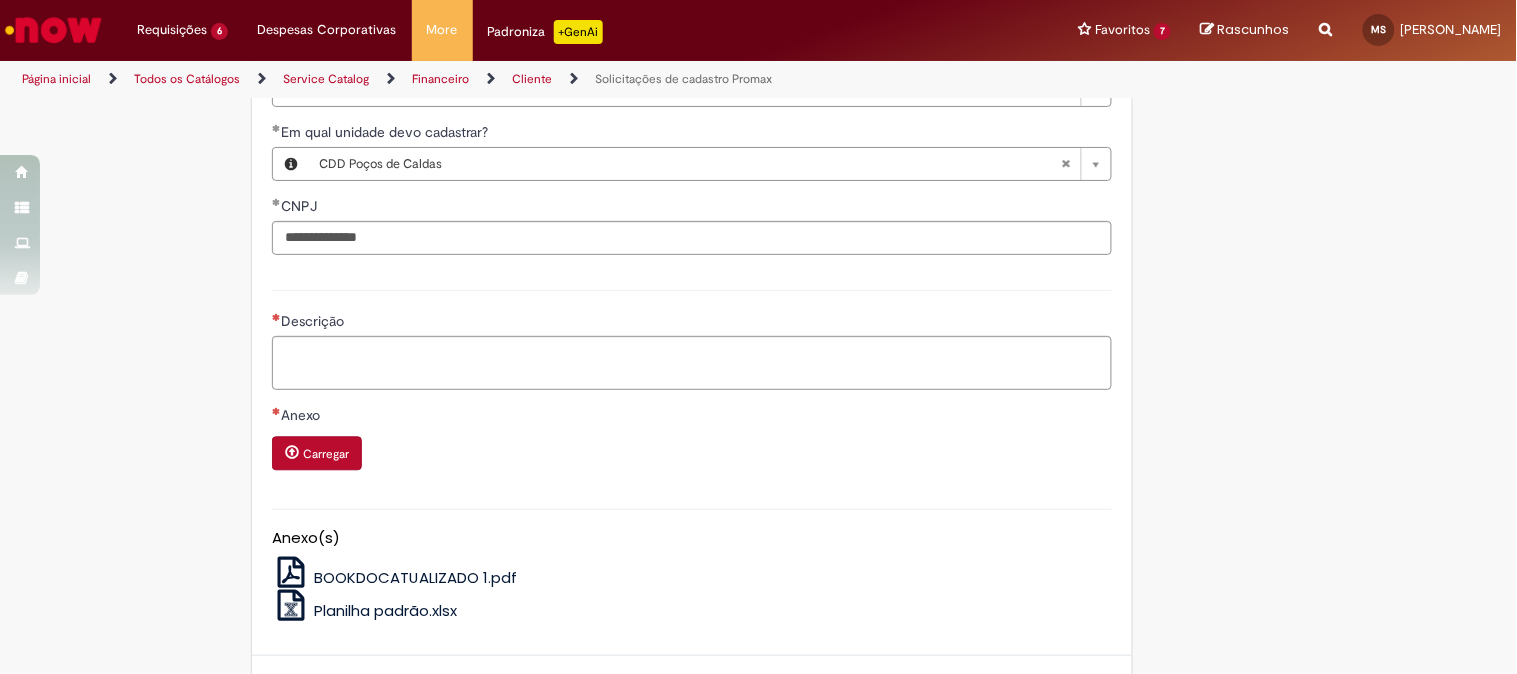 click on "**********" at bounding box center (692, 142) 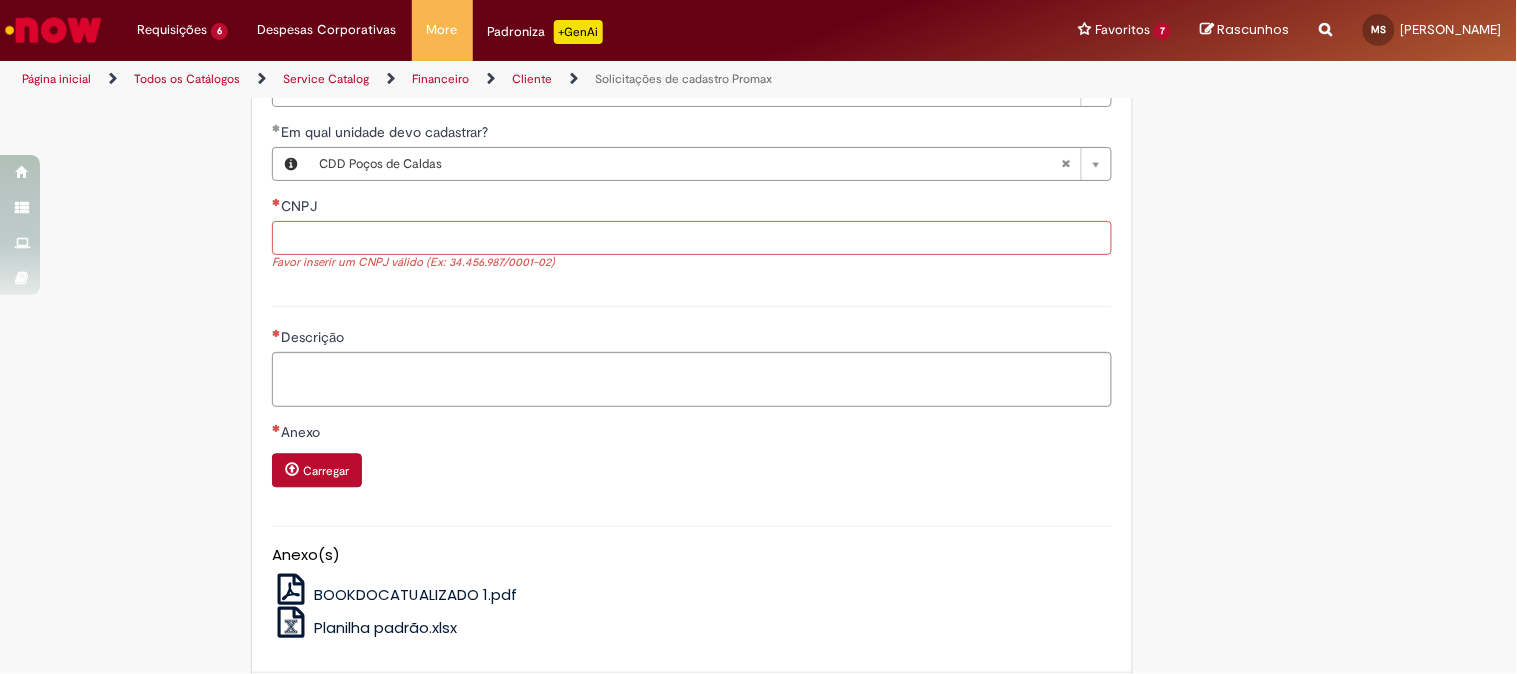 click on "CNPJ" at bounding box center [692, 238] 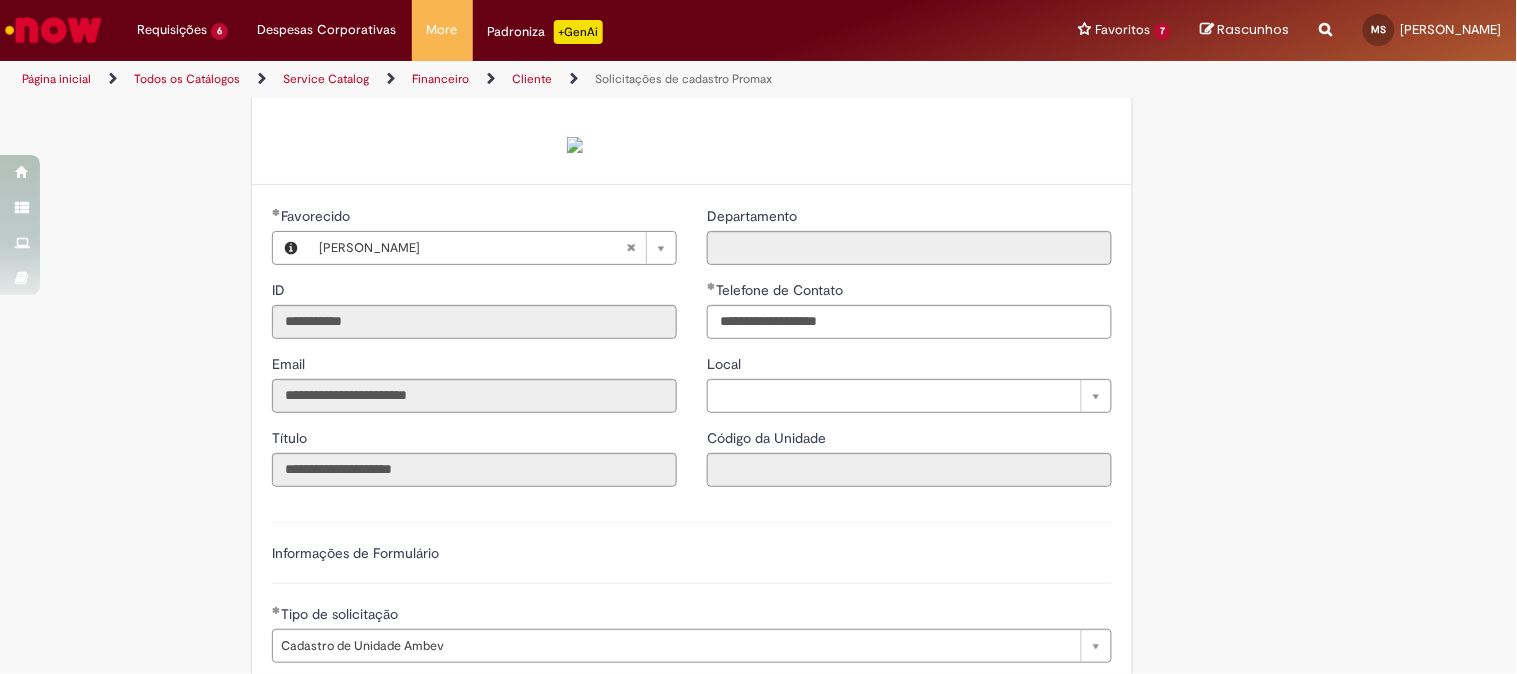 scroll, scrollTop: 333, scrollLeft: 0, axis: vertical 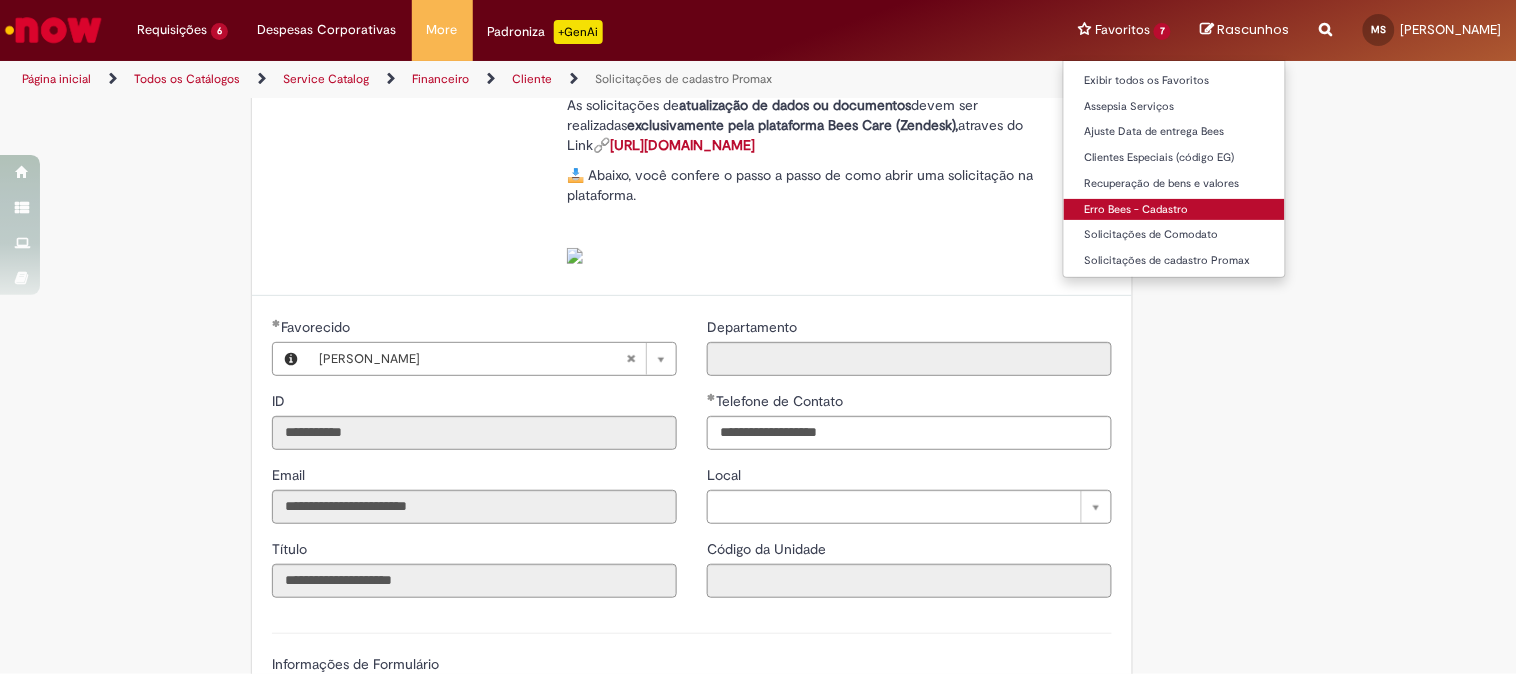 type on "**********" 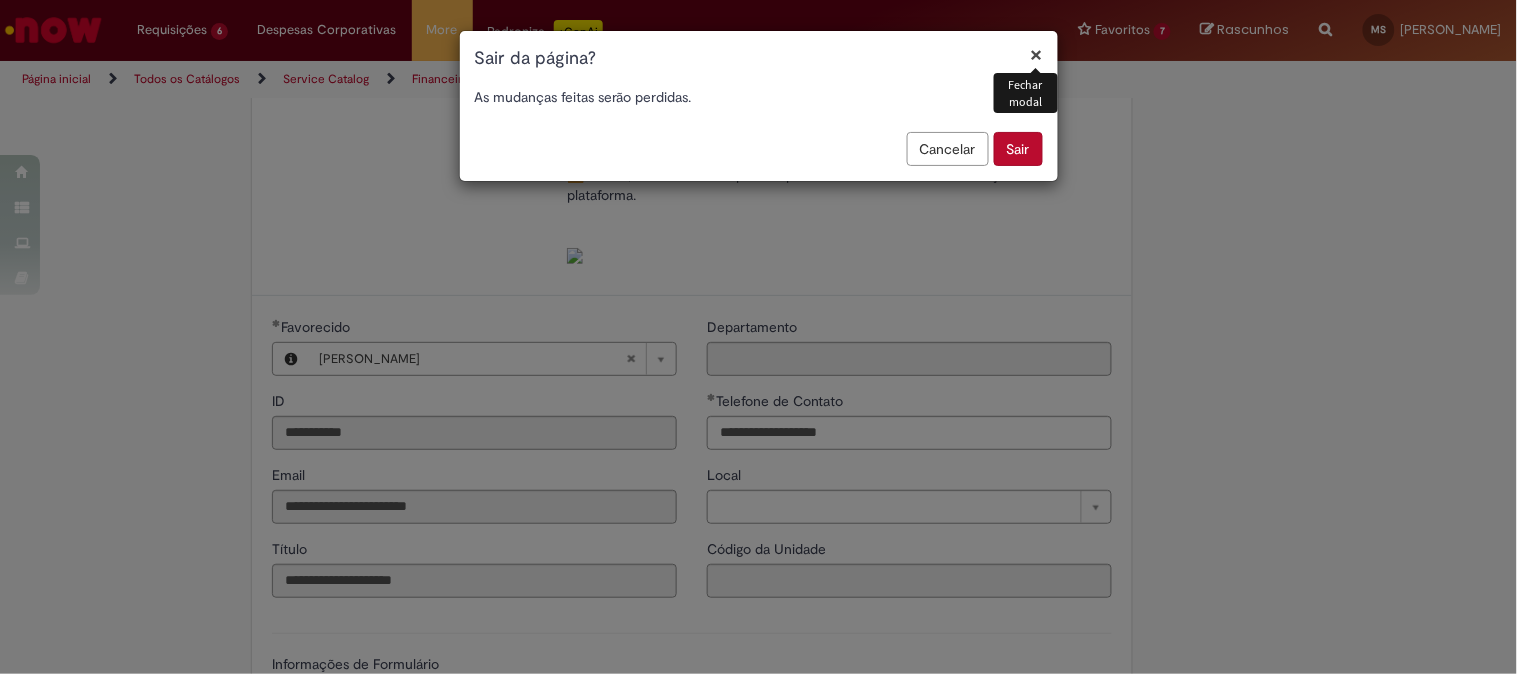 click on "Sair" at bounding box center [1018, 149] 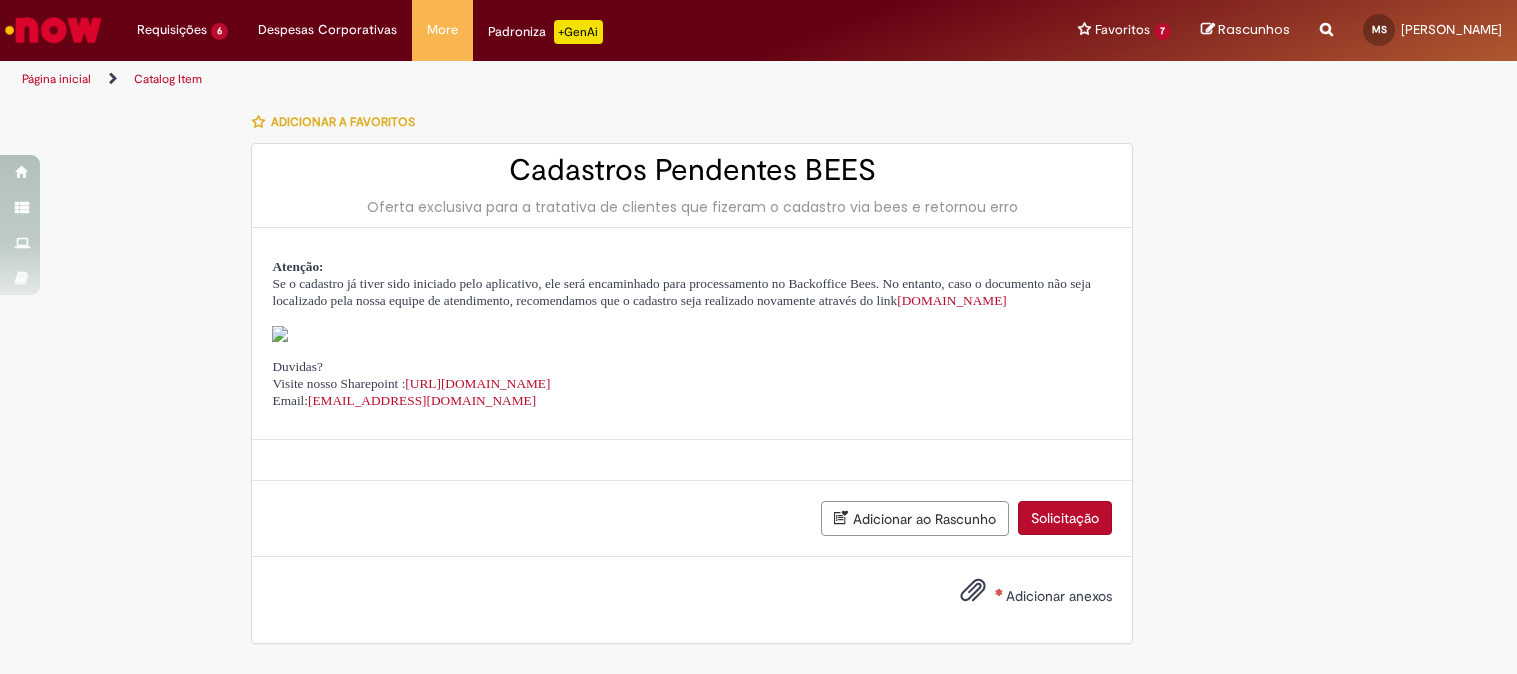 scroll, scrollTop: 0, scrollLeft: 0, axis: both 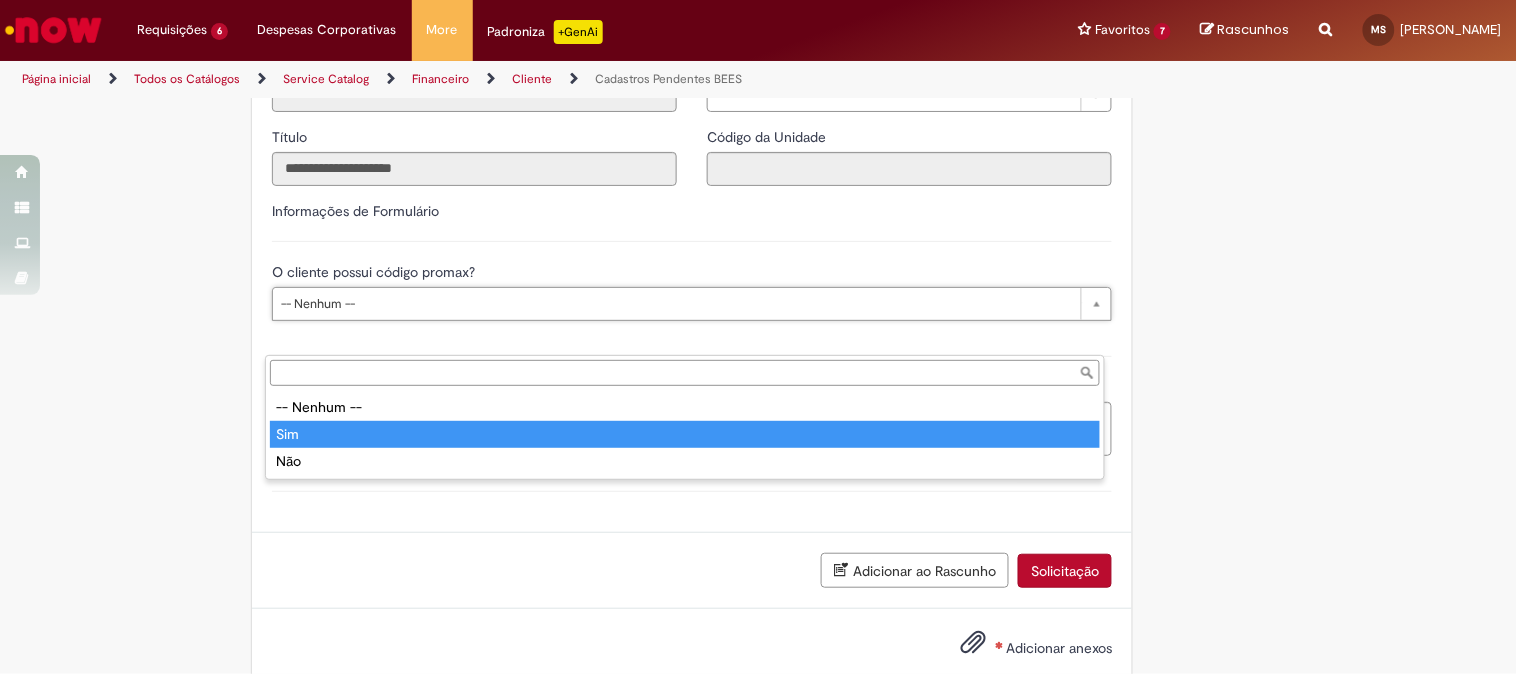 type on "***" 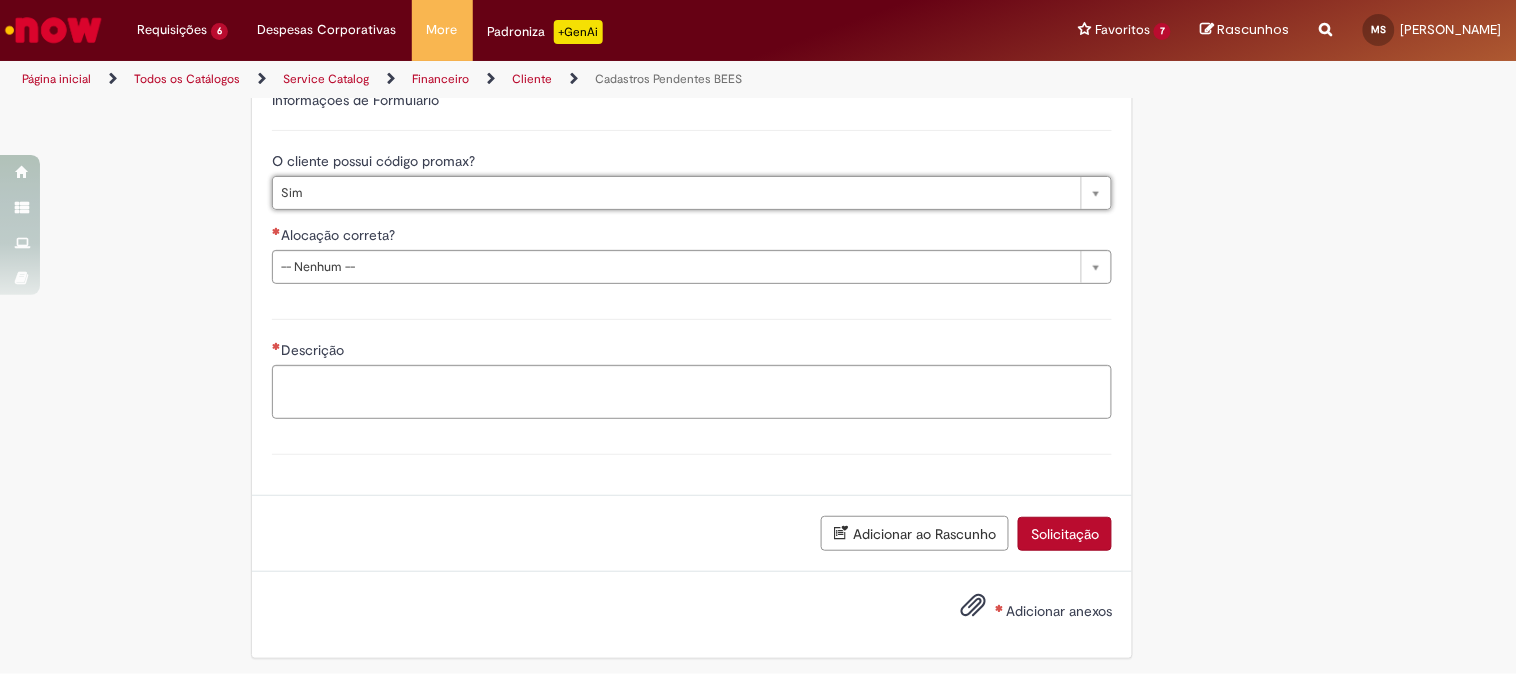scroll, scrollTop: 713, scrollLeft: 0, axis: vertical 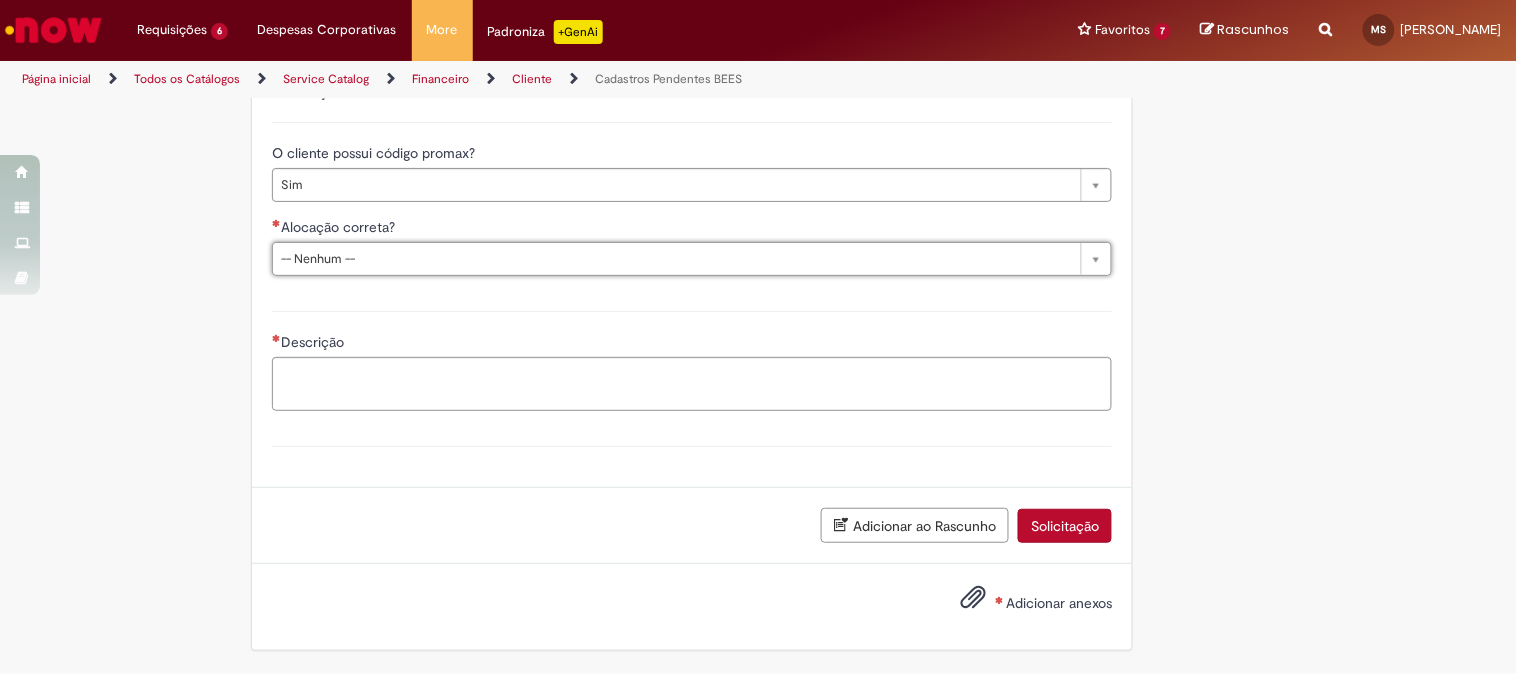 drag, startPoint x: 987, startPoint y: 175, endPoint x: 826, endPoint y: 194, distance: 162.11725 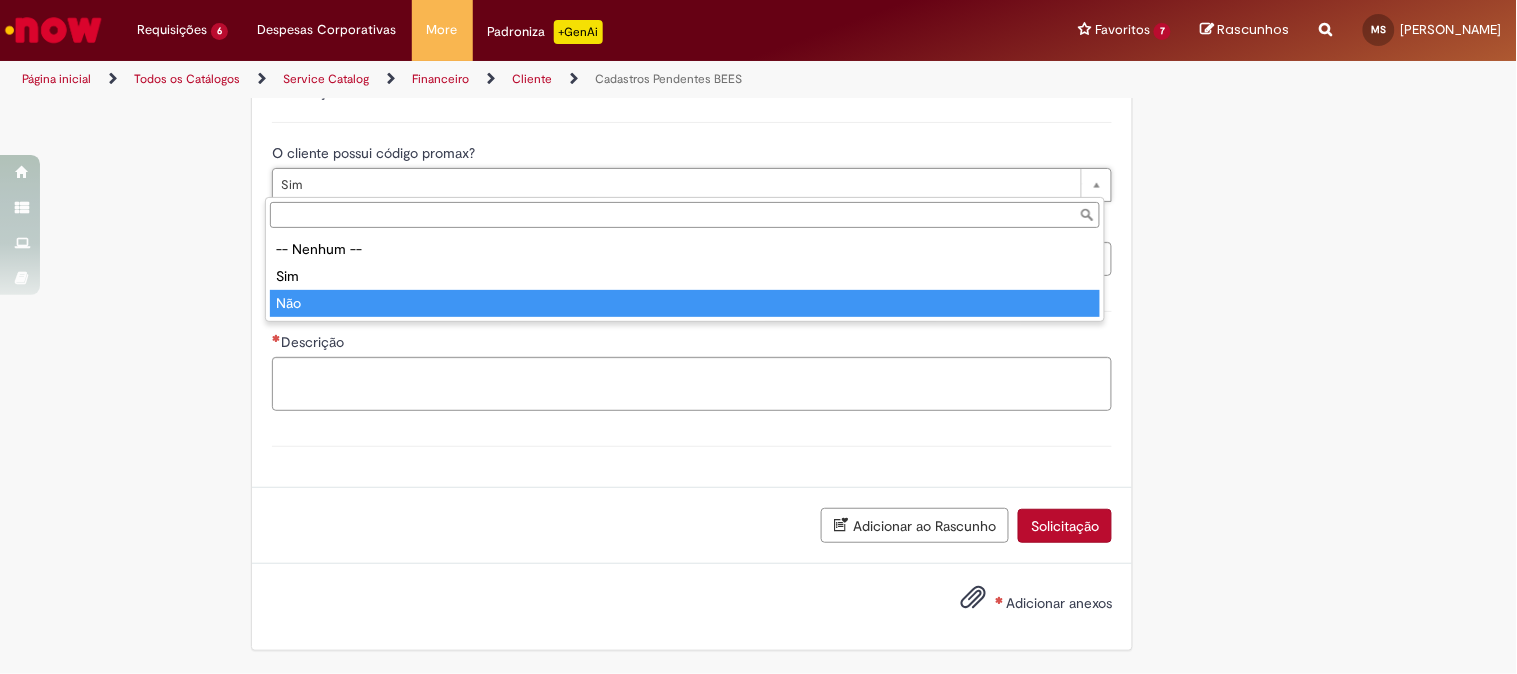 type on "***" 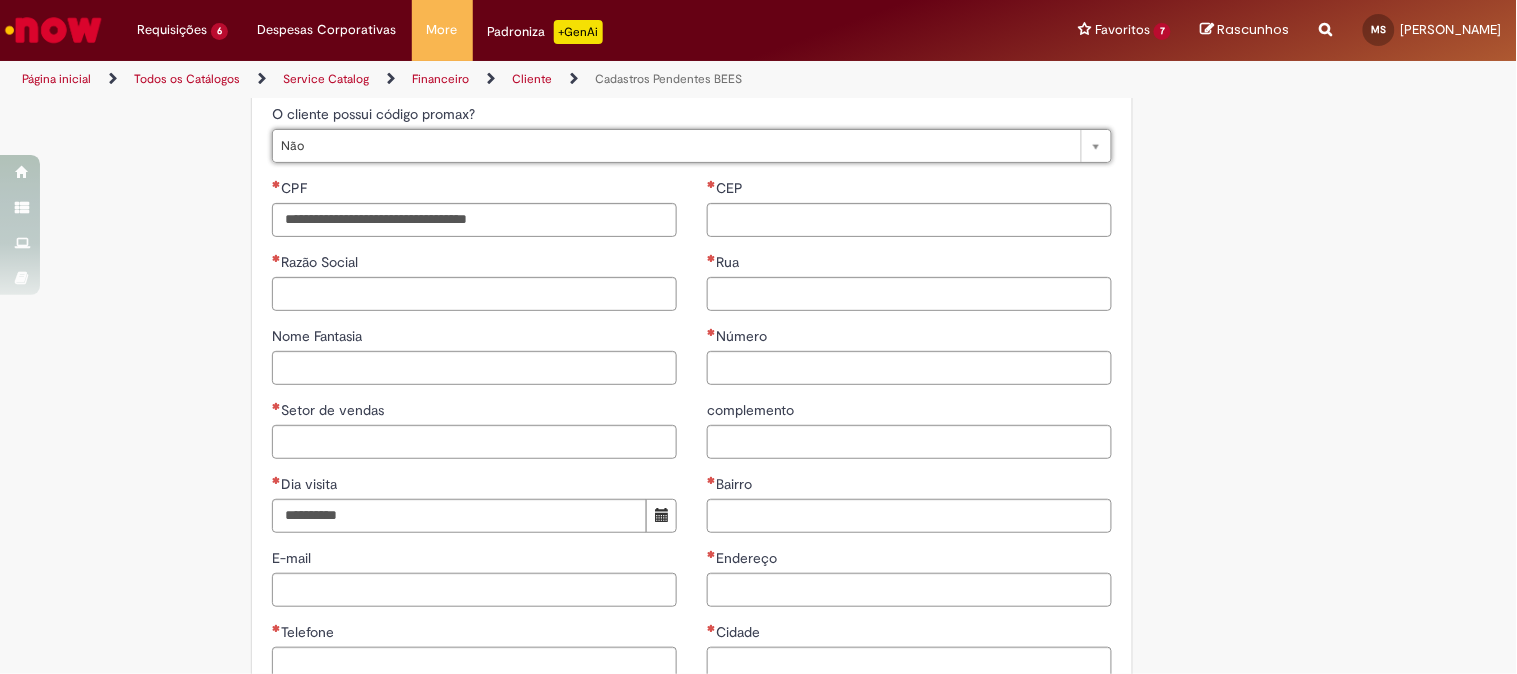 scroll, scrollTop: 0, scrollLeft: 21, axis: horizontal 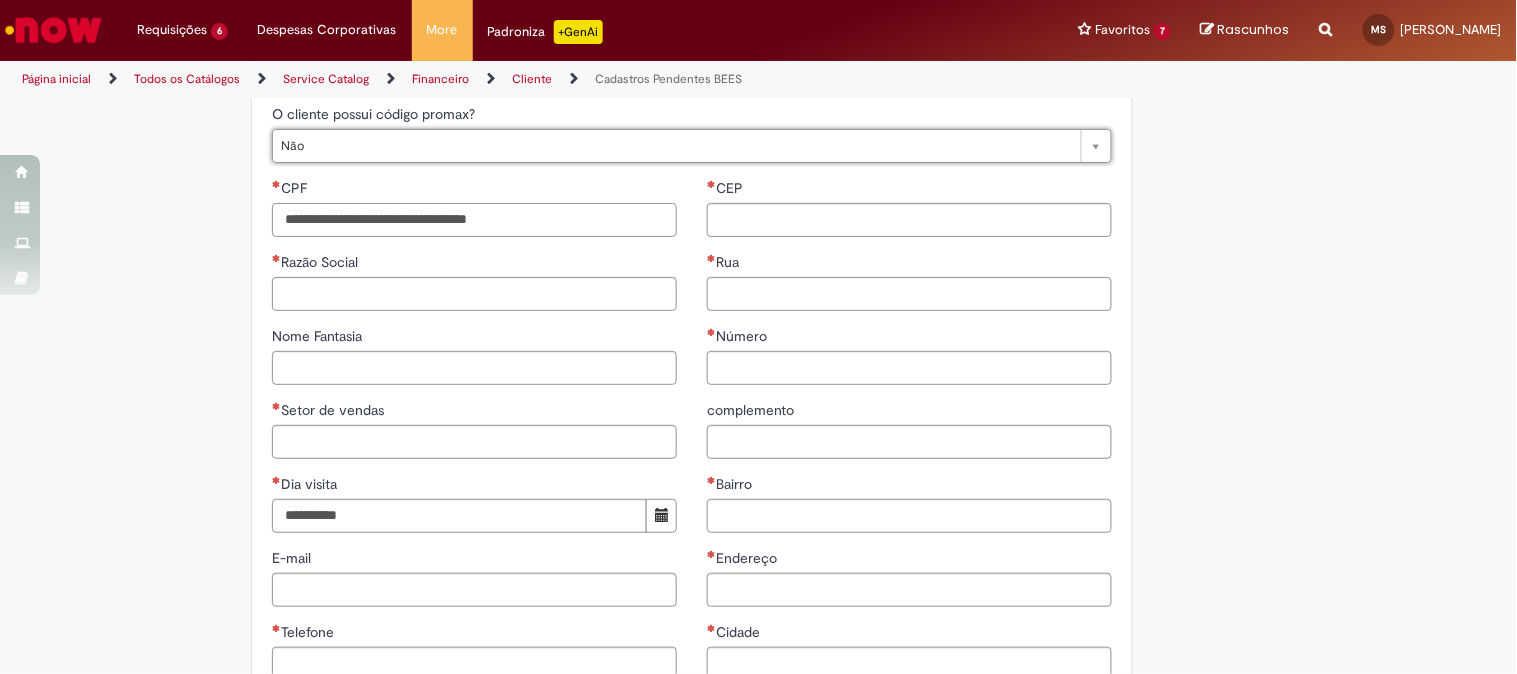 click on "CPF" at bounding box center [474, 220] 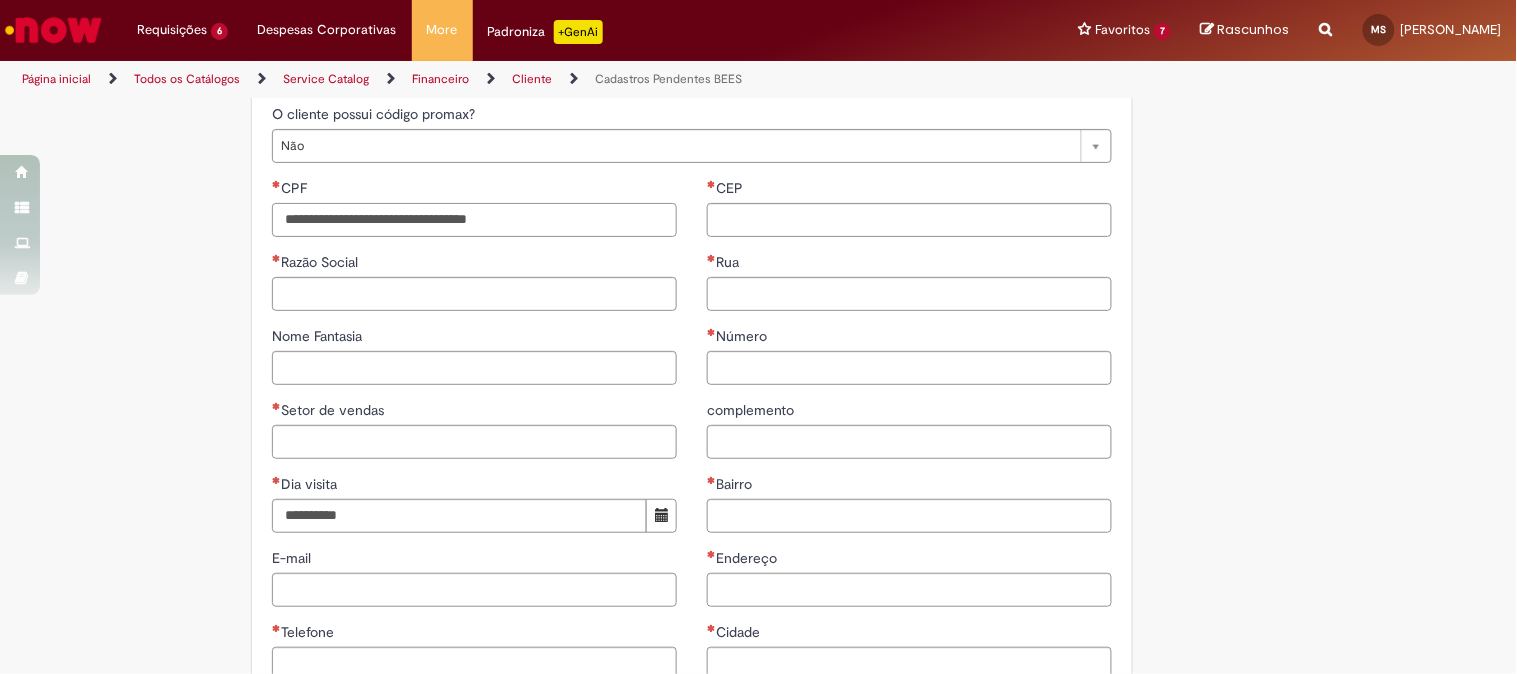 paste on "**********" 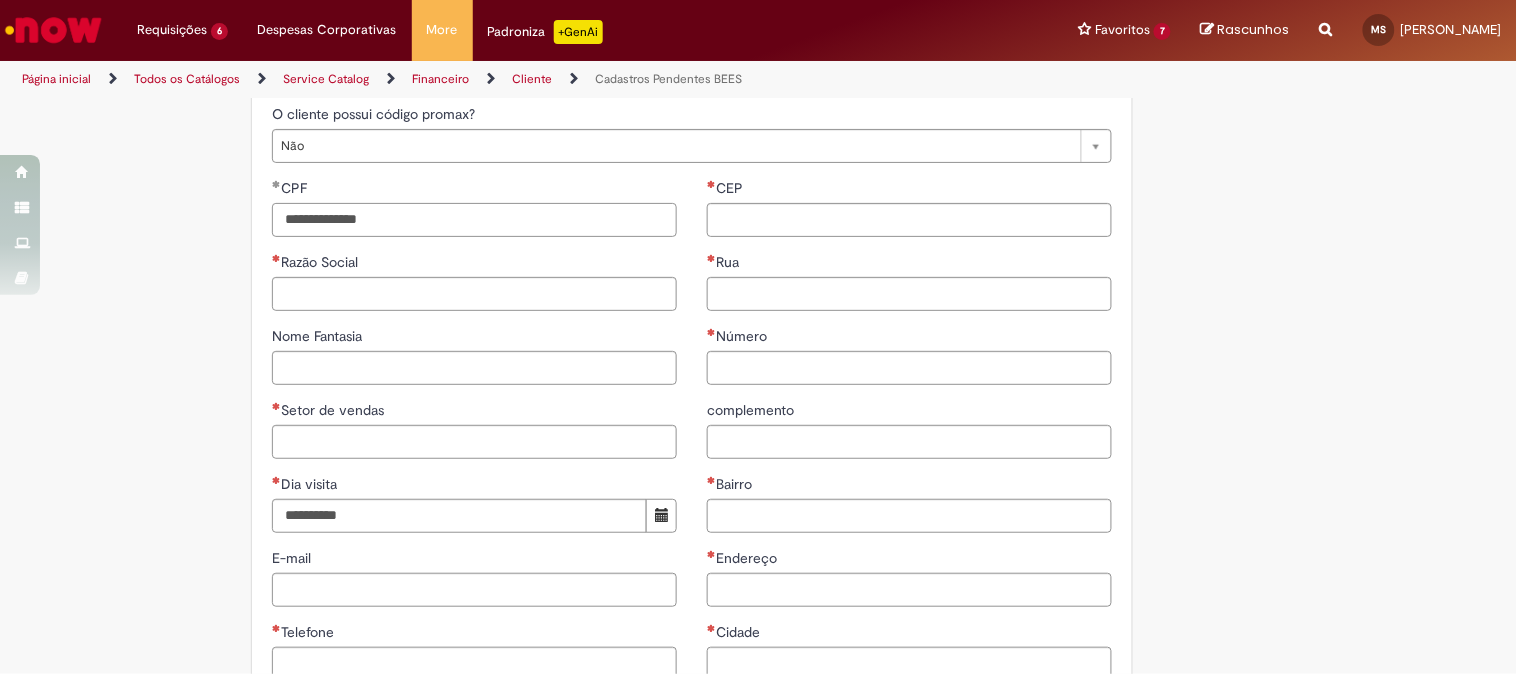 type on "**********" 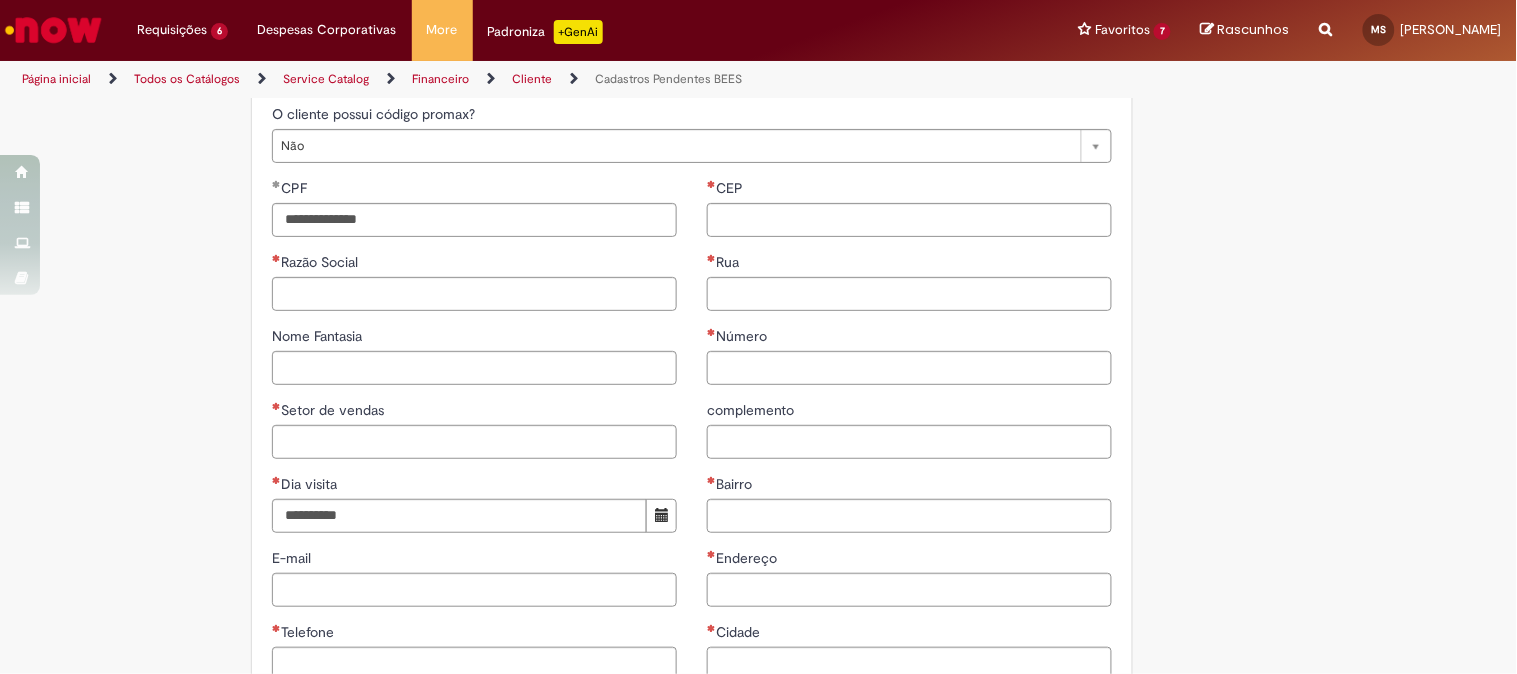 click on "**********" at bounding box center [474, 437] 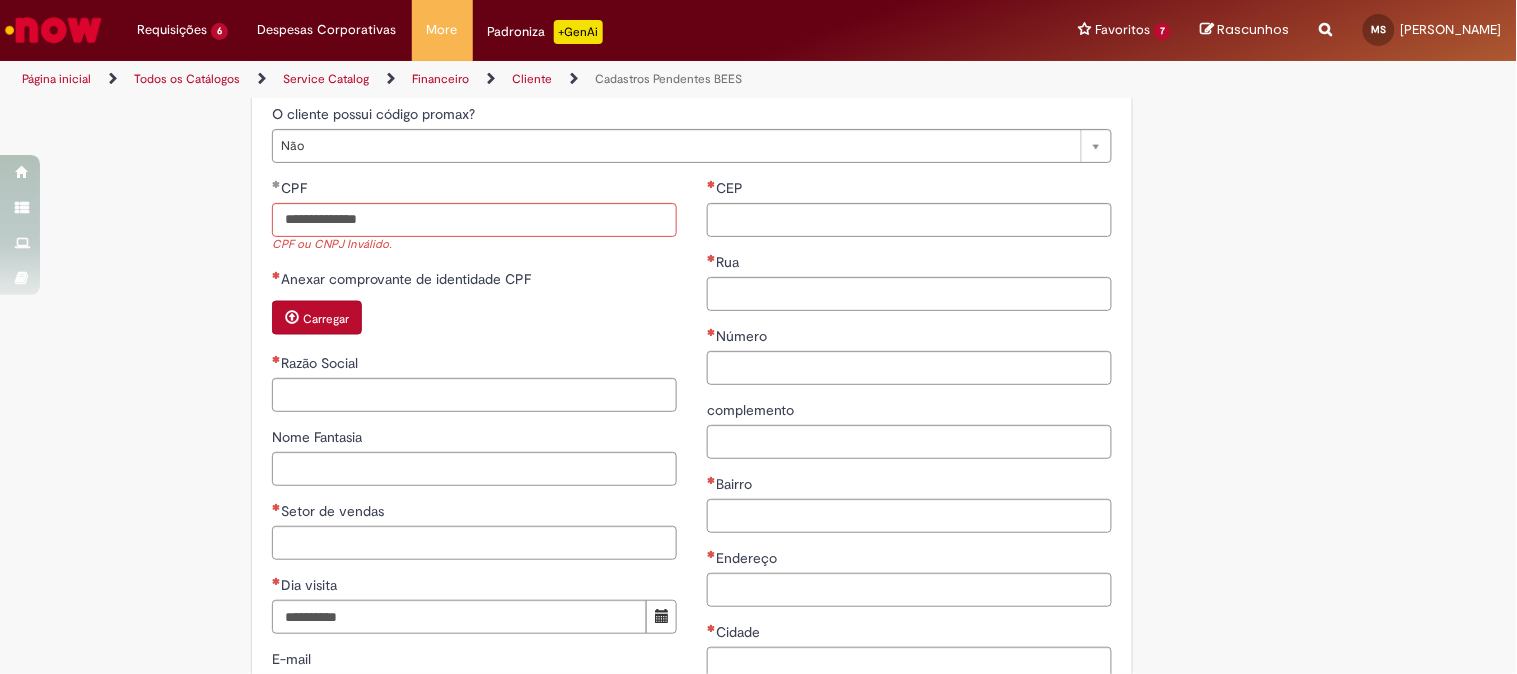 click on "CPF ou CNPJ Inválido." at bounding box center (474, 245) 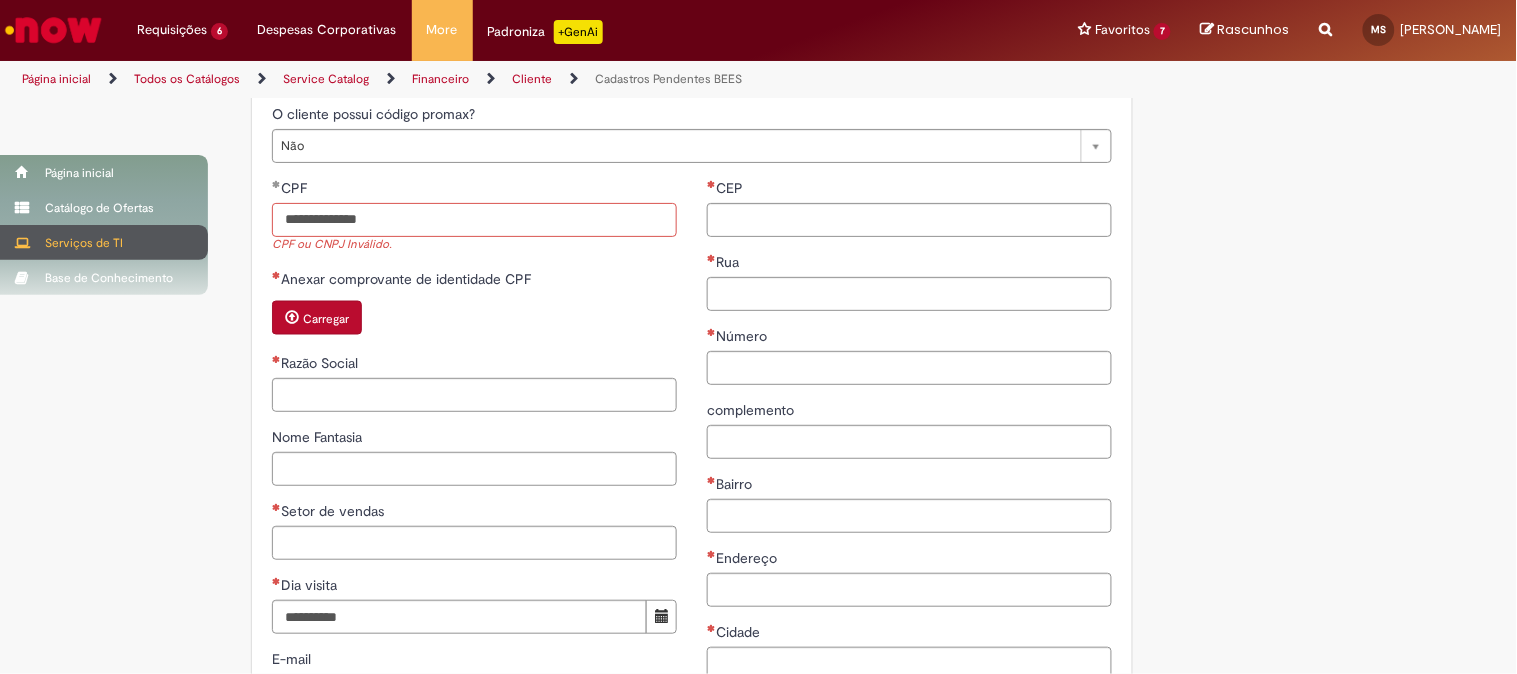 drag, startPoint x: 414, startPoint y: 253, endPoint x: 4, endPoint y: 250, distance: 410.011 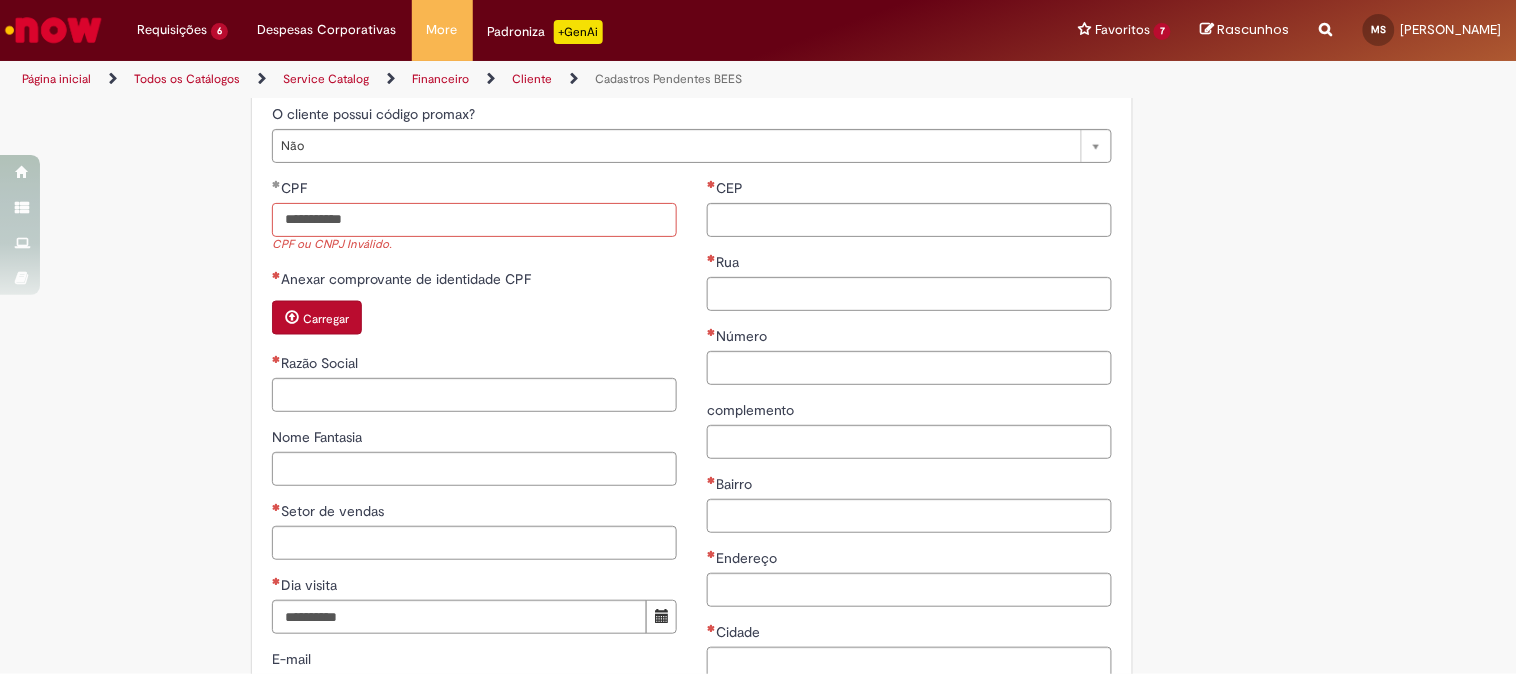 type on "**********" 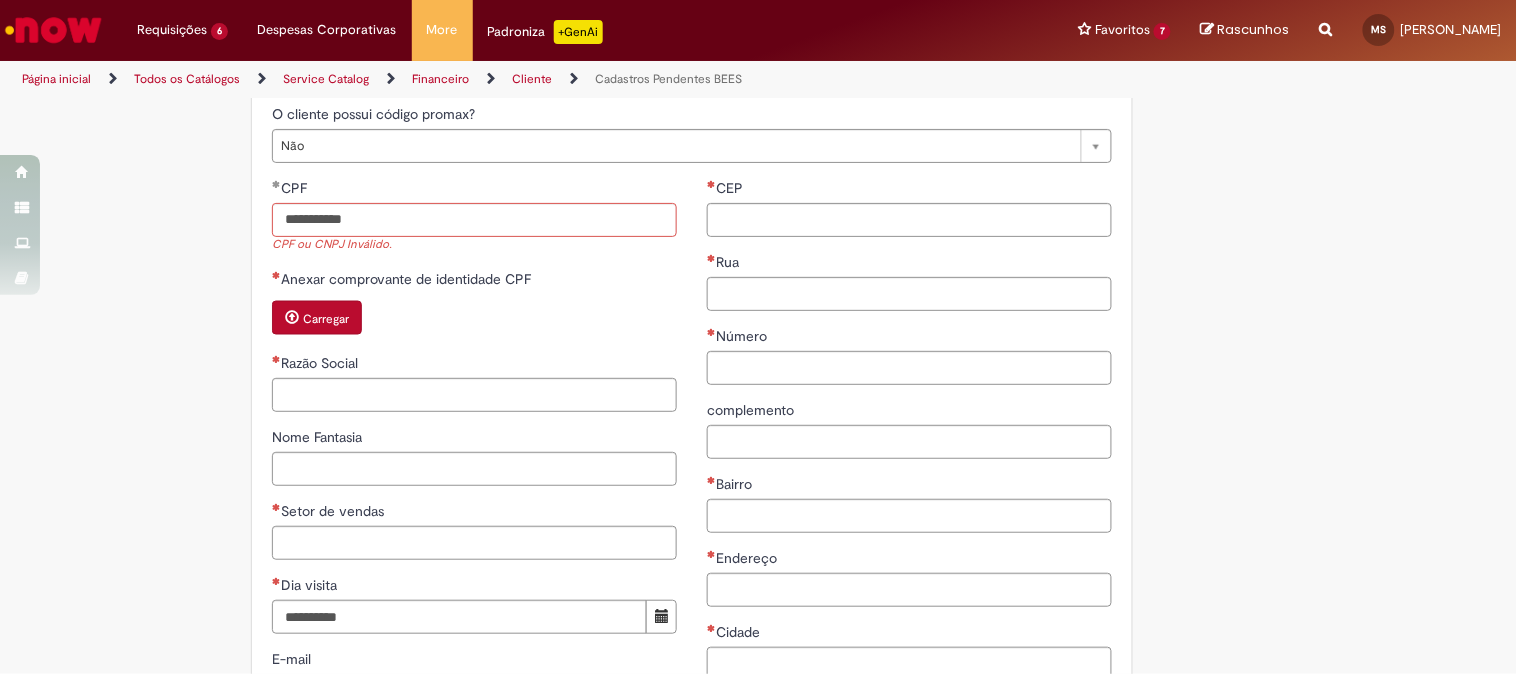 click on "**********" at bounding box center (661, 306) 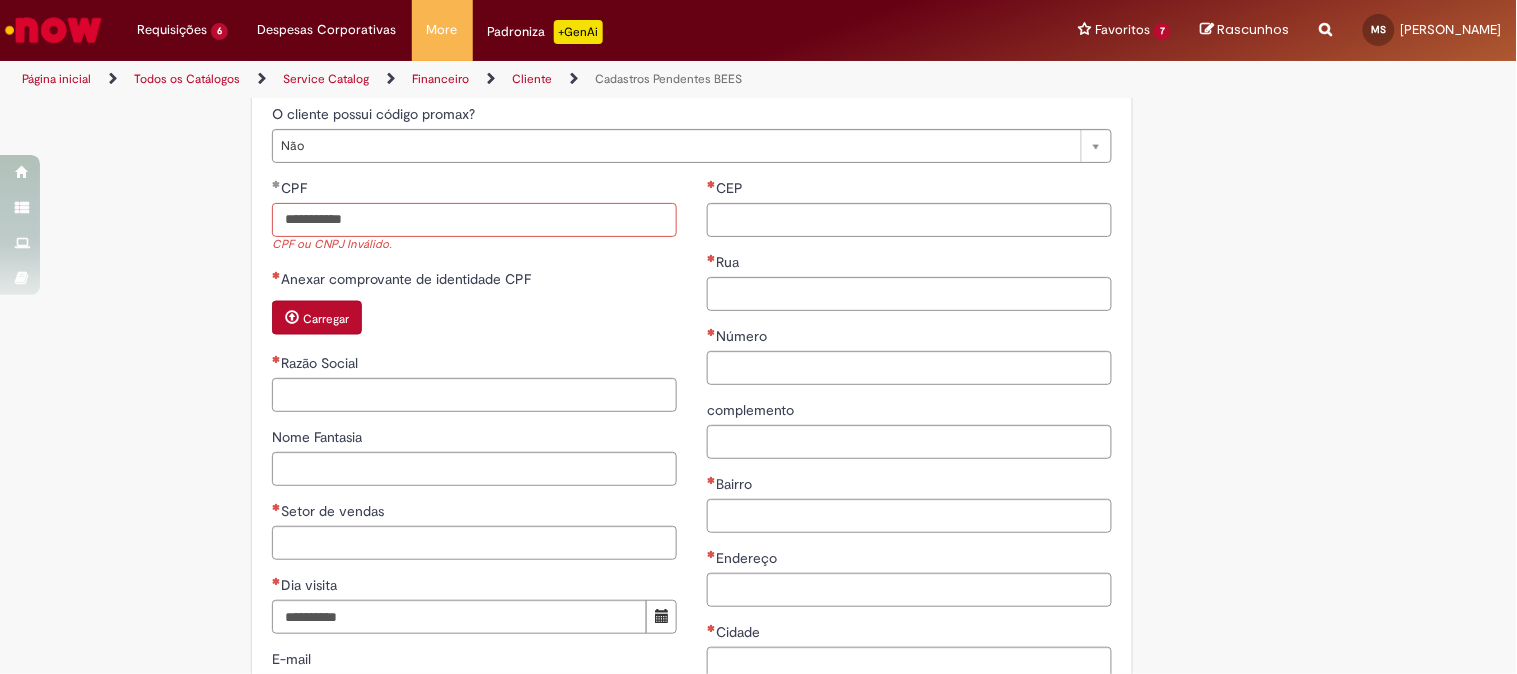 click on "**********" at bounding box center (474, 220) 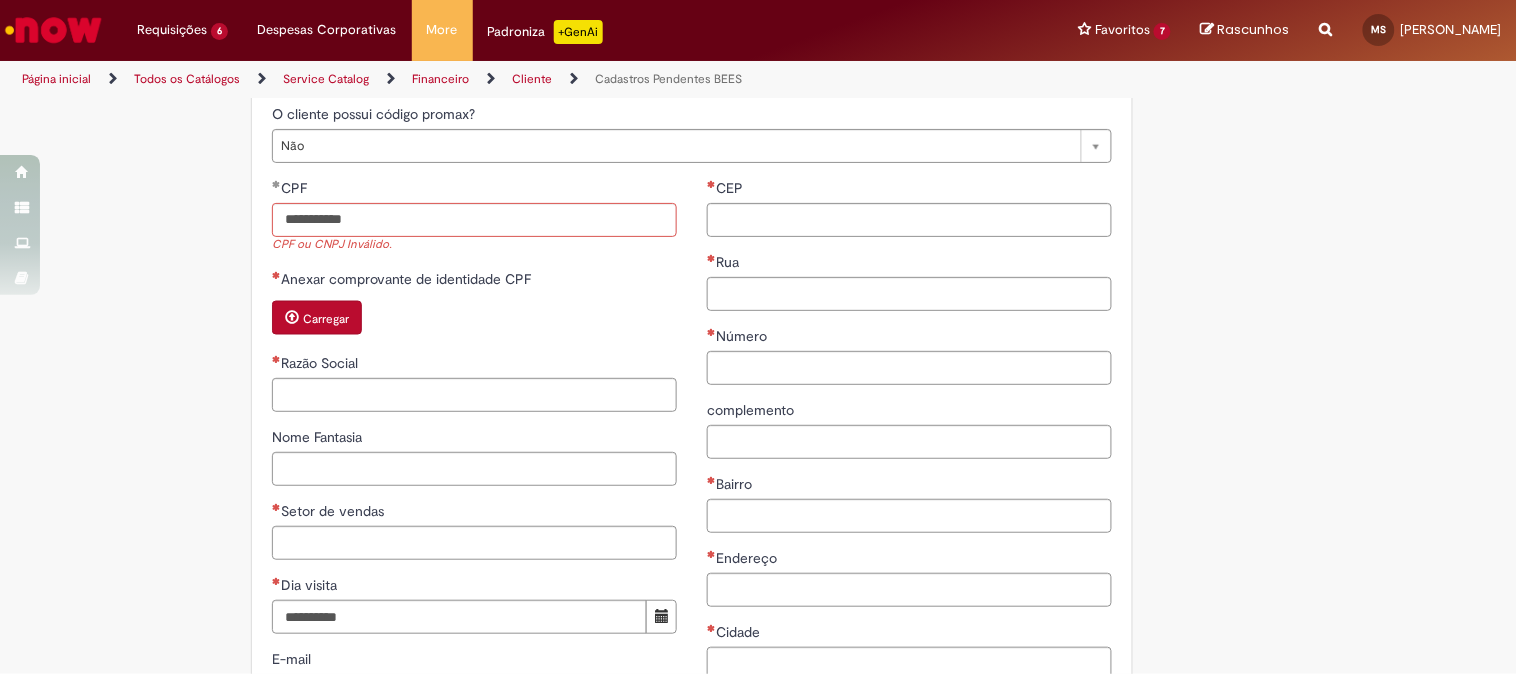 click on "Anexar comprovante de identidade CPF" at bounding box center (474, 281) 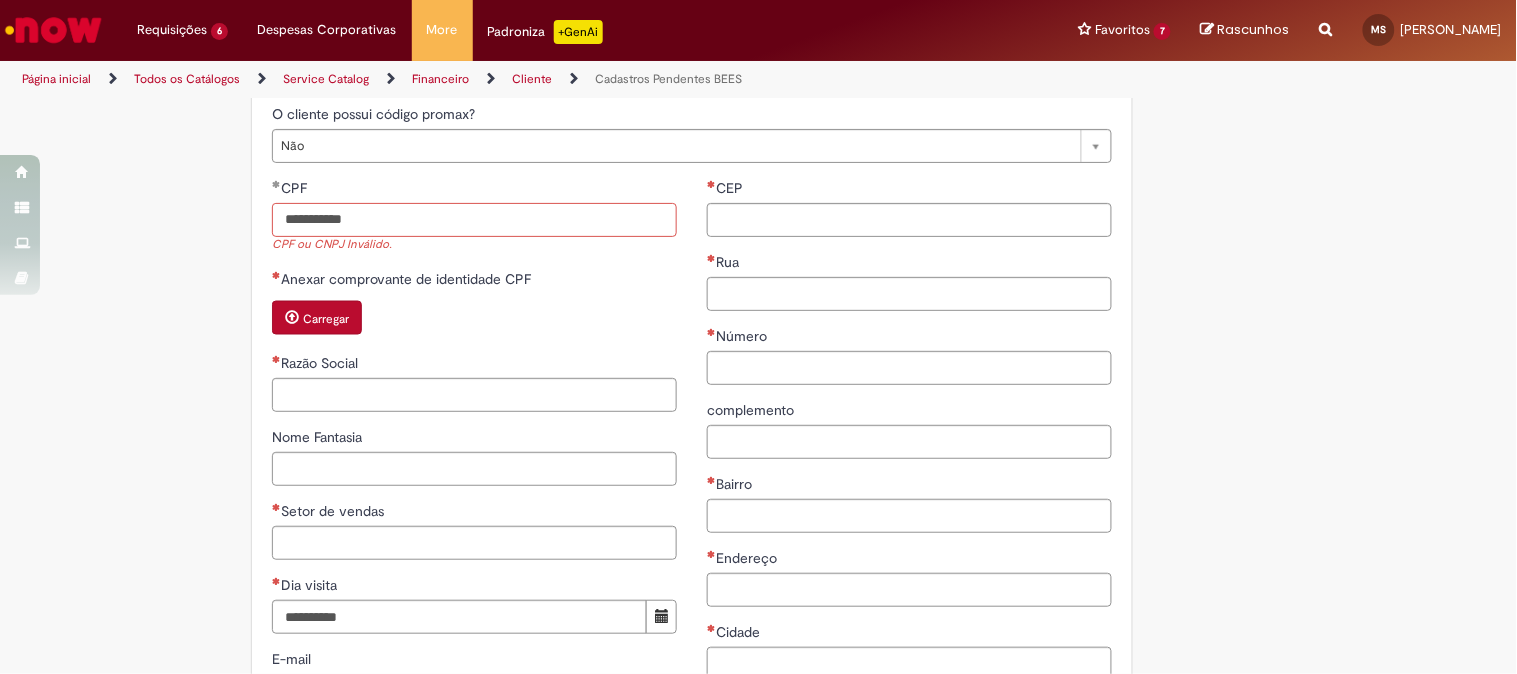 drag, startPoint x: 492, startPoint y: 261, endPoint x: 0, endPoint y: 298, distance: 493.3893 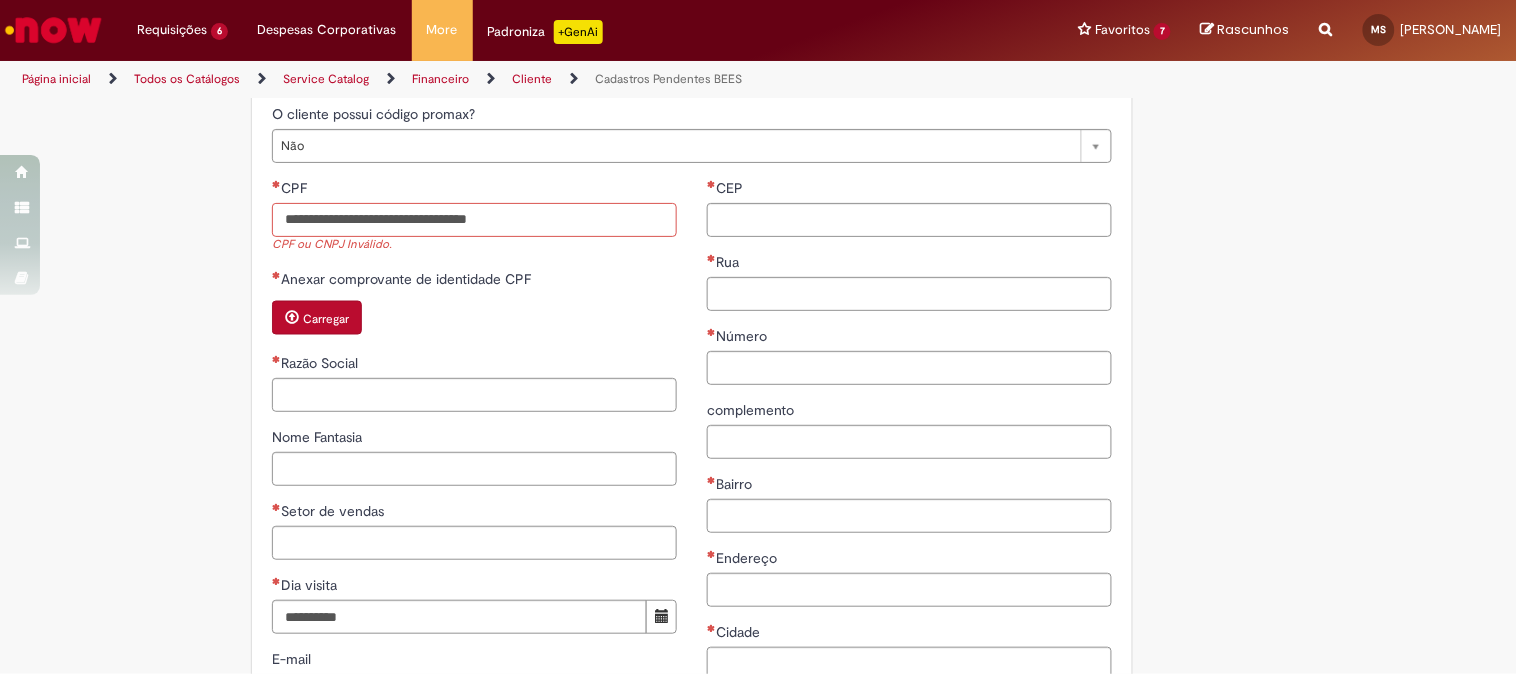 scroll, scrollTop: 602, scrollLeft: 0, axis: vertical 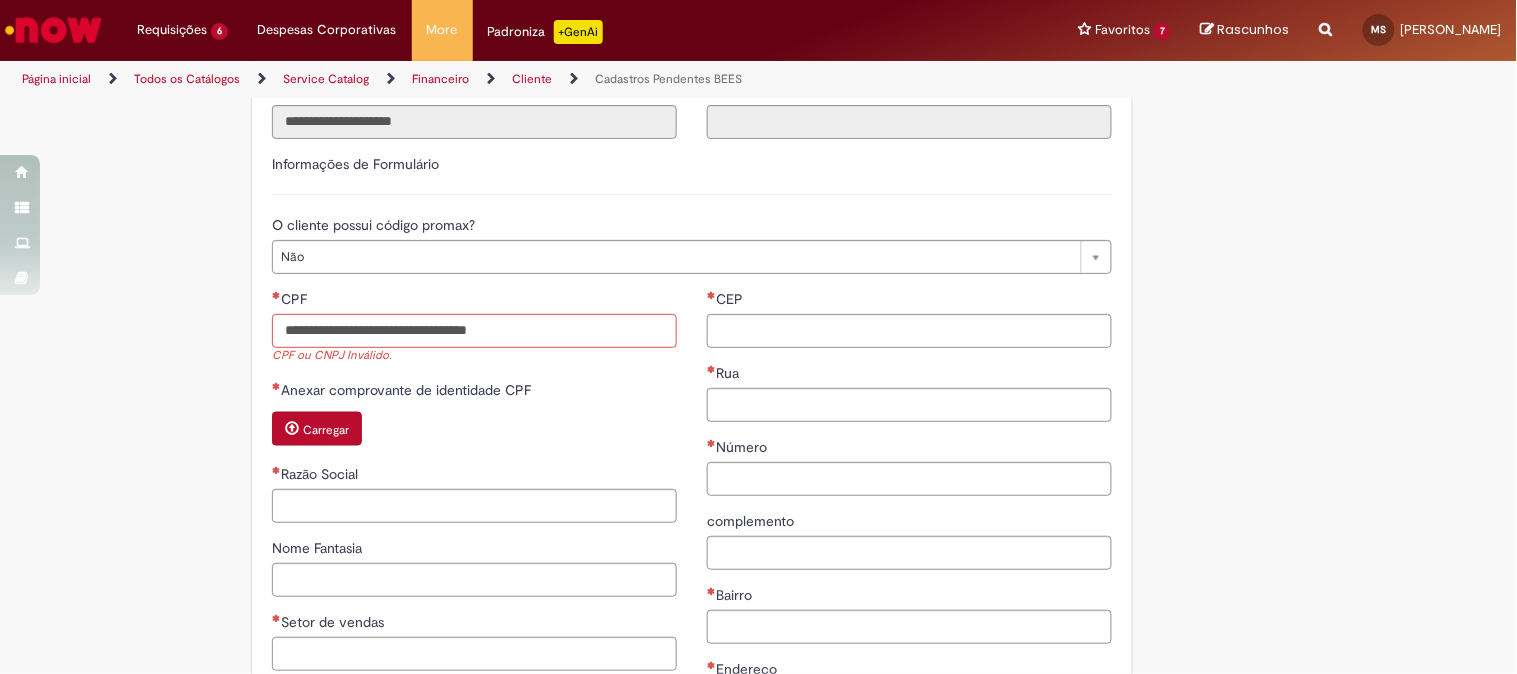 type 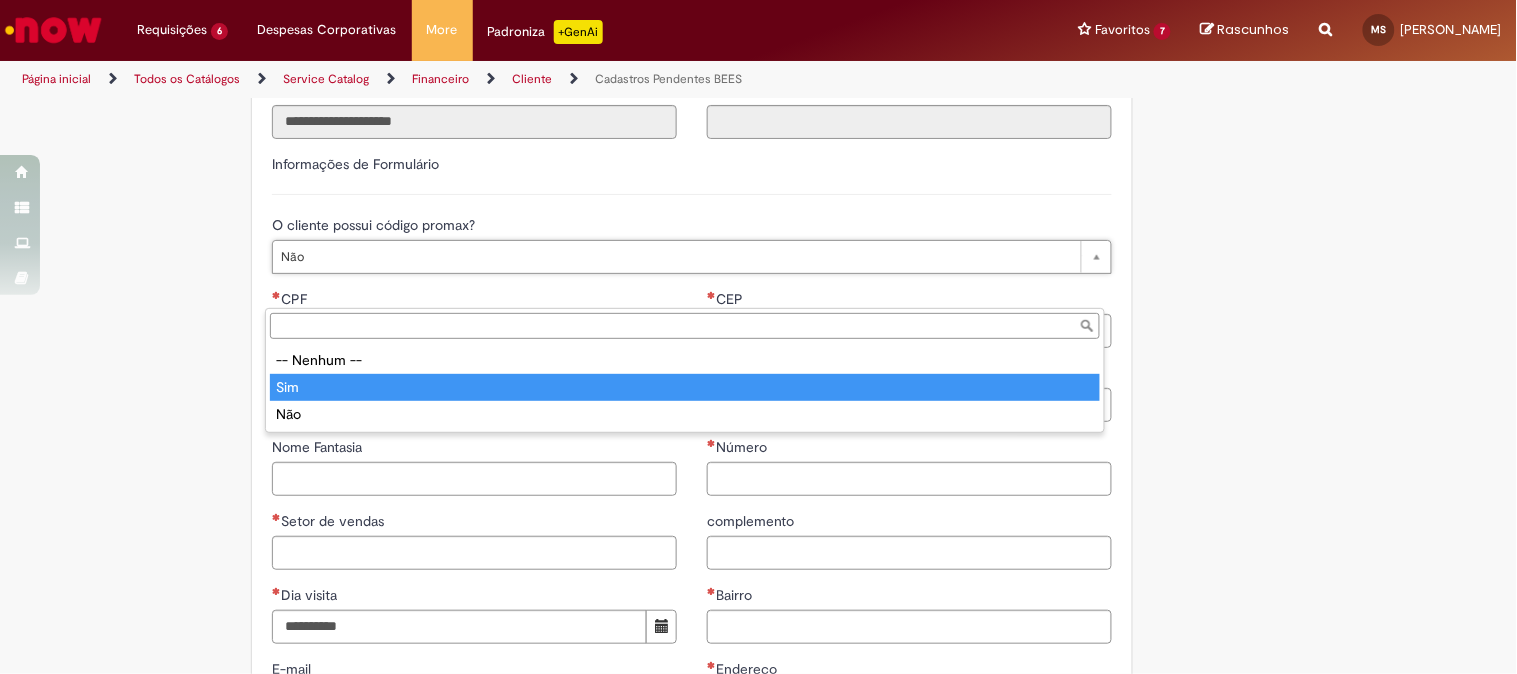 type on "***" 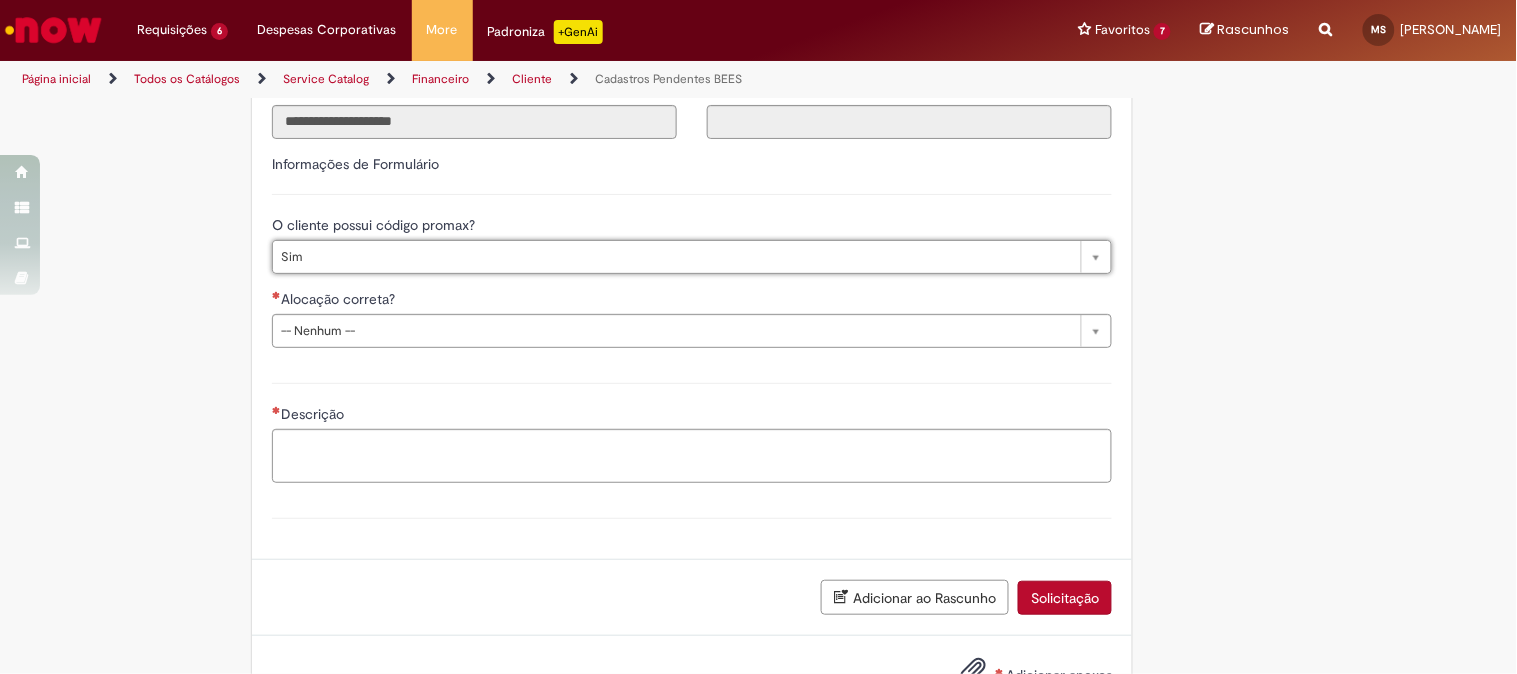scroll, scrollTop: 0, scrollLeft: 22, axis: horizontal 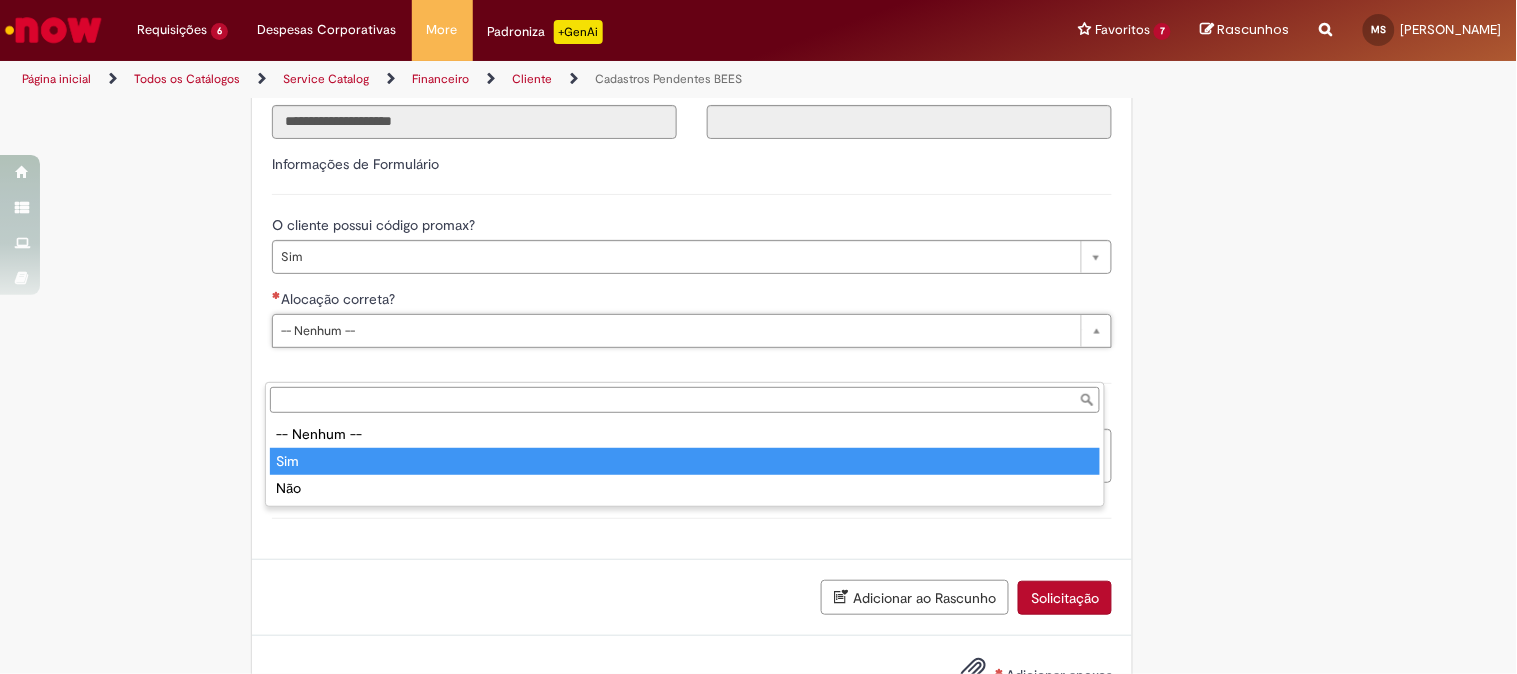 type on "***" 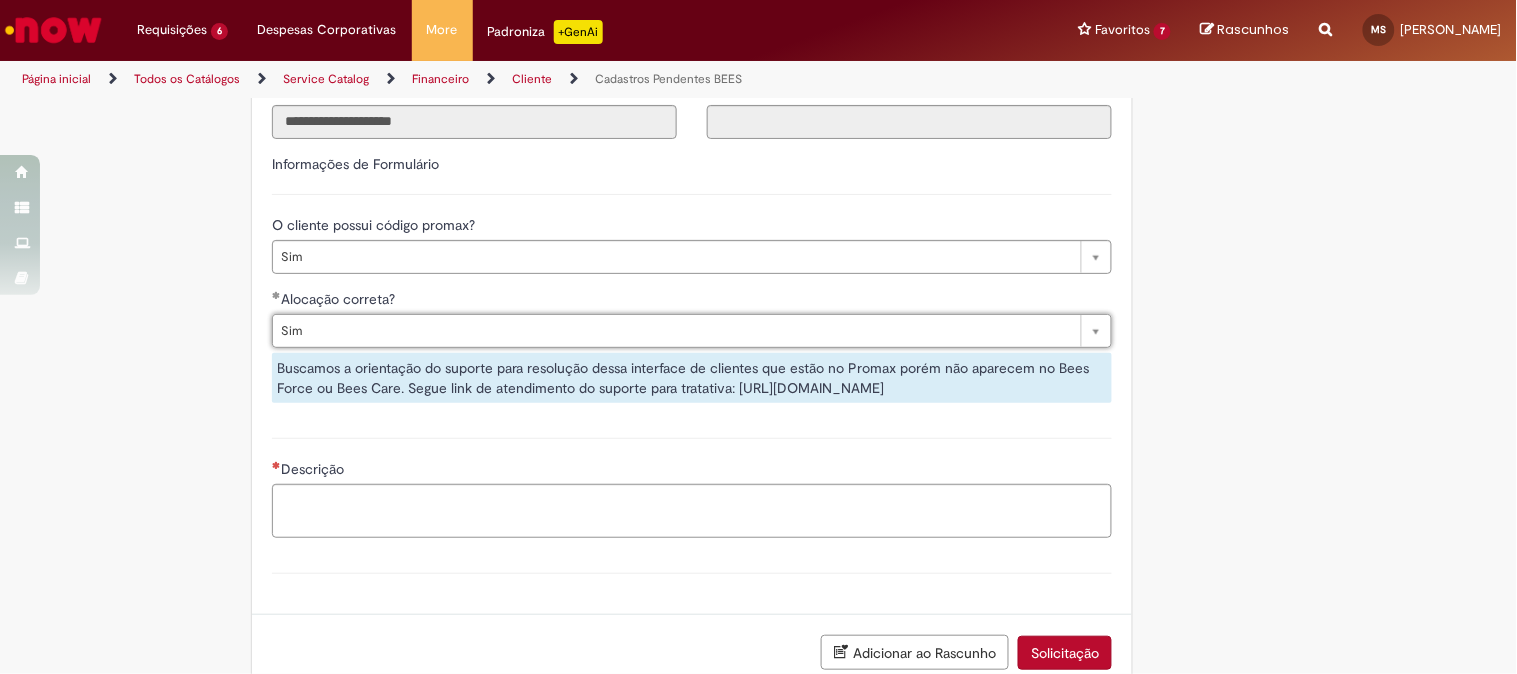 scroll, scrollTop: 713, scrollLeft: 0, axis: vertical 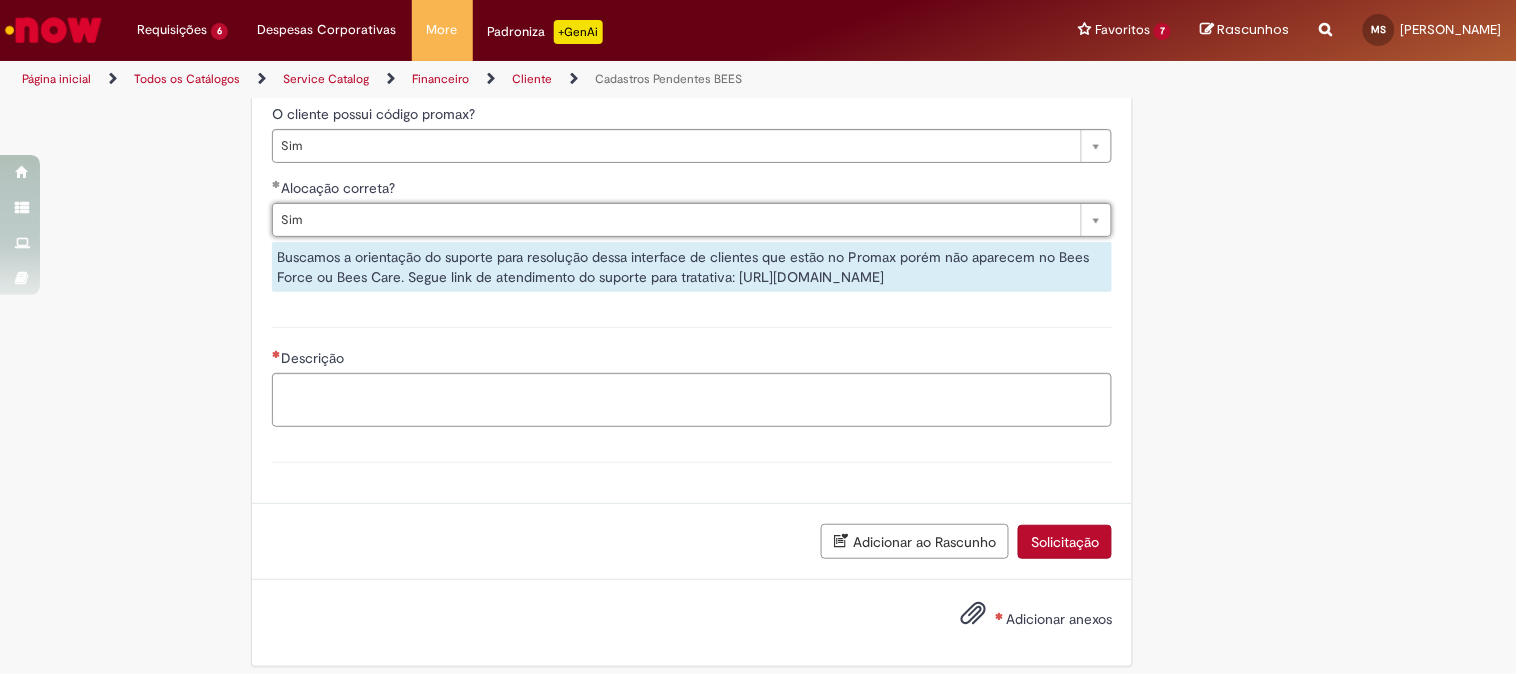 click on "Buscamos a orientação do suporte para resolução dessa interface de clientes que estão no Promax porém não aparecem no Bees Force ou Bees Care. Segue link de atendimento do suporte para tratativa: [URL][DOMAIN_NAME]" at bounding box center [692, 267] 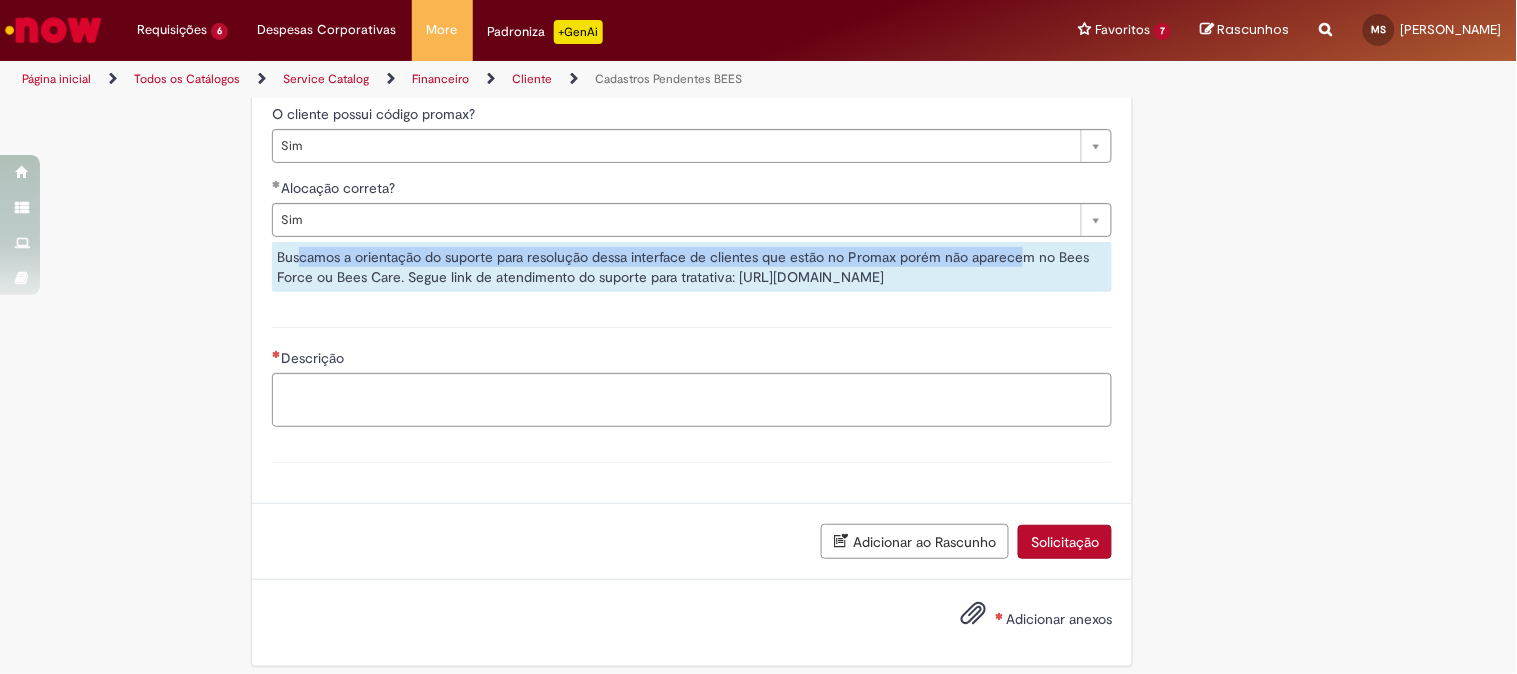 drag, startPoint x: 294, startPoint y: 296, endPoint x: 1015, endPoint y: 291, distance: 721.01733 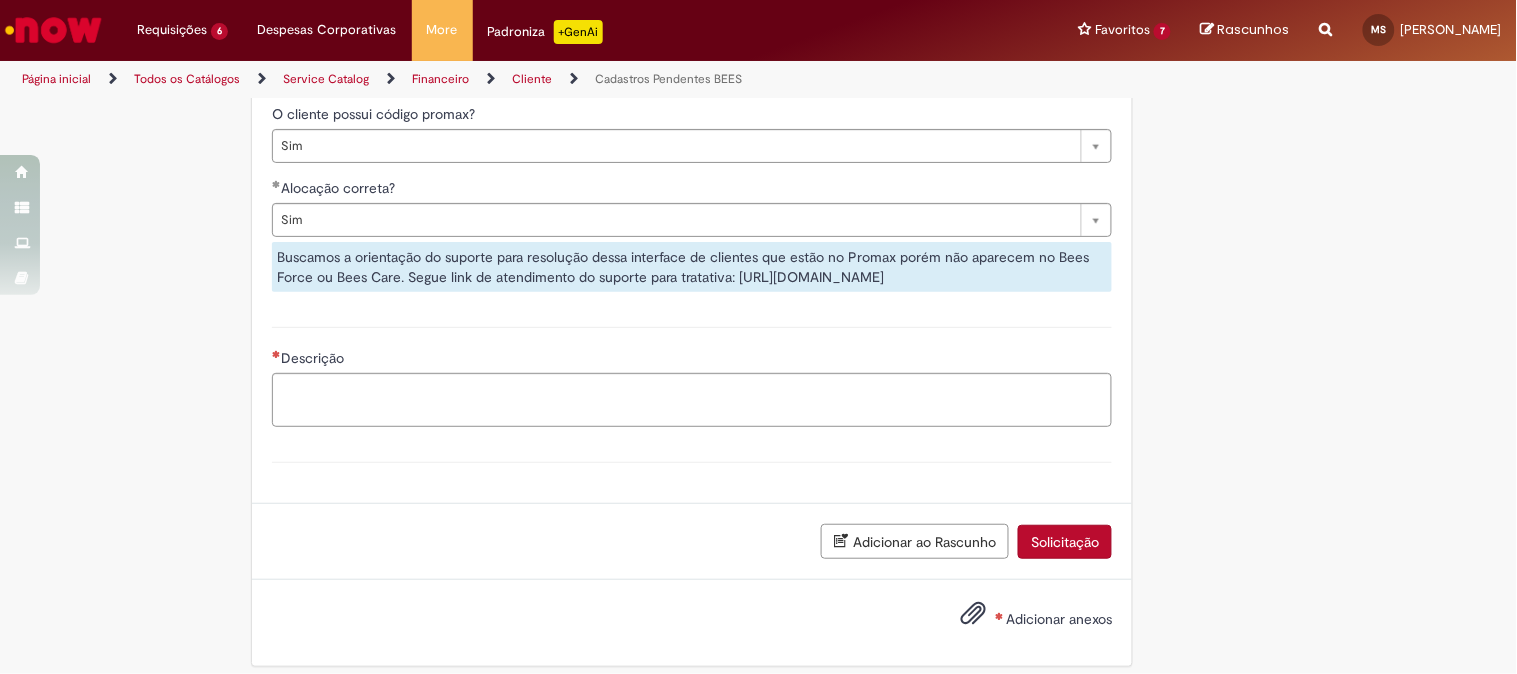 click on "Buscamos a orientação do suporte para resolução dessa interface de clientes que estão no Promax porém não aparecem no Bees Force ou Bees Care. Segue link de atendimento do suporte para tratativa: [URL][DOMAIN_NAME]" at bounding box center (692, 267) 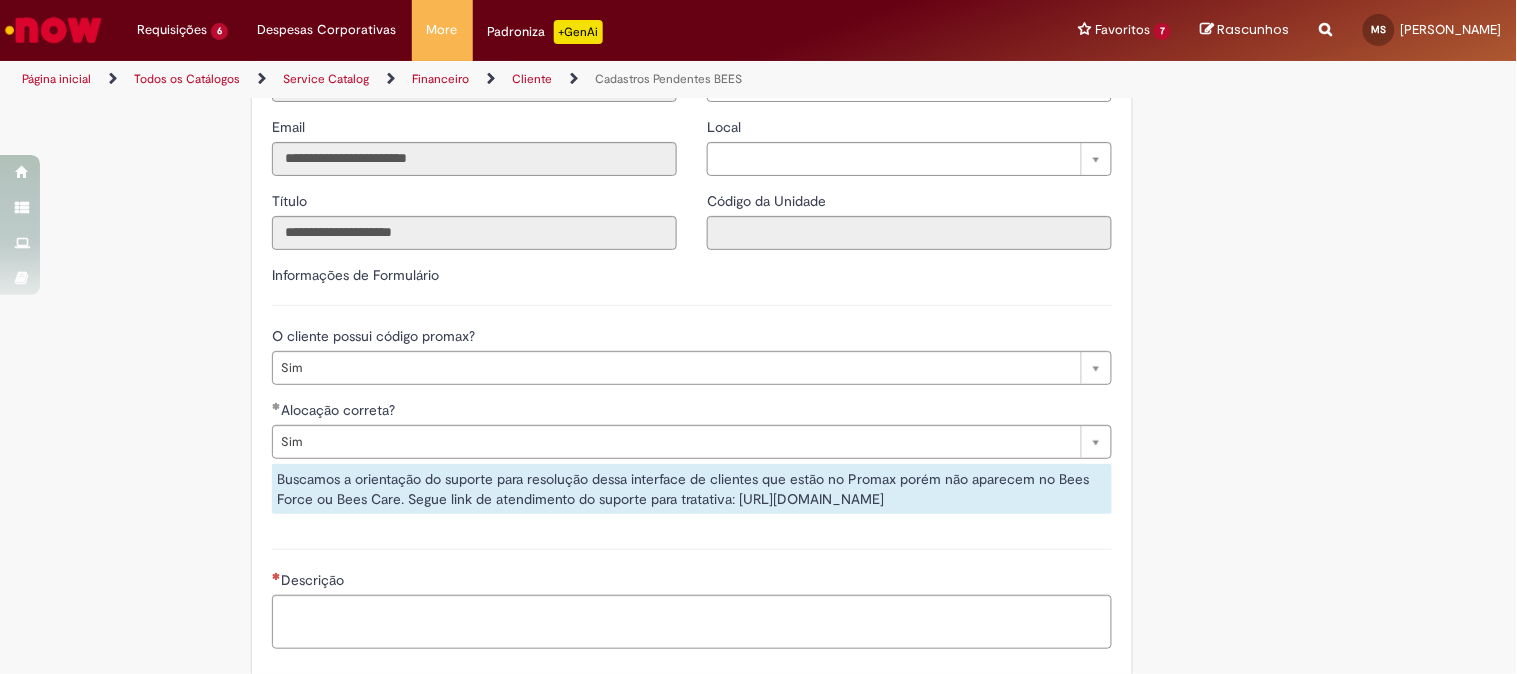 scroll, scrollTop: 788, scrollLeft: 0, axis: vertical 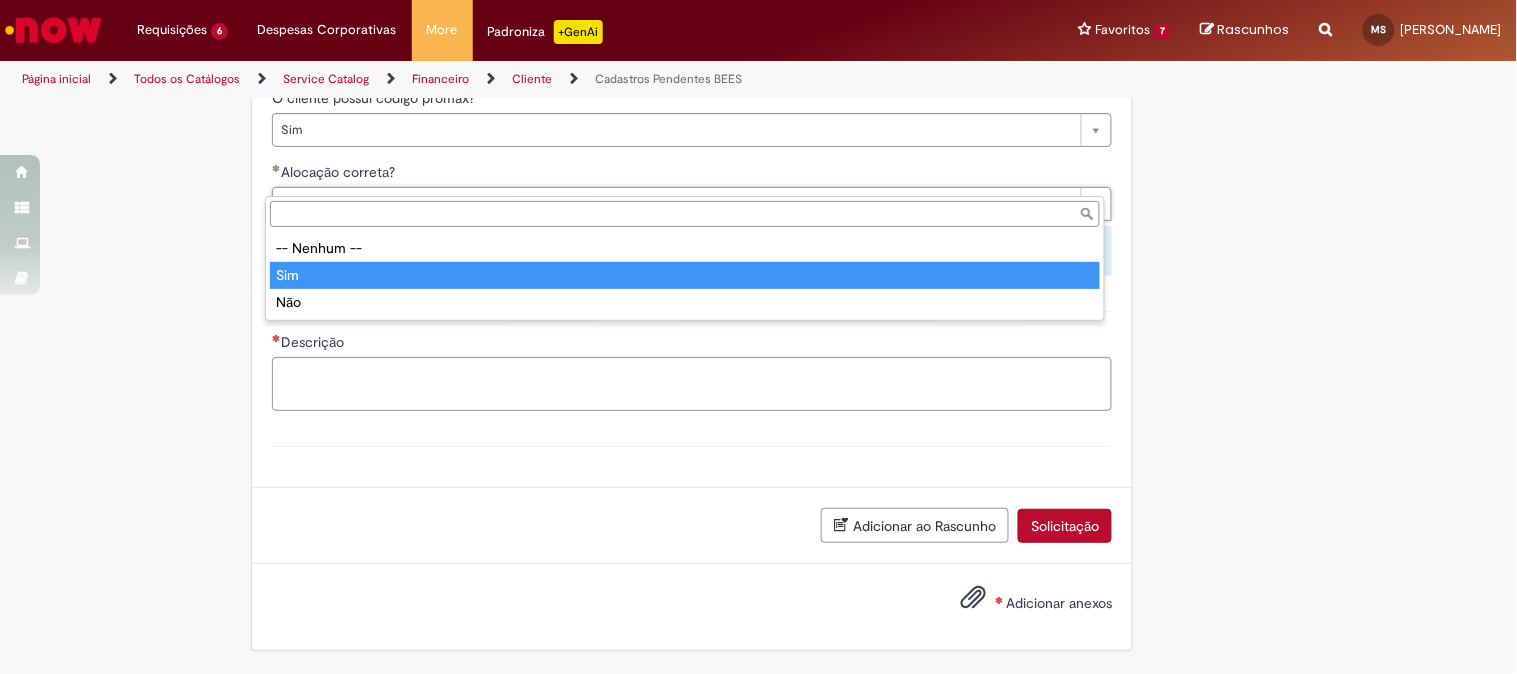 drag, startPoint x: 557, startPoint y: 171, endPoint x: 683, endPoint y: 175, distance: 126.06348 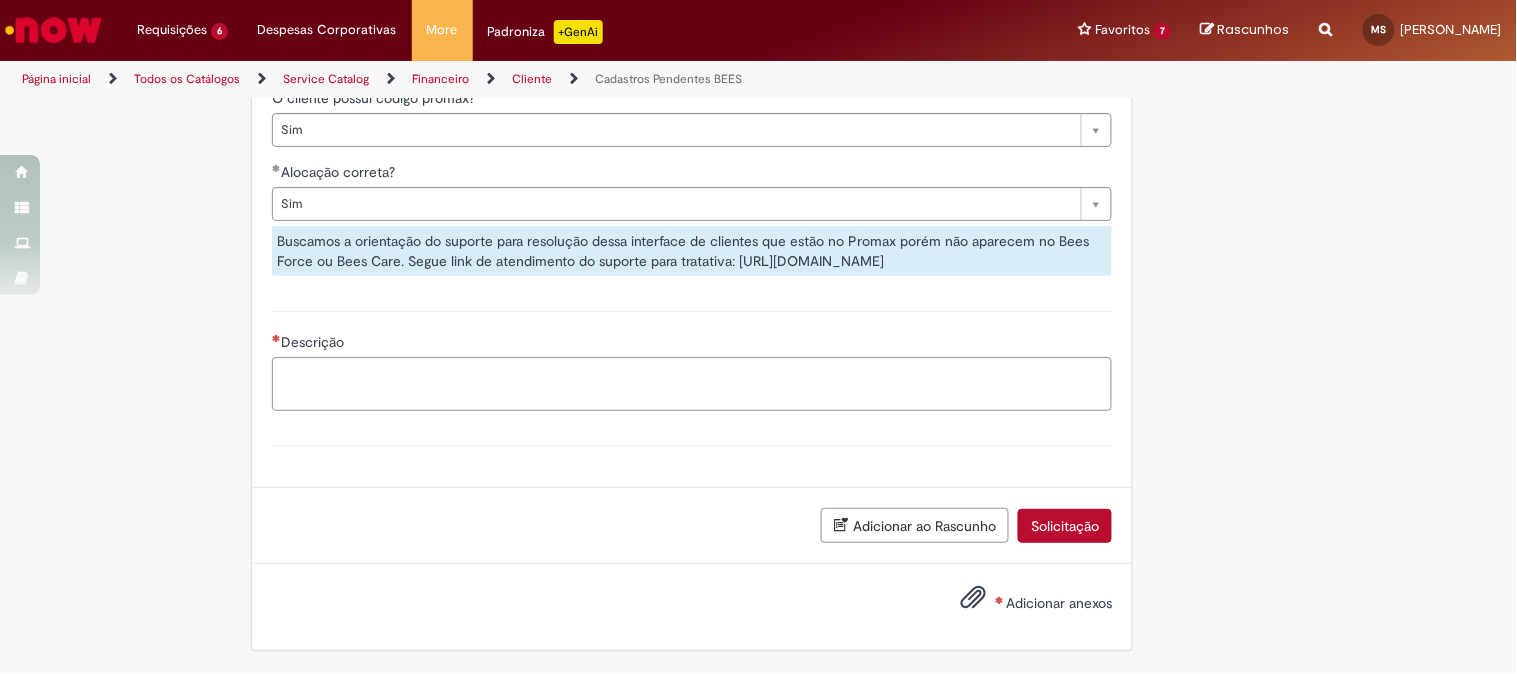 scroll, scrollTop: 0, scrollLeft: 0, axis: both 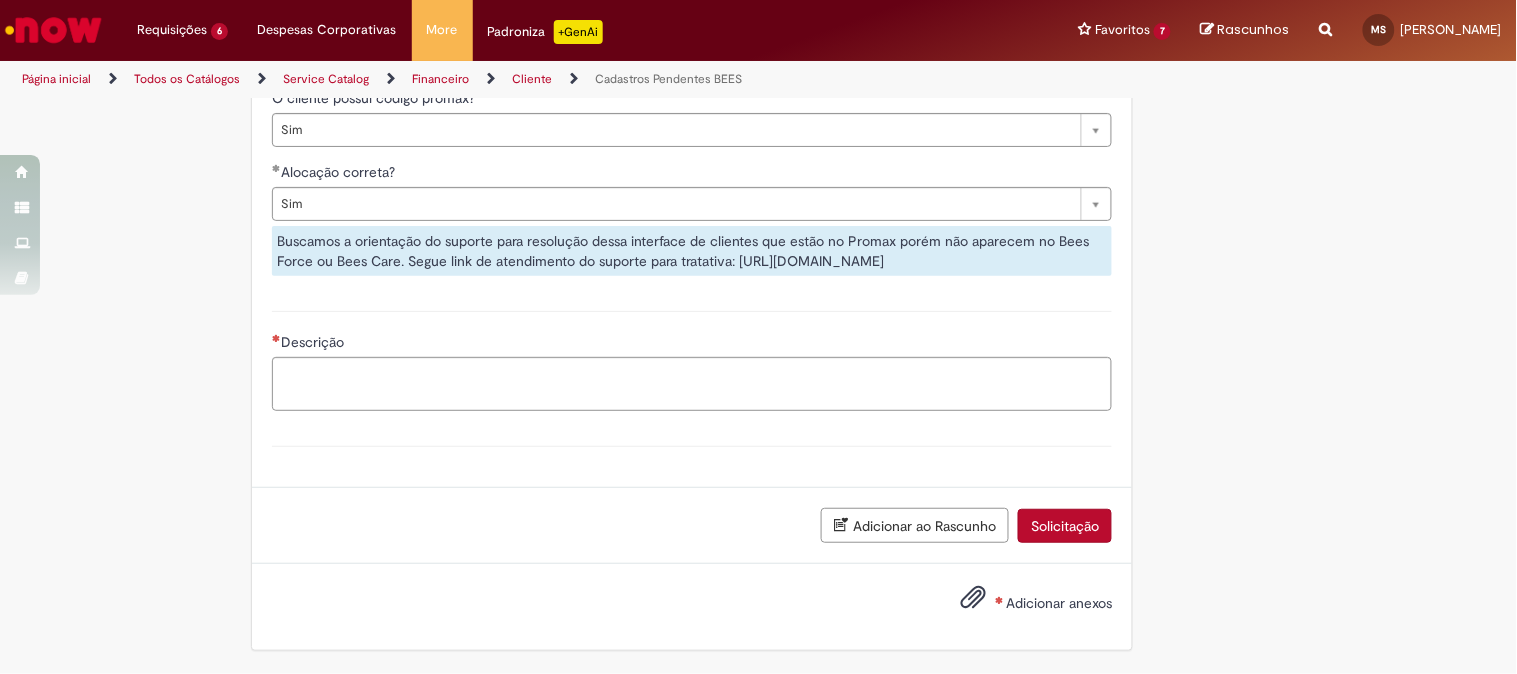 drag, startPoint x: 733, startPoint y: 237, endPoint x: 800, endPoint y: 258, distance: 70.21396 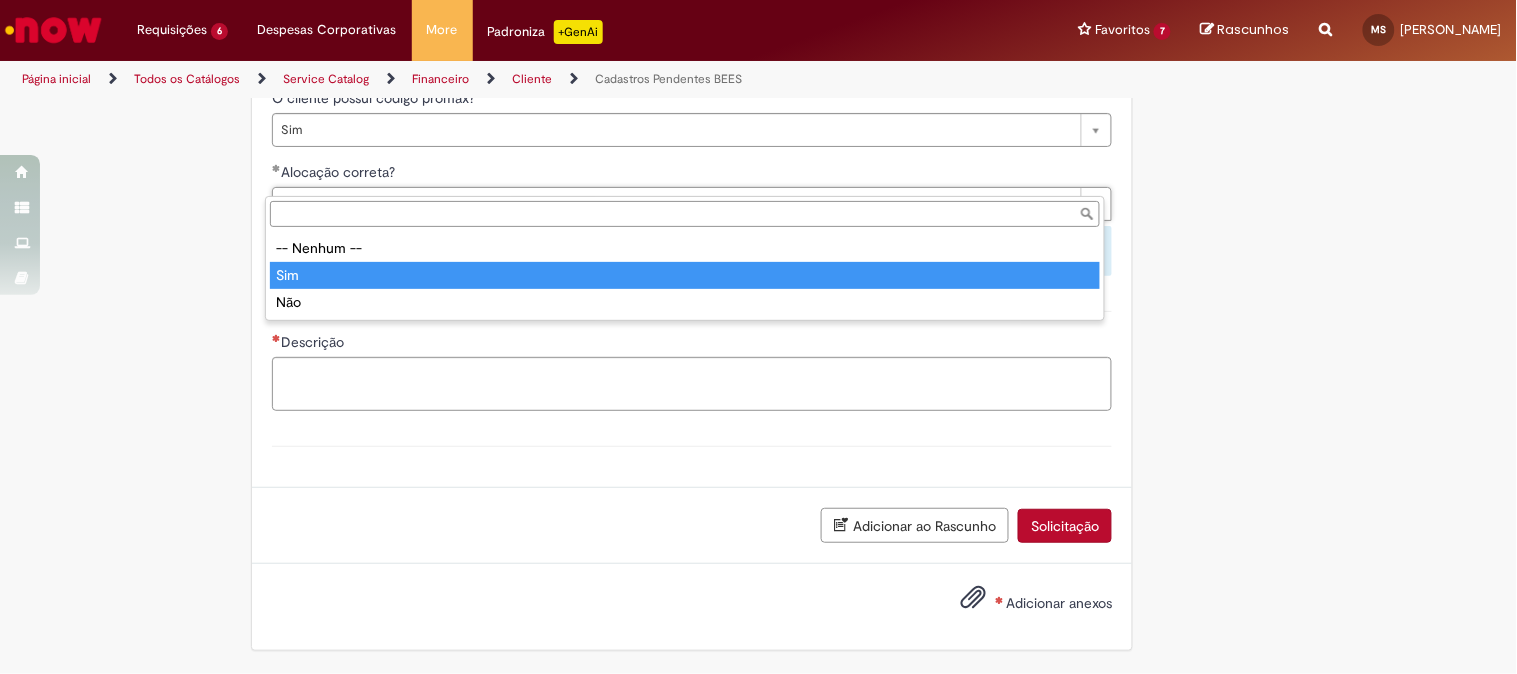 drag, startPoint x: 797, startPoint y: 205, endPoint x: 1028, endPoint y: 238, distance: 233.34525 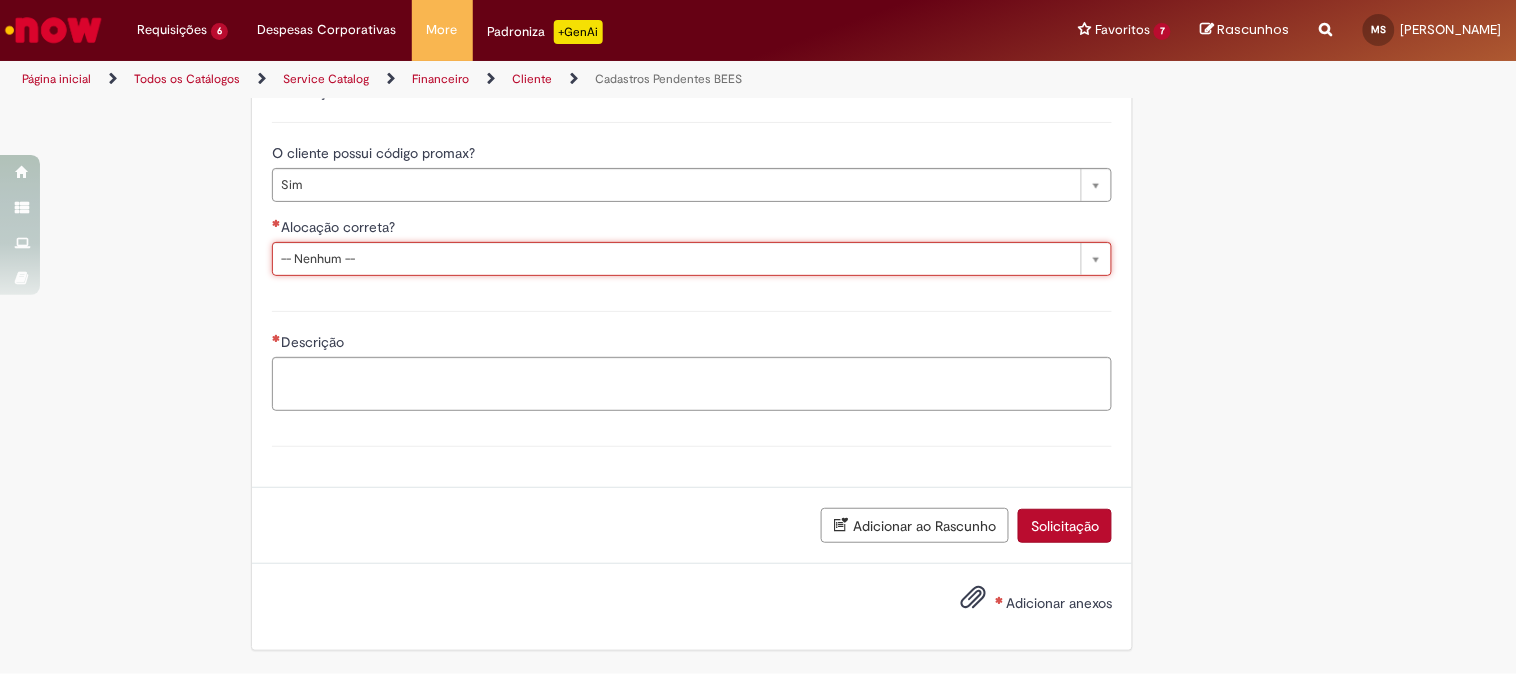 scroll, scrollTop: 0, scrollLeft: 21, axis: horizontal 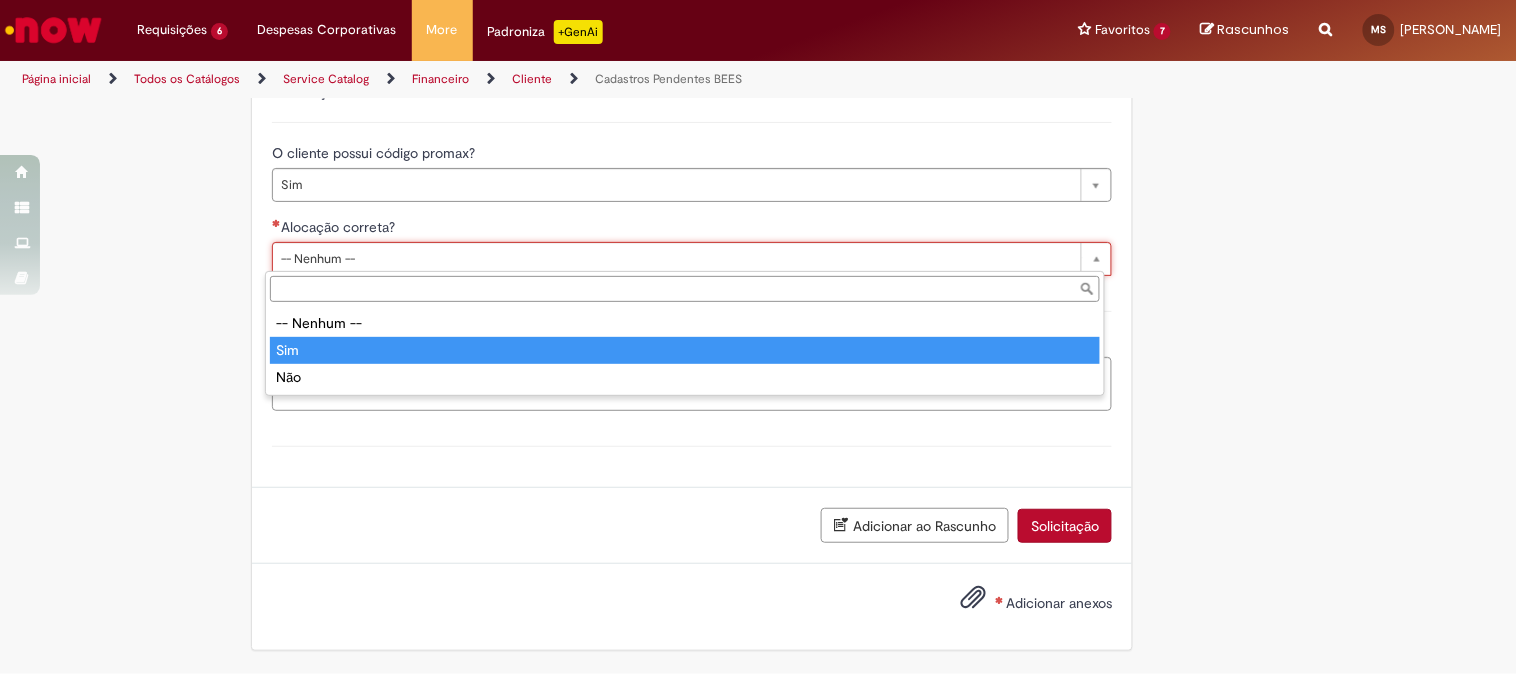 type on "***" 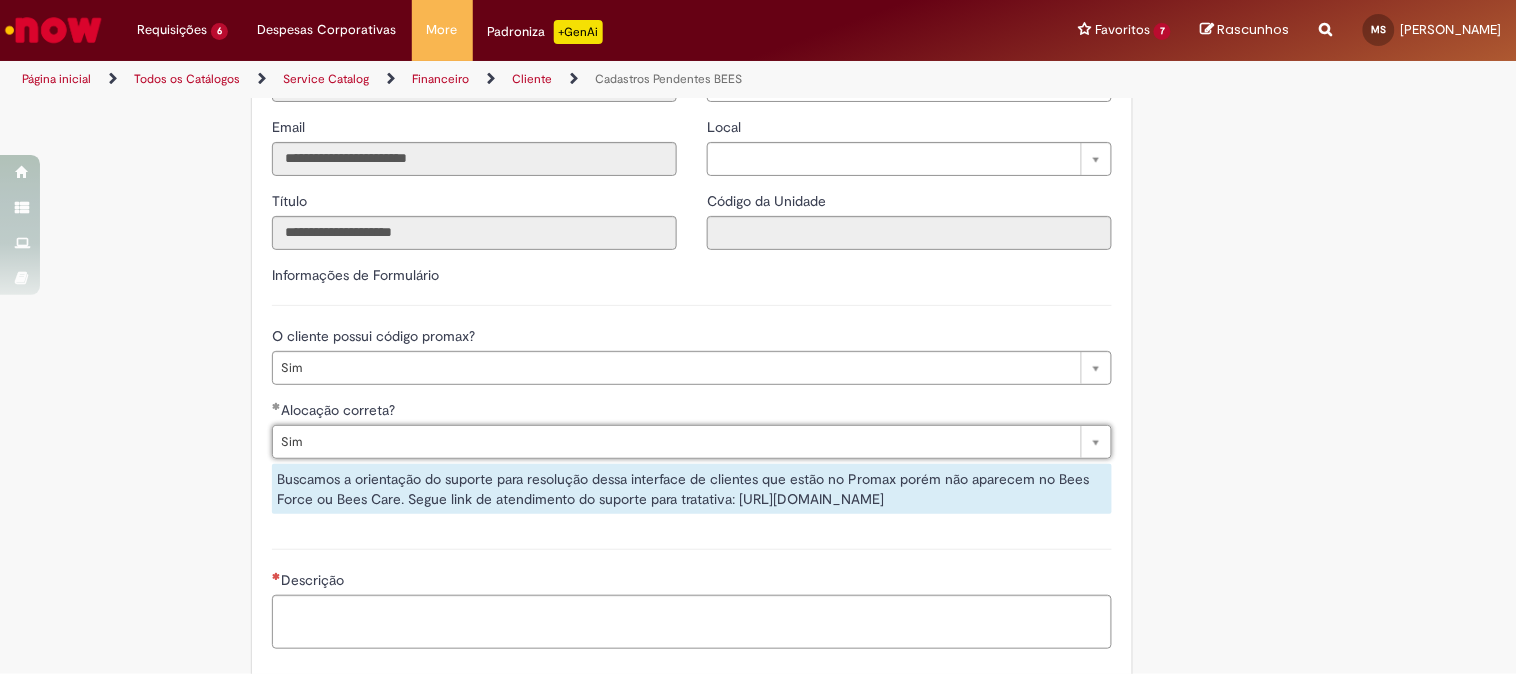 scroll, scrollTop: 788, scrollLeft: 0, axis: vertical 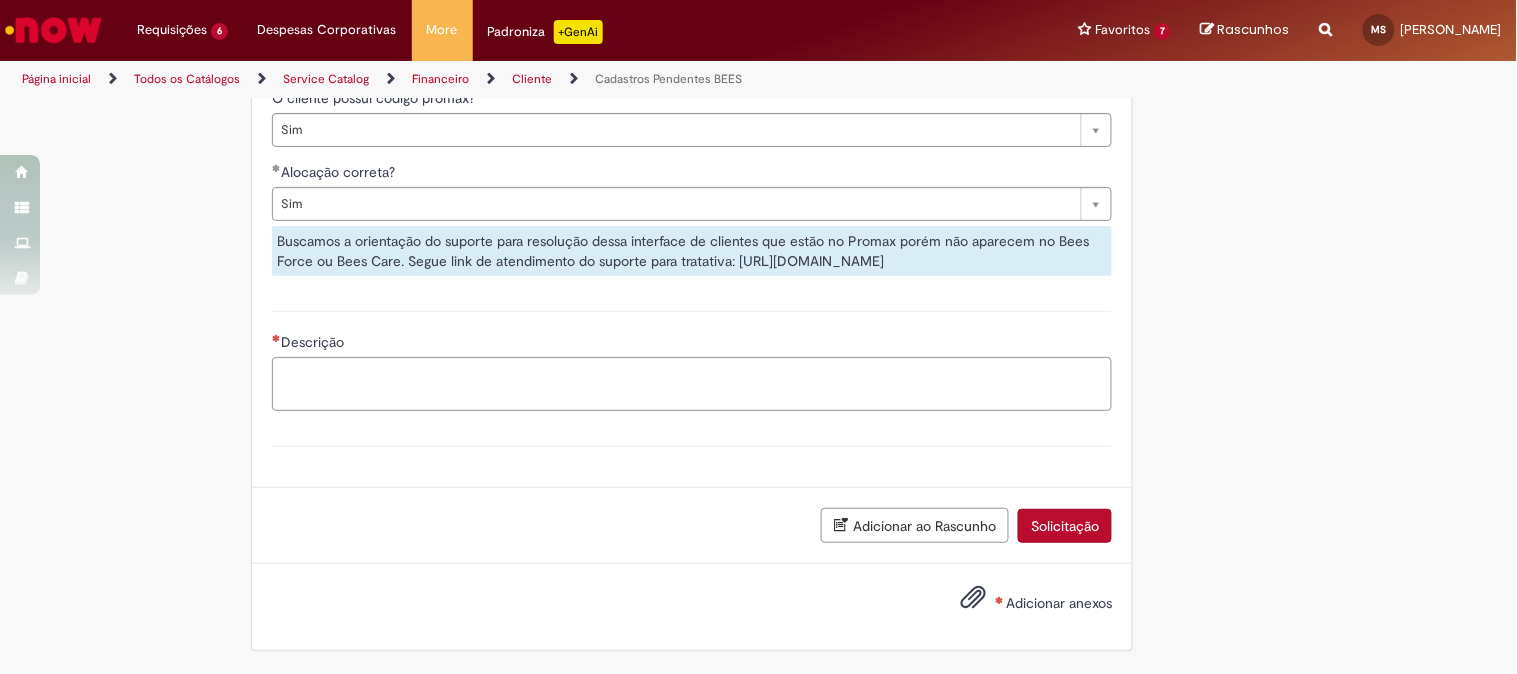 drag, startPoint x: 728, startPoint y: 241, endPoint x: 898, endPoint y: 253, distance: 170.423 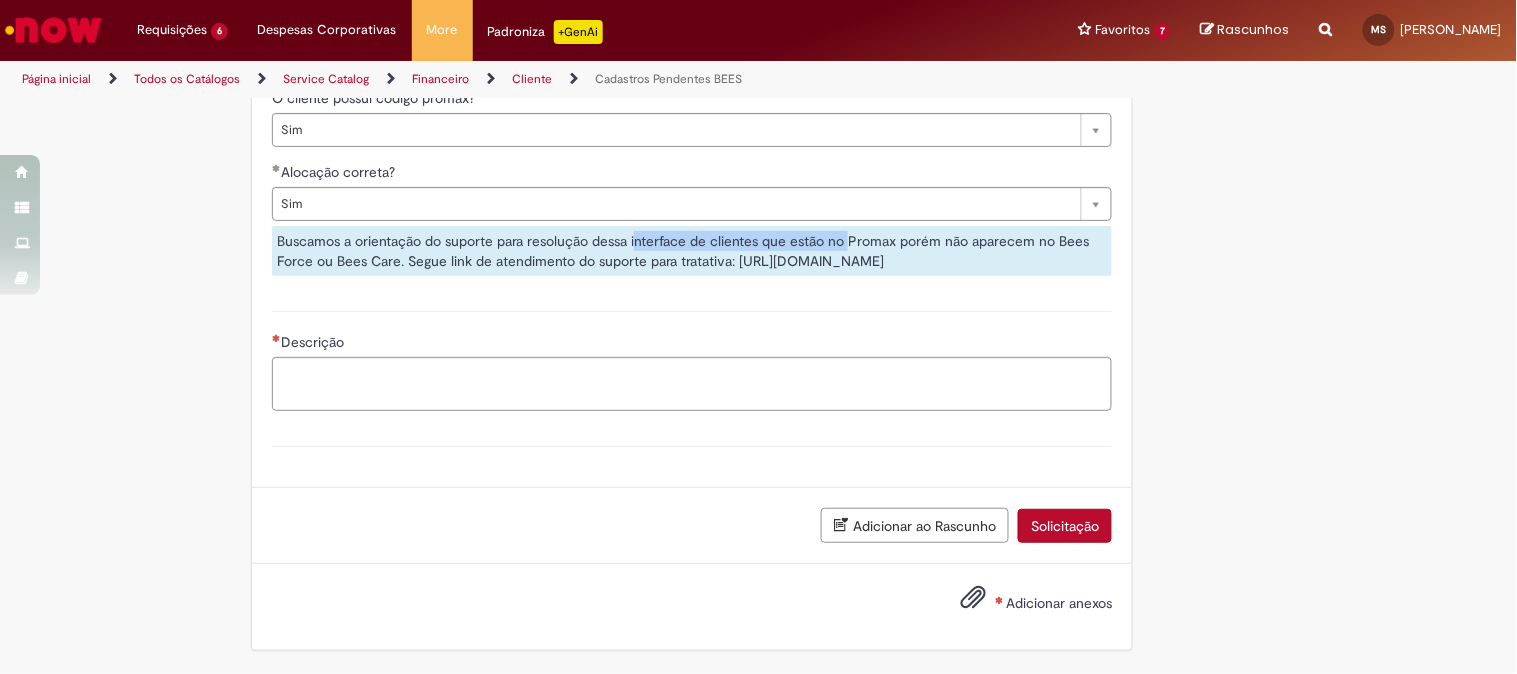 drag, startPoint x: 647, startPoint y: 220, endPoint x: 858, endPoint y: 230, distance: 211.23683 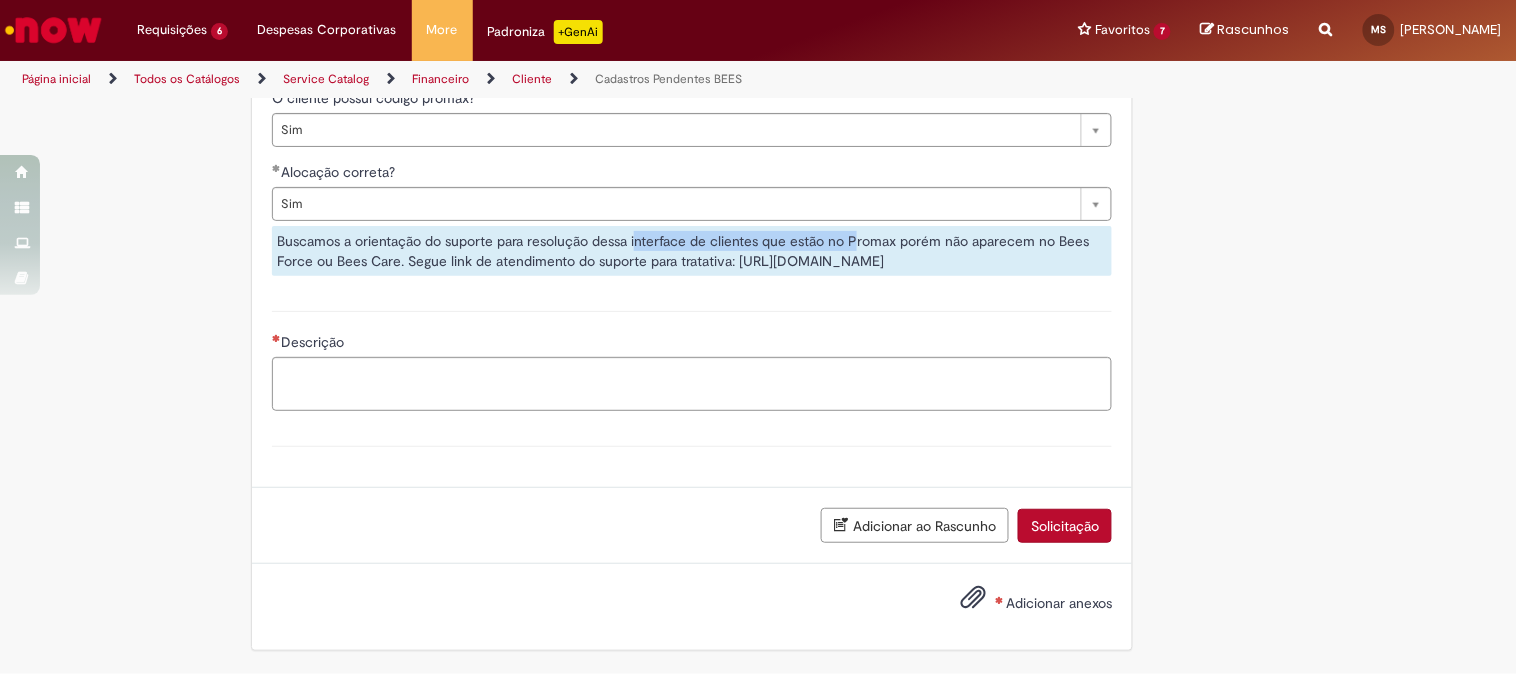 scroll, scrollTop: 566, scrollLeft: 0, axis: vertical 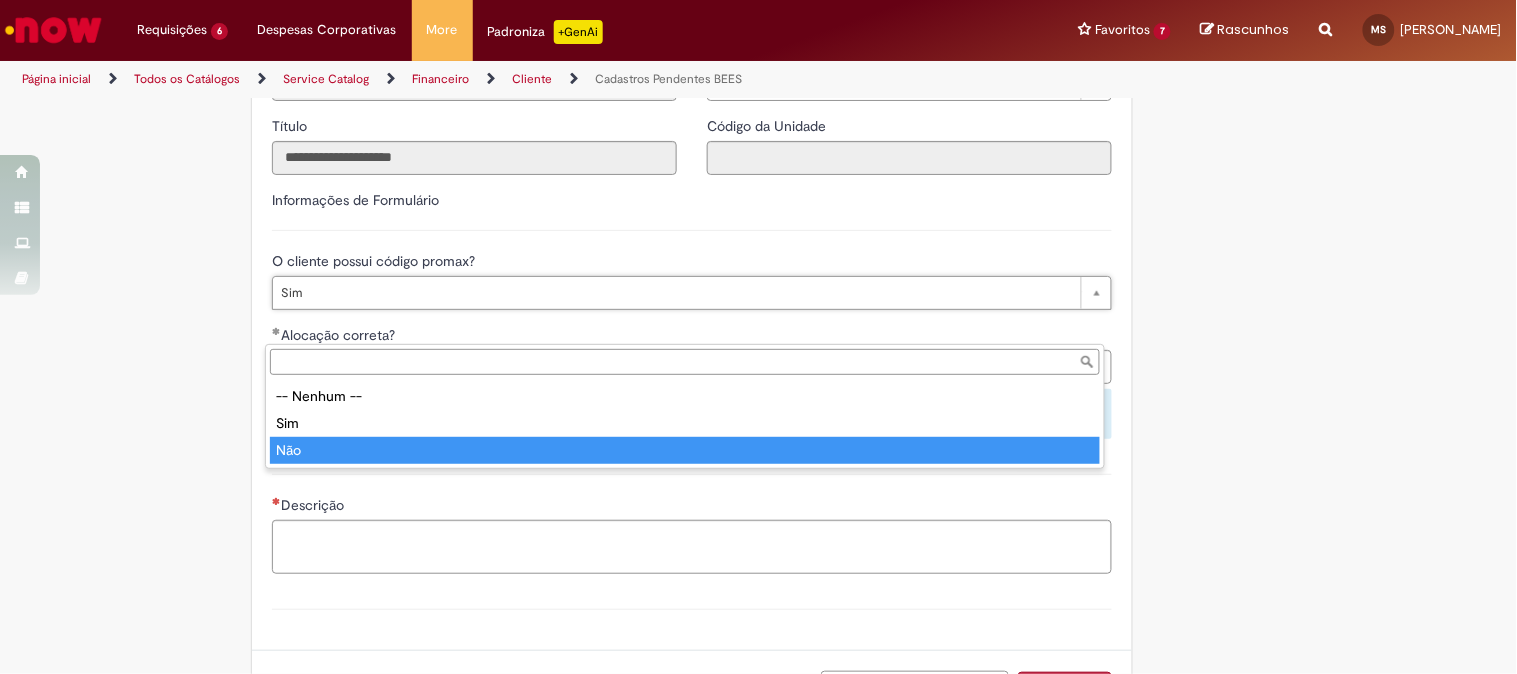 type on "***" 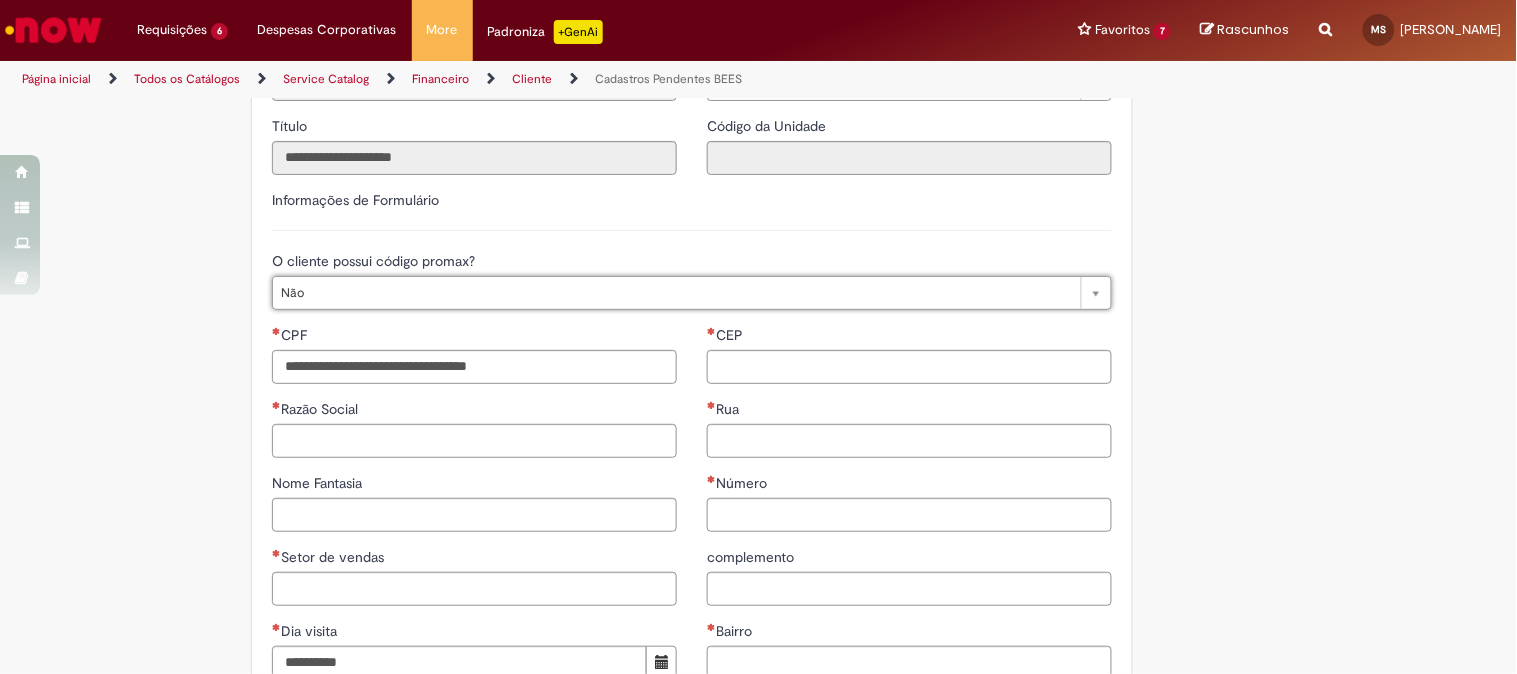 scroll, scrollTop: 0, scrollLeft: 21, axis: horizontal 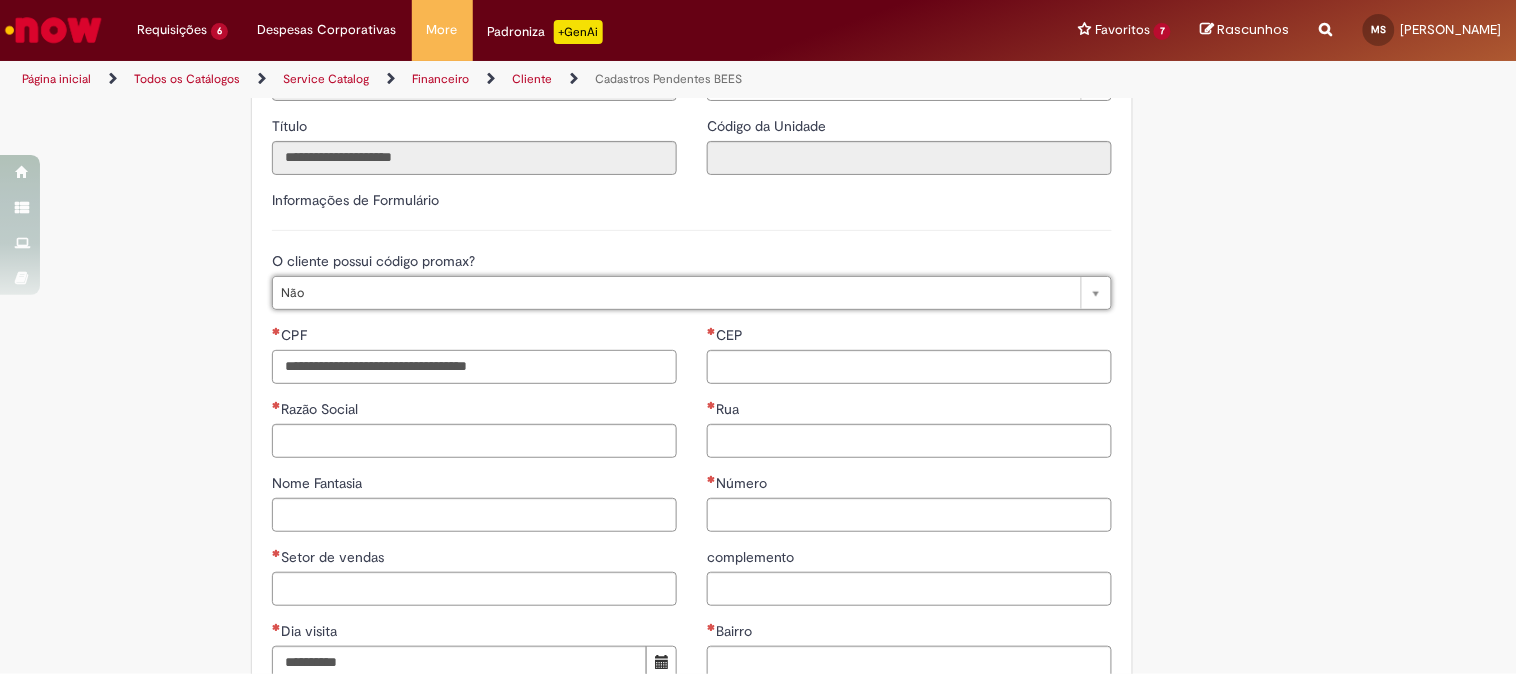 click on "CPF" at bounding box center (474, 367) 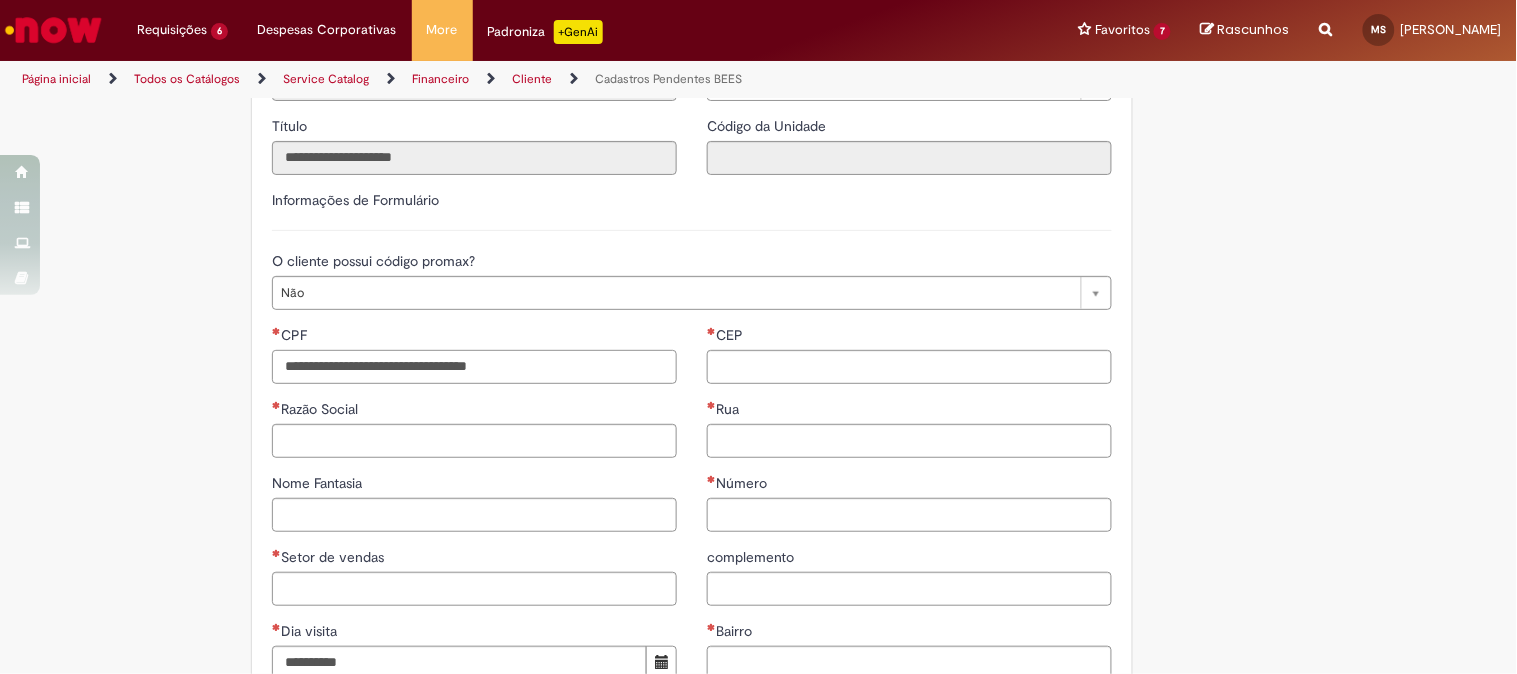 paste on "**********" 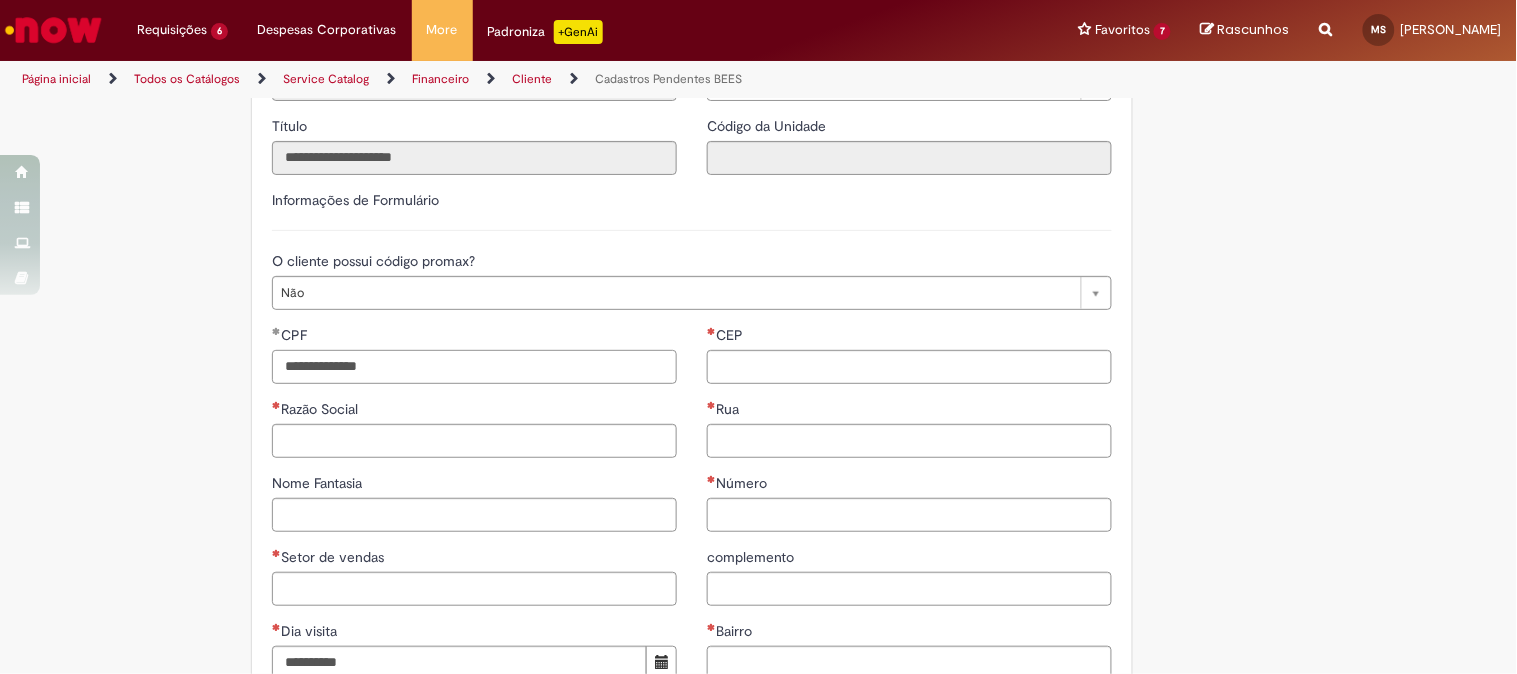 type on "**********" 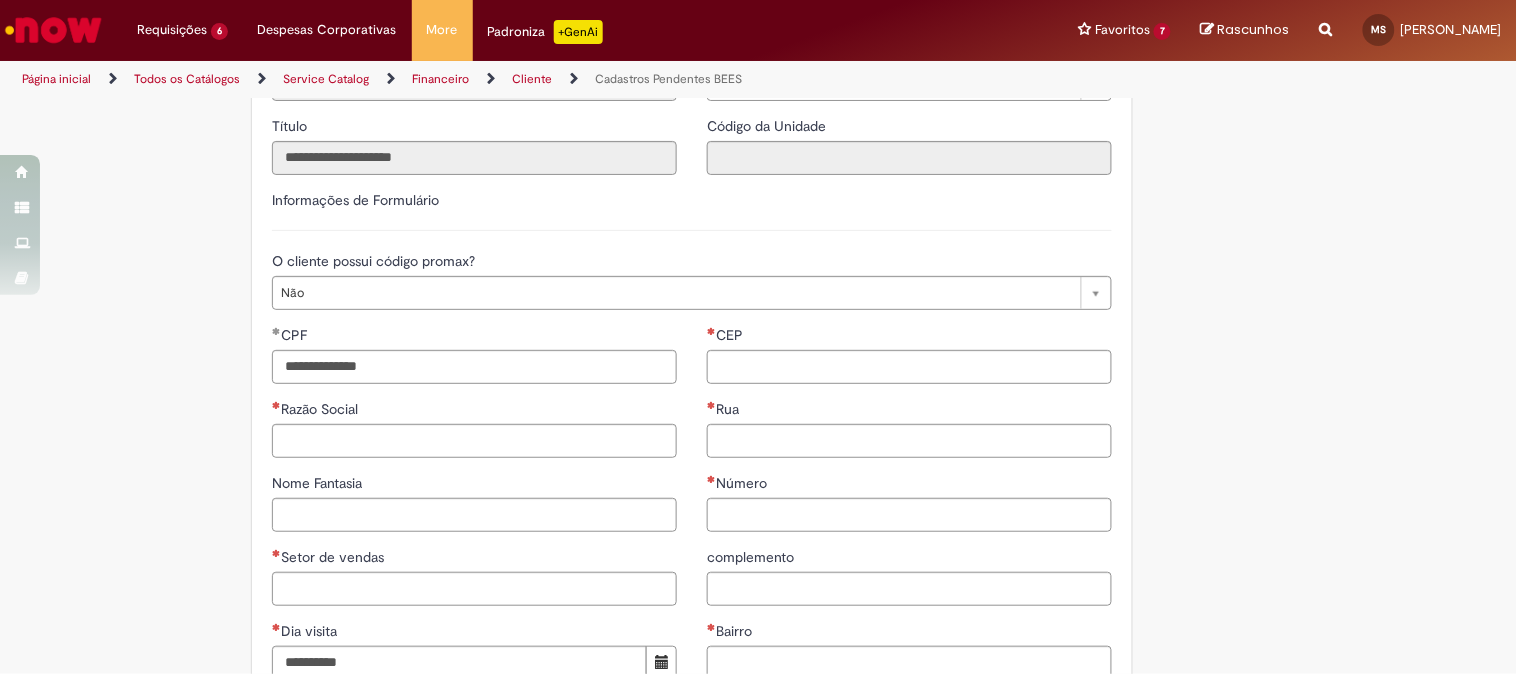click on "**********" at bounding box center [474, 584] 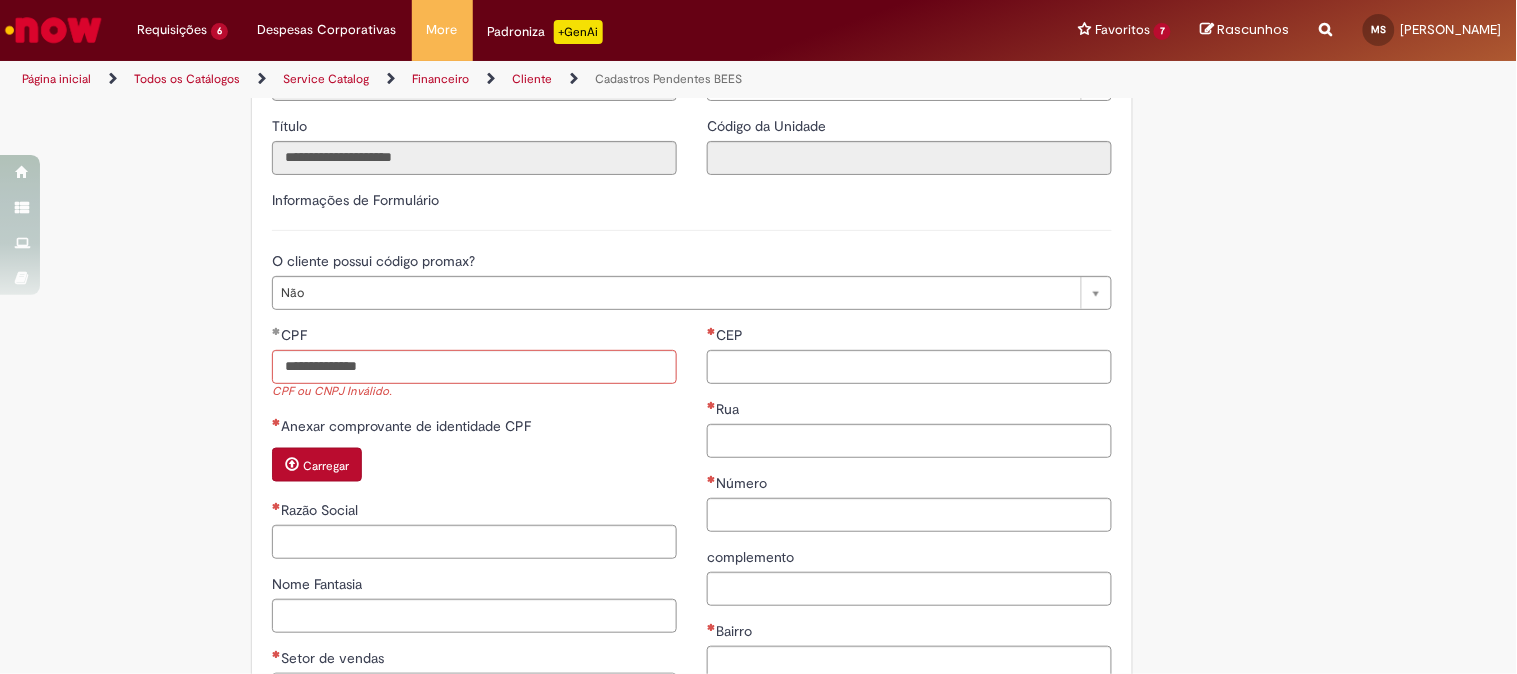 click on "**********" at bounding box center (661, 453) 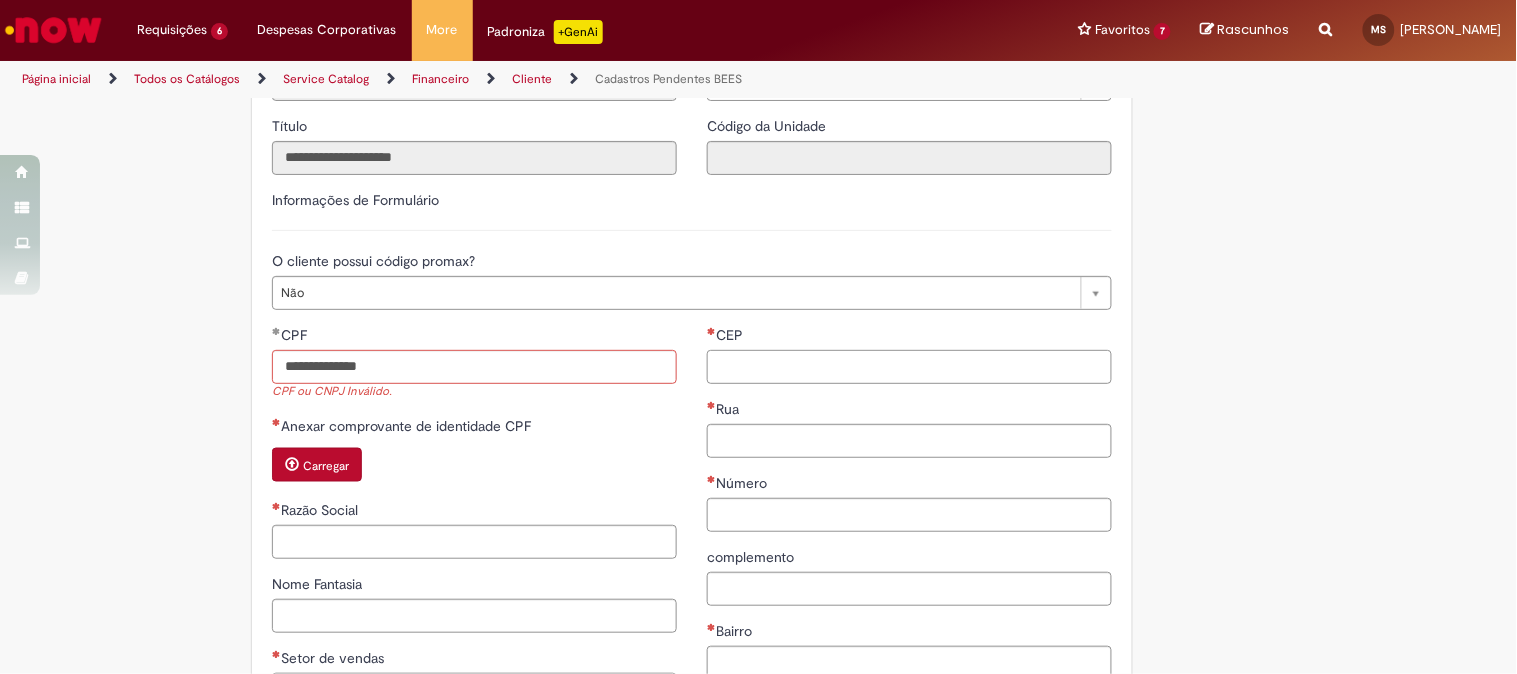 click on "CEP" at bounding box center [909, 367] 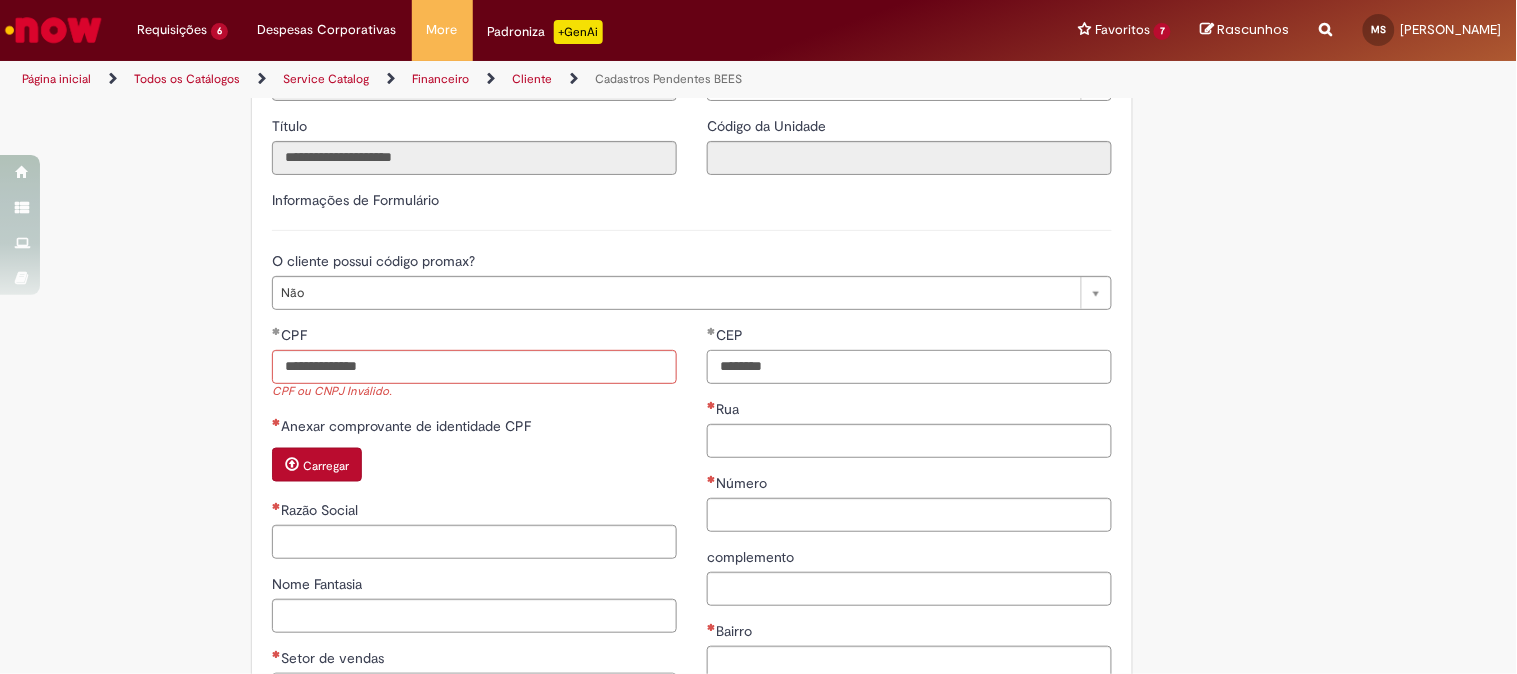 type on "********" 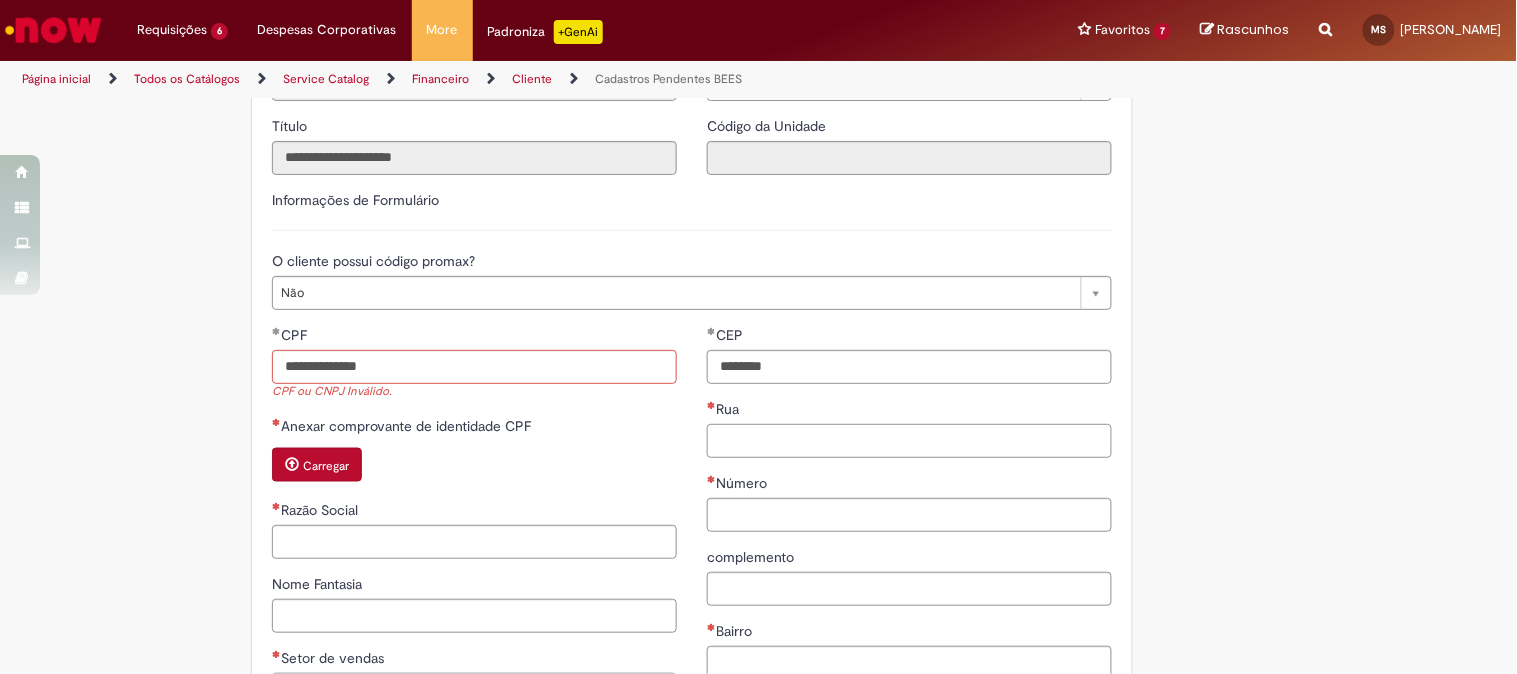 click on "Rua" at bounding box center [909, 441] 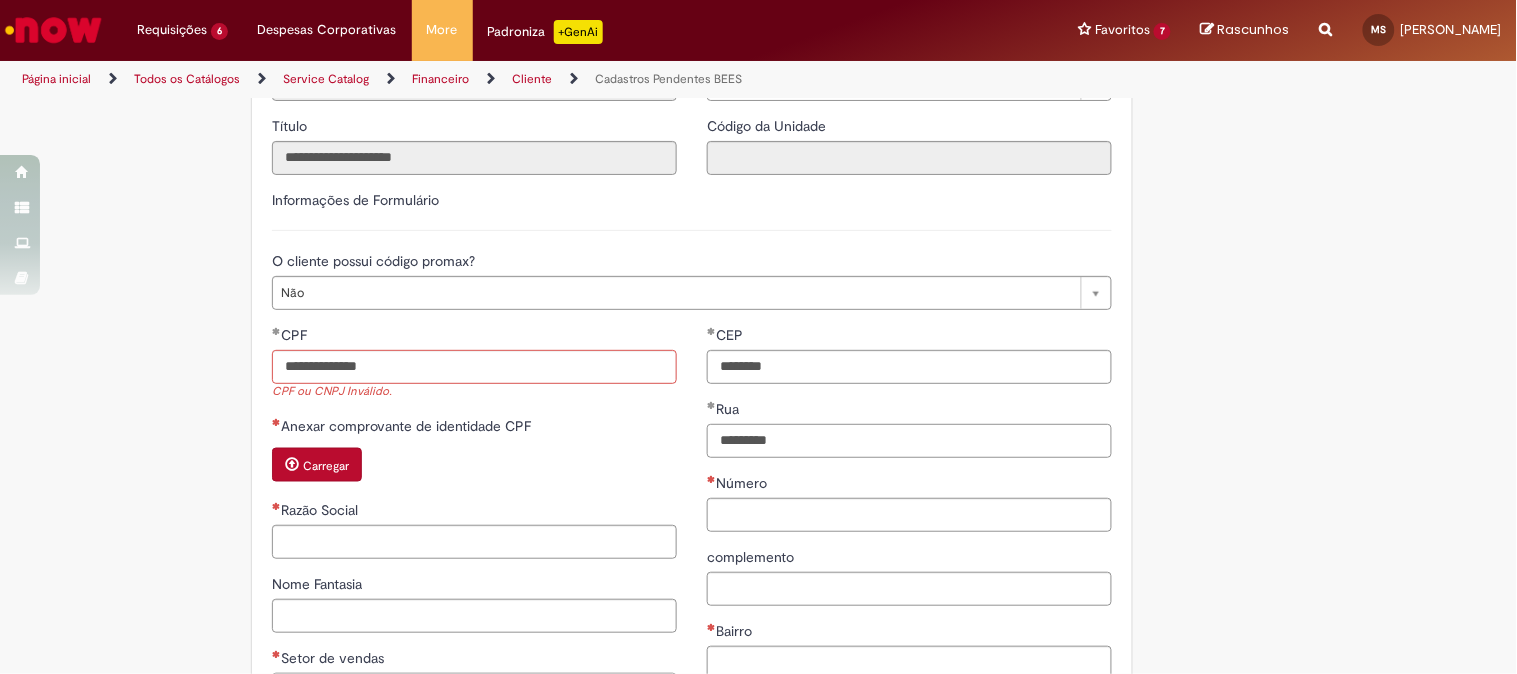 type on "*********" 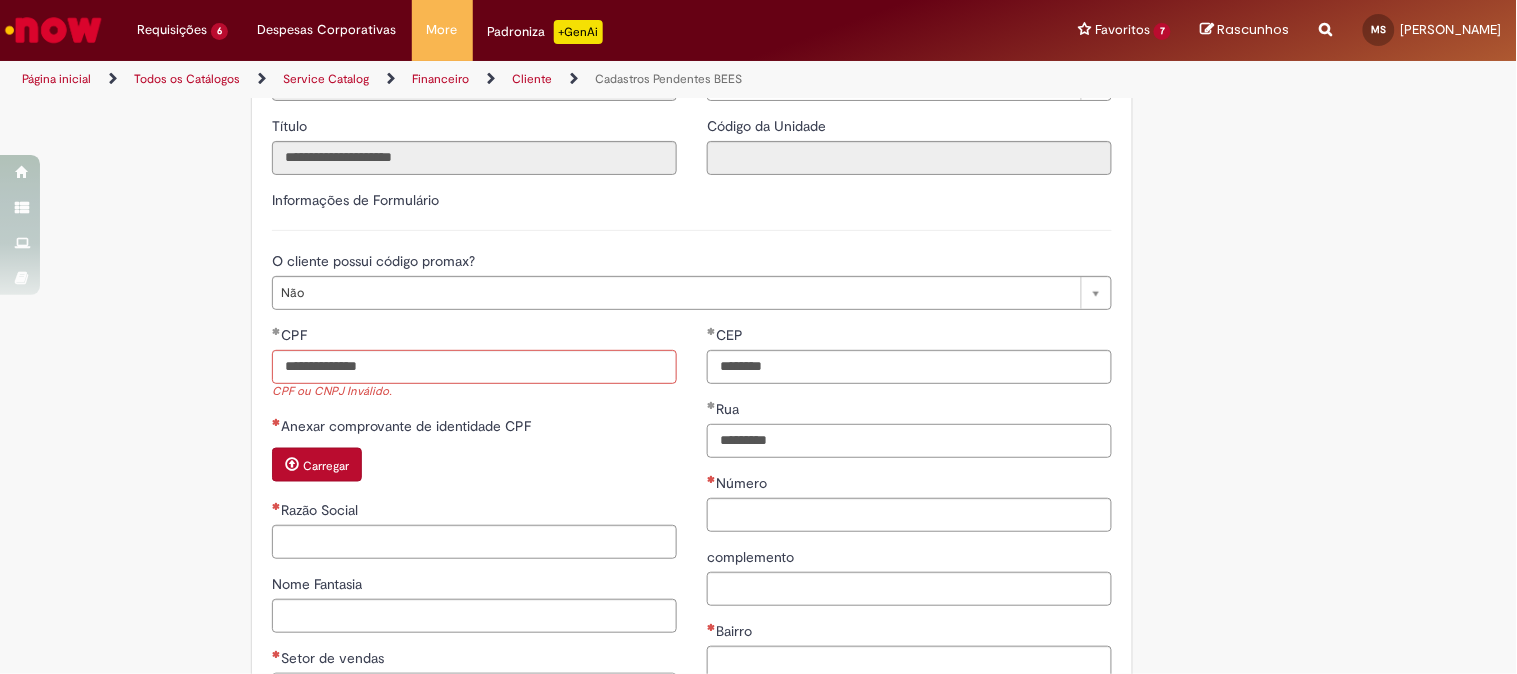 drag, startPoint x: 786, startPoint y: 480, endPoint x: 542, endPoint y: 452, distance: 245.6013 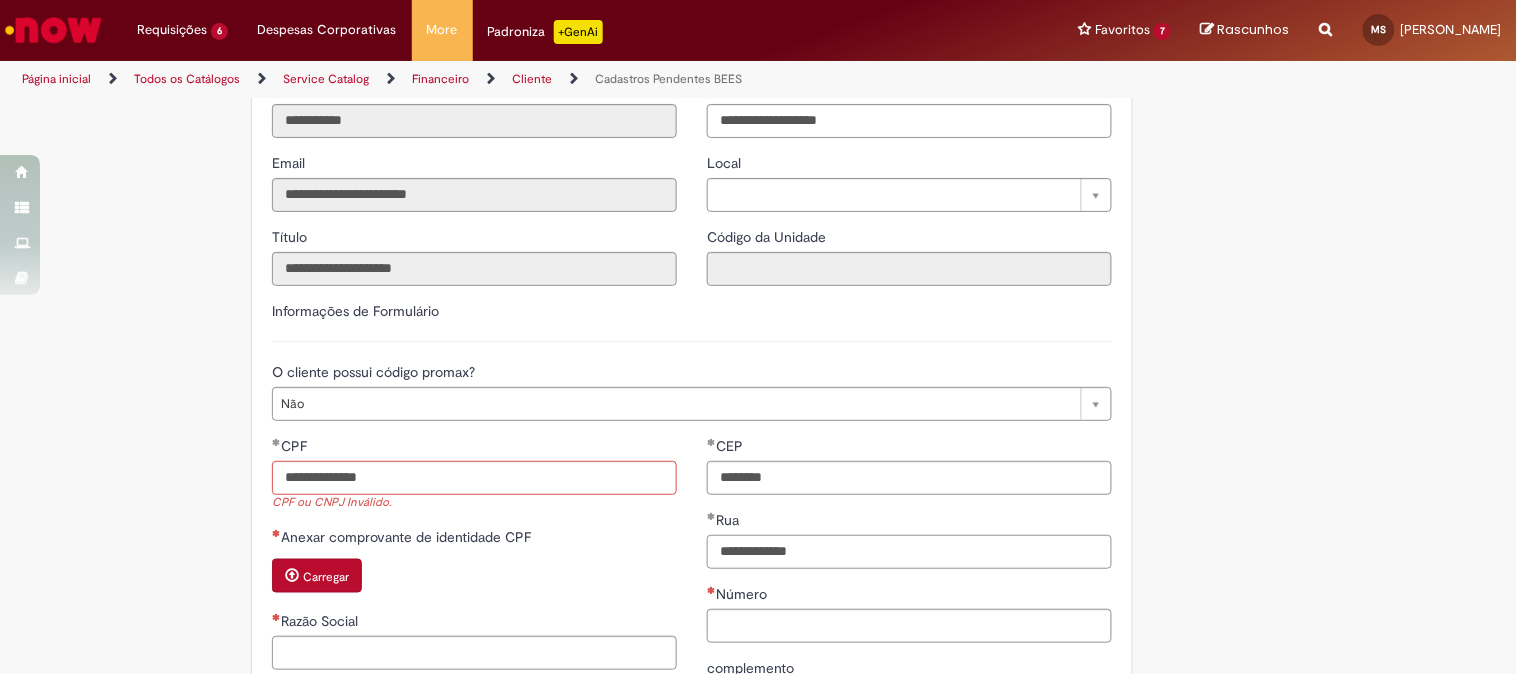 scroll, scrollTop: 677, scrollLeft: 0, axis: vertical 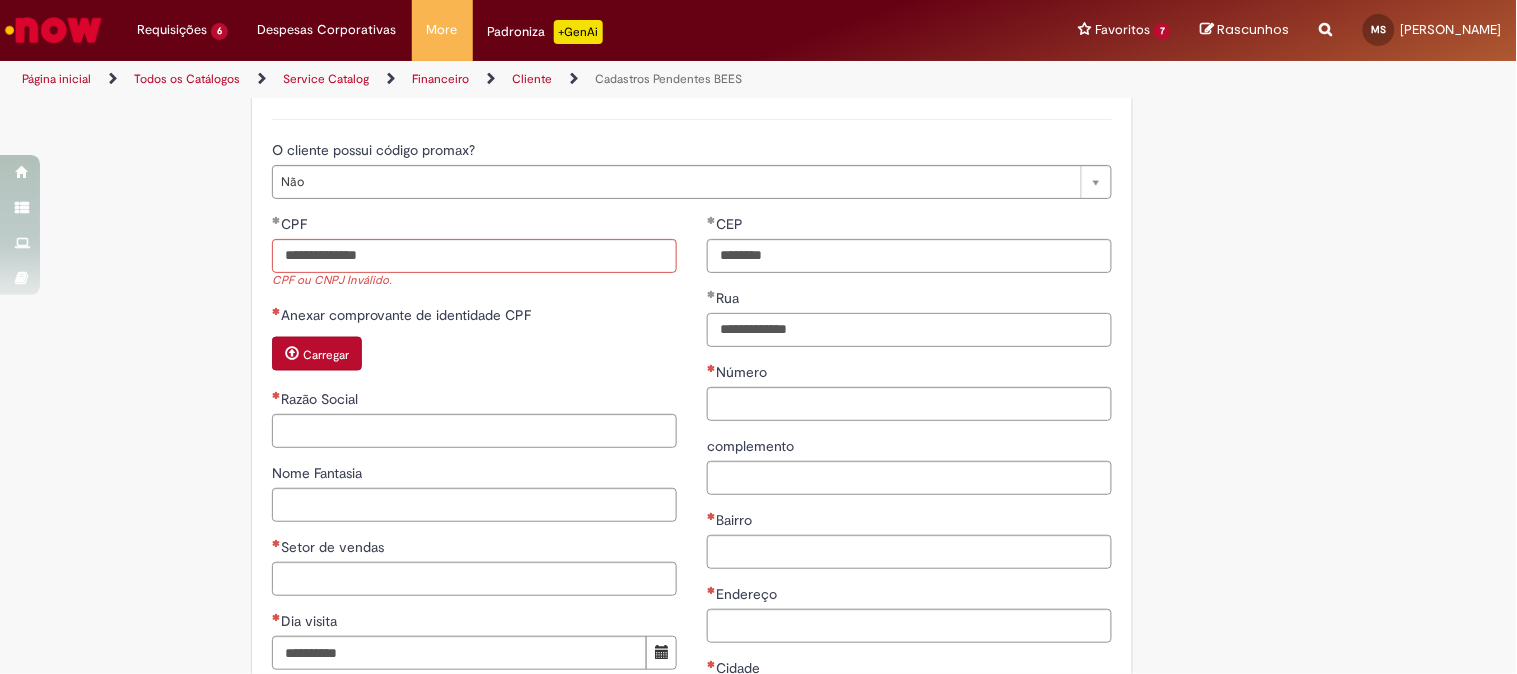type on "**********" 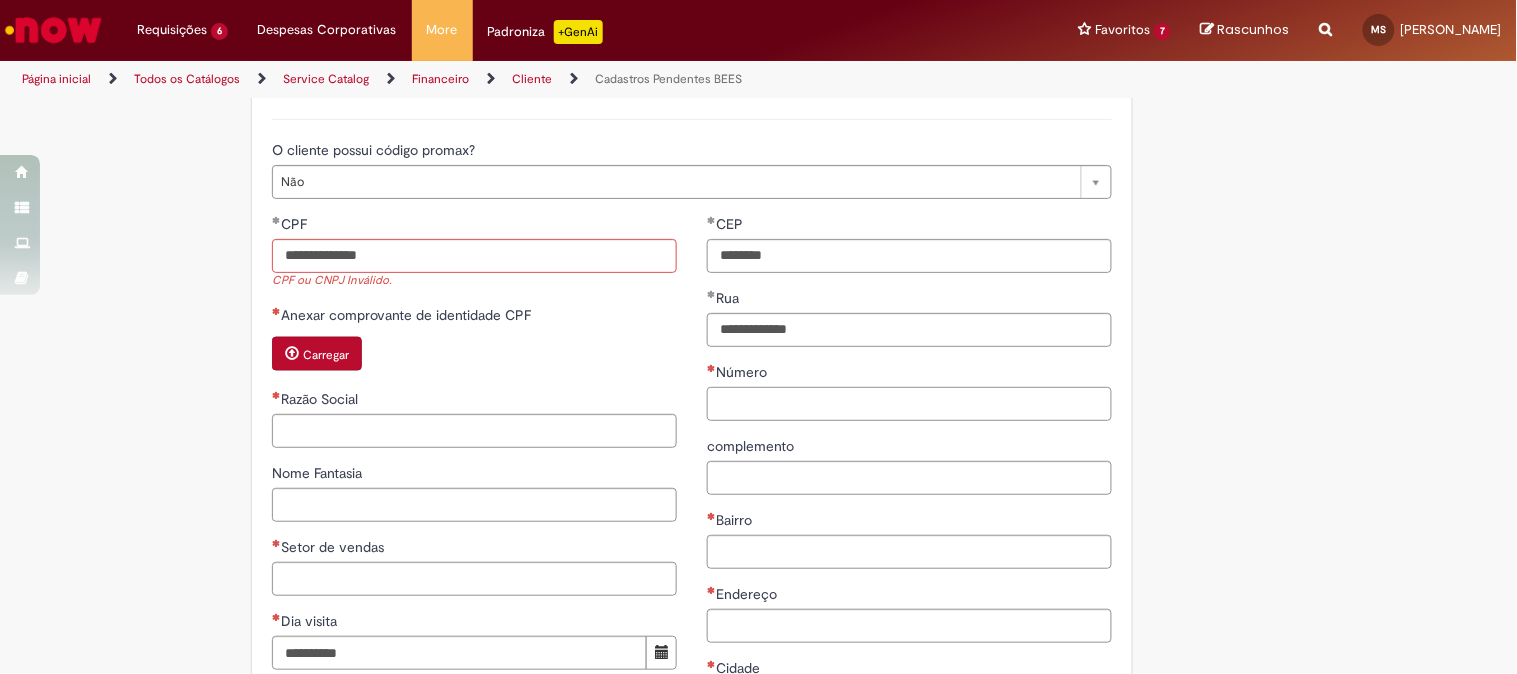 click on "Número" at bounding box center (909, 404) 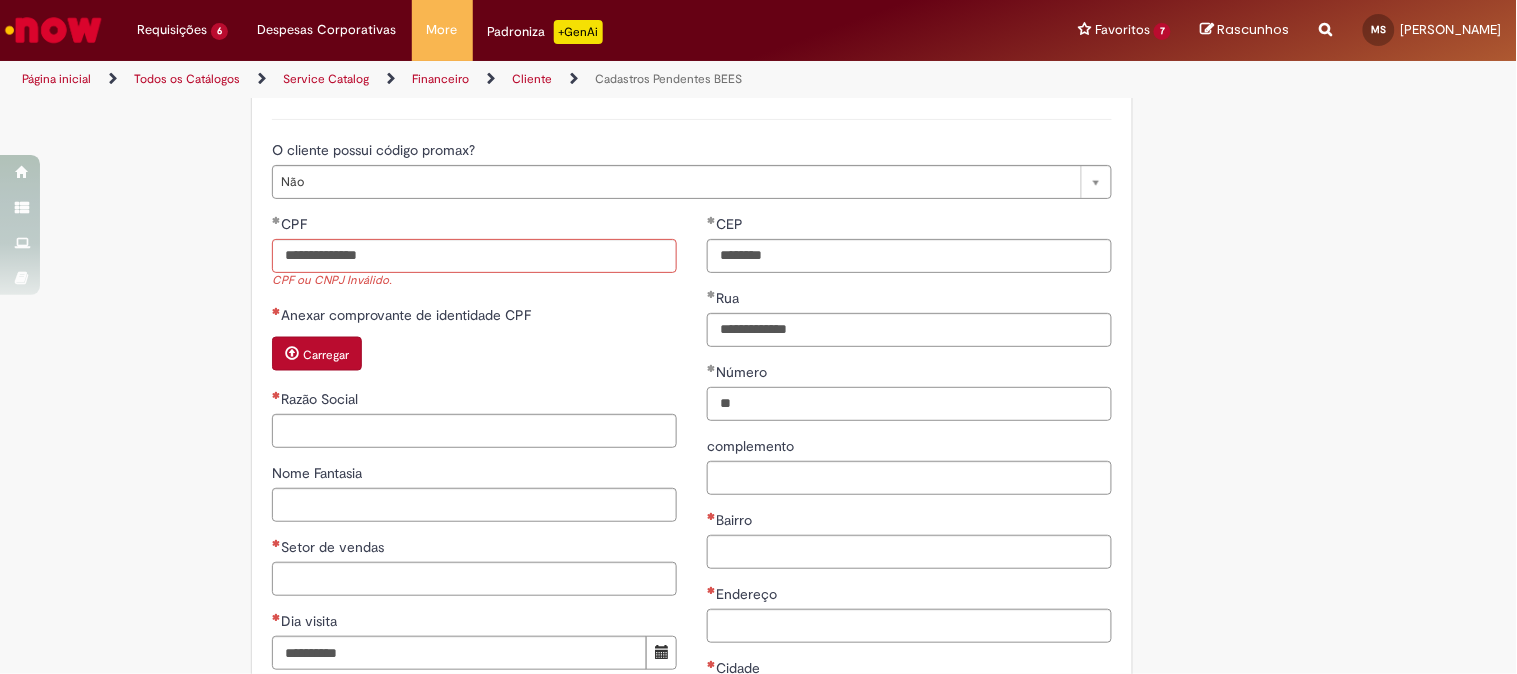 scroll, scrollTop: 788, scrollLeft: 0, axis: vertical 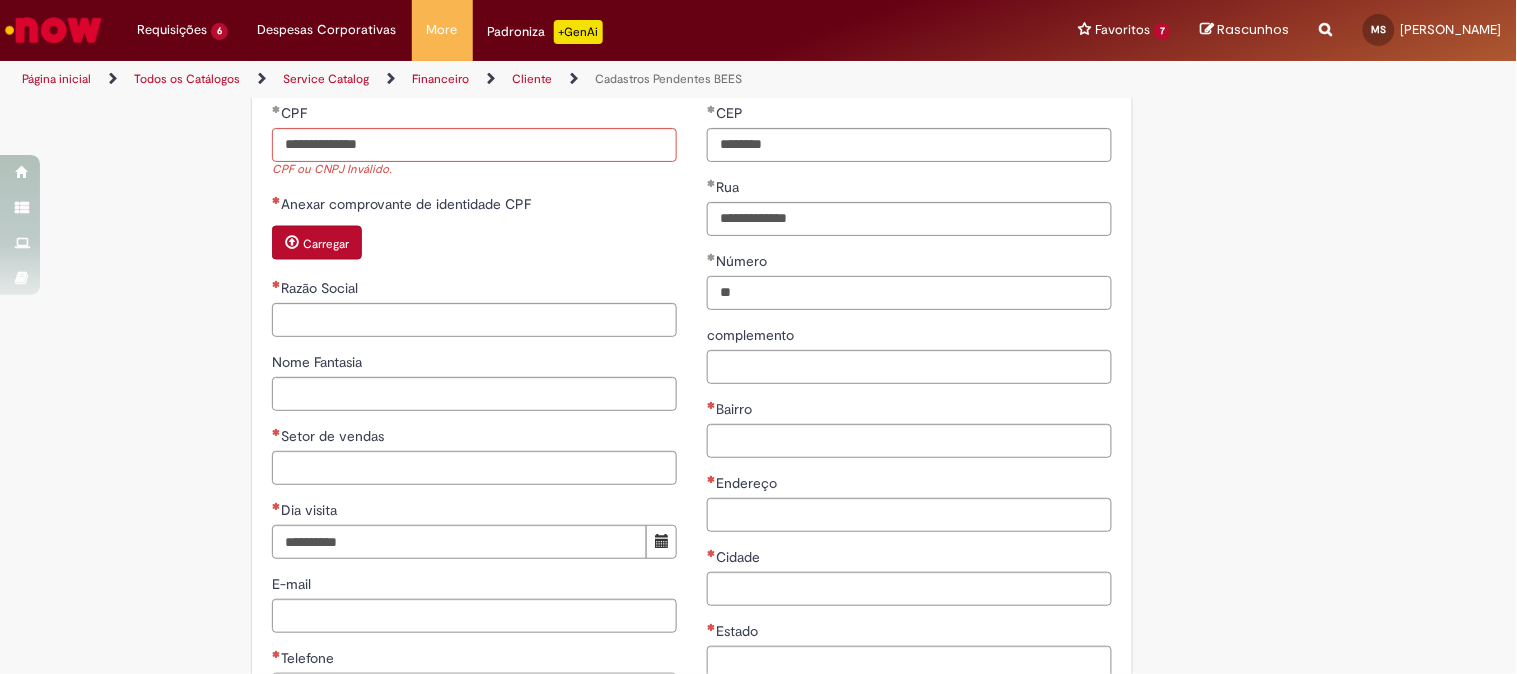 type on "**" 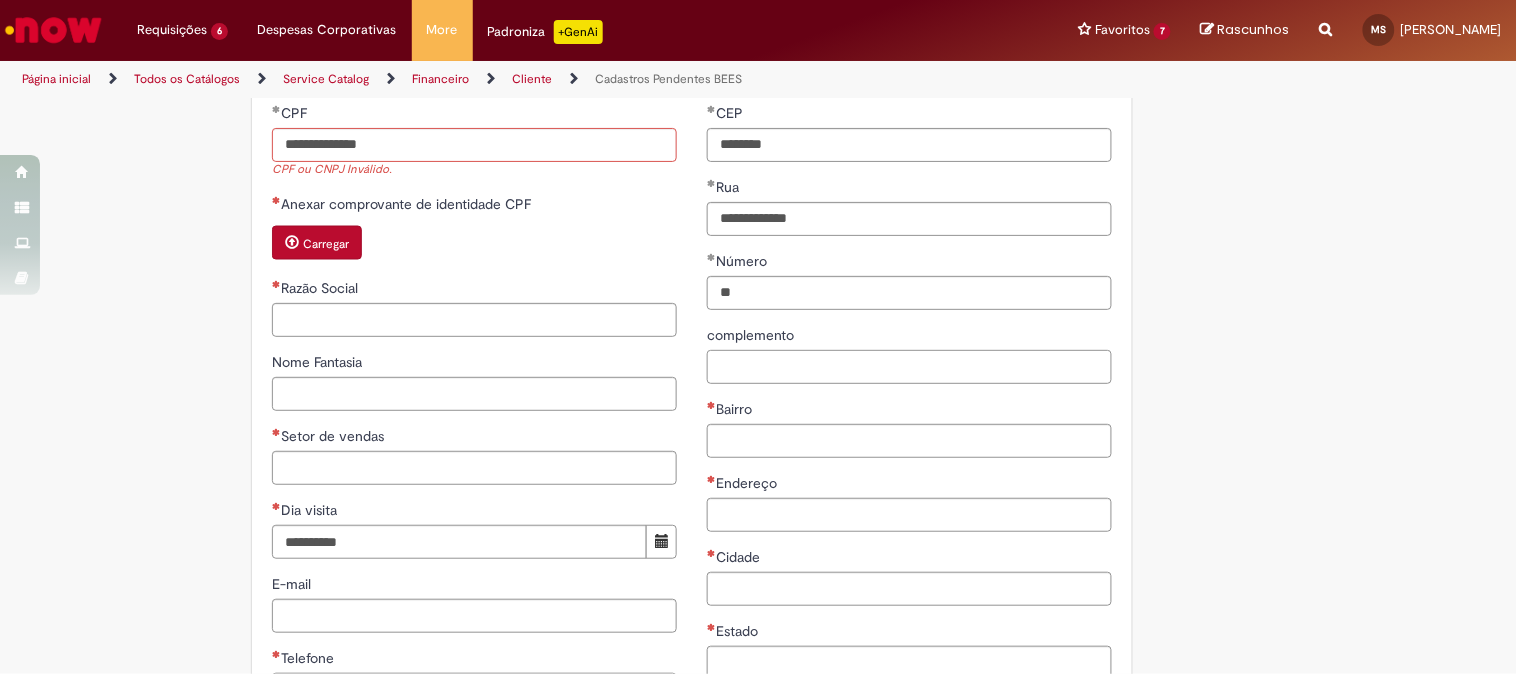 click on "complemento" at bounding box center (909, 367) 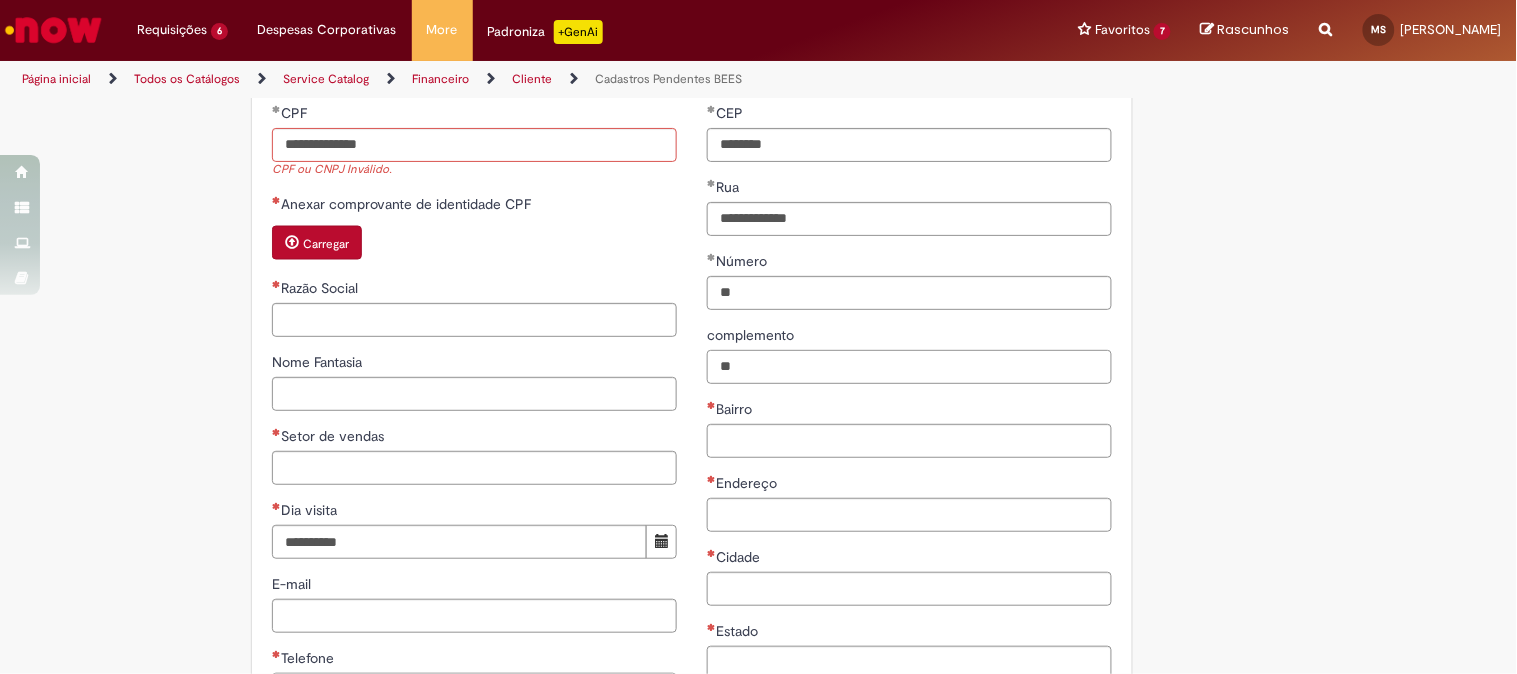 type on "**" 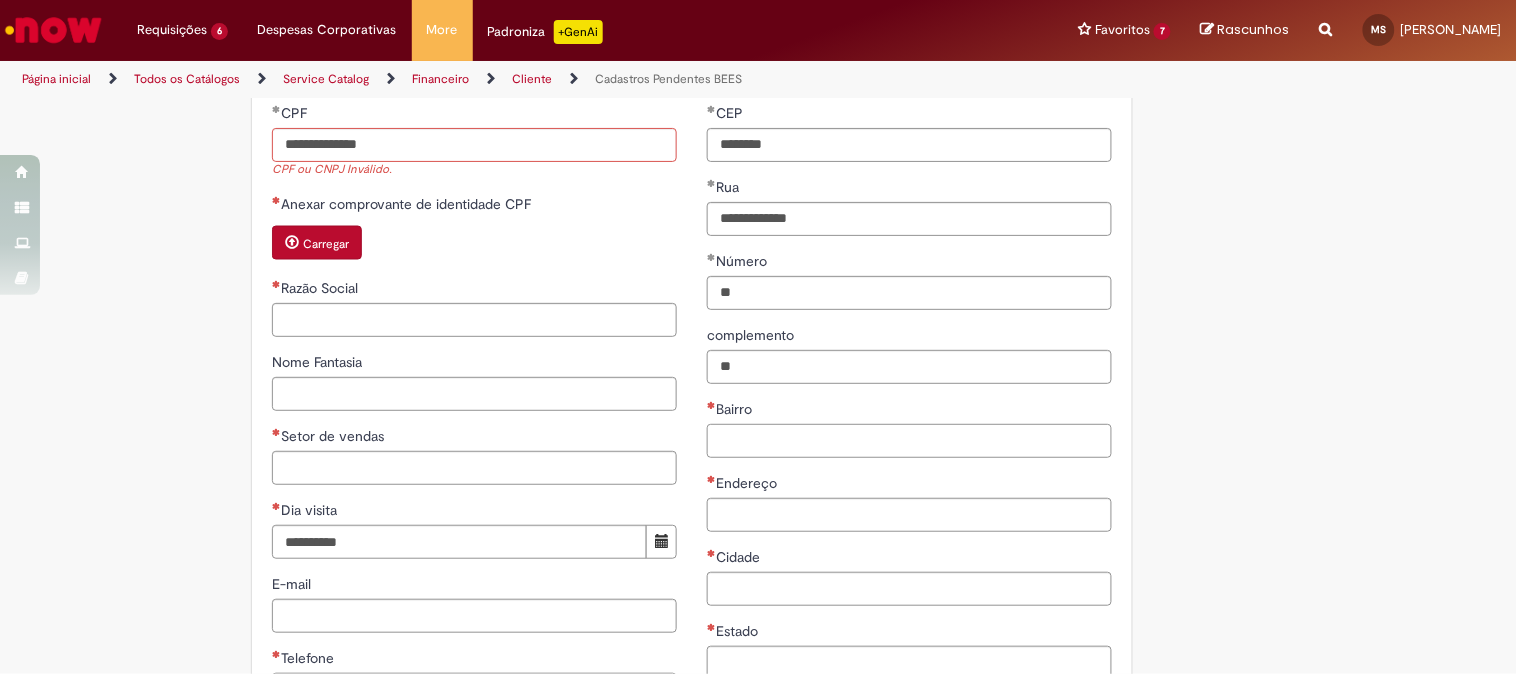 click on "Bairro" at bounding box center [909, 441] 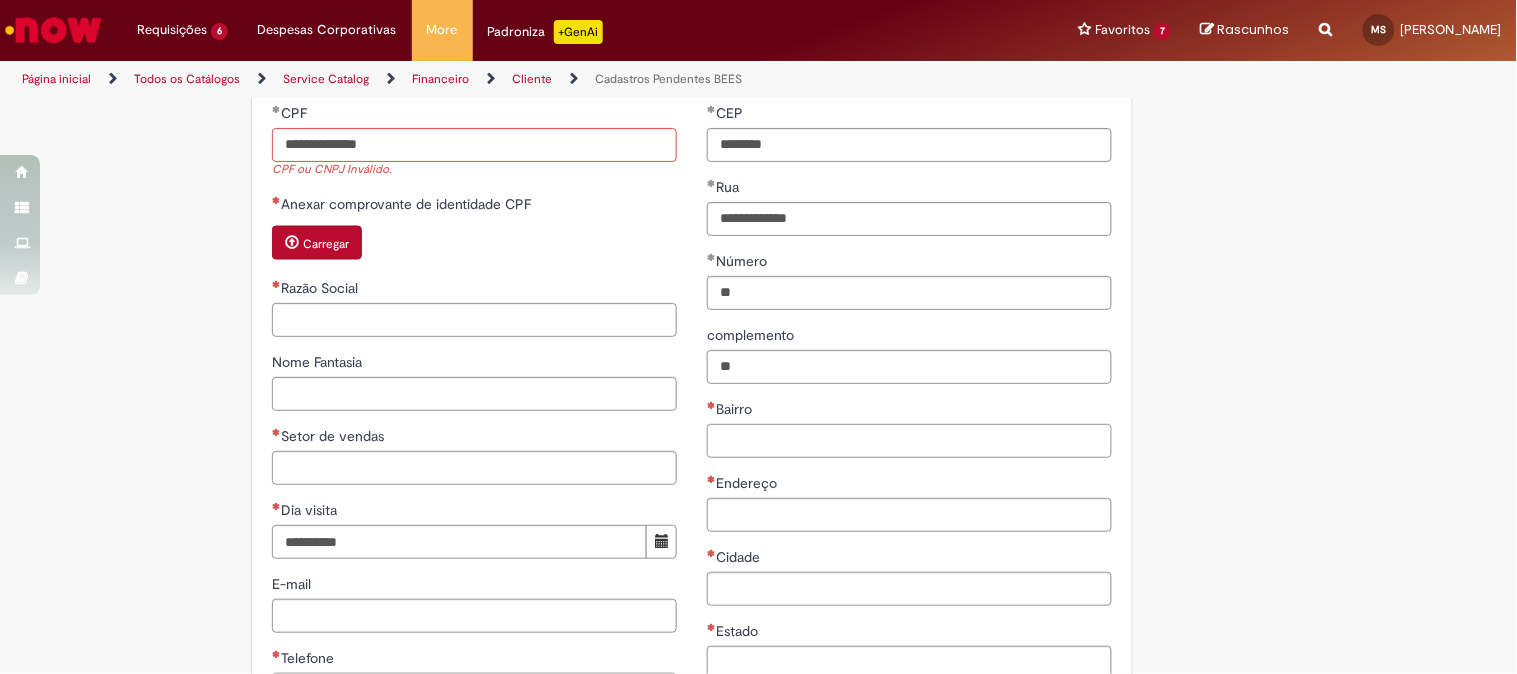 paste on "*********" 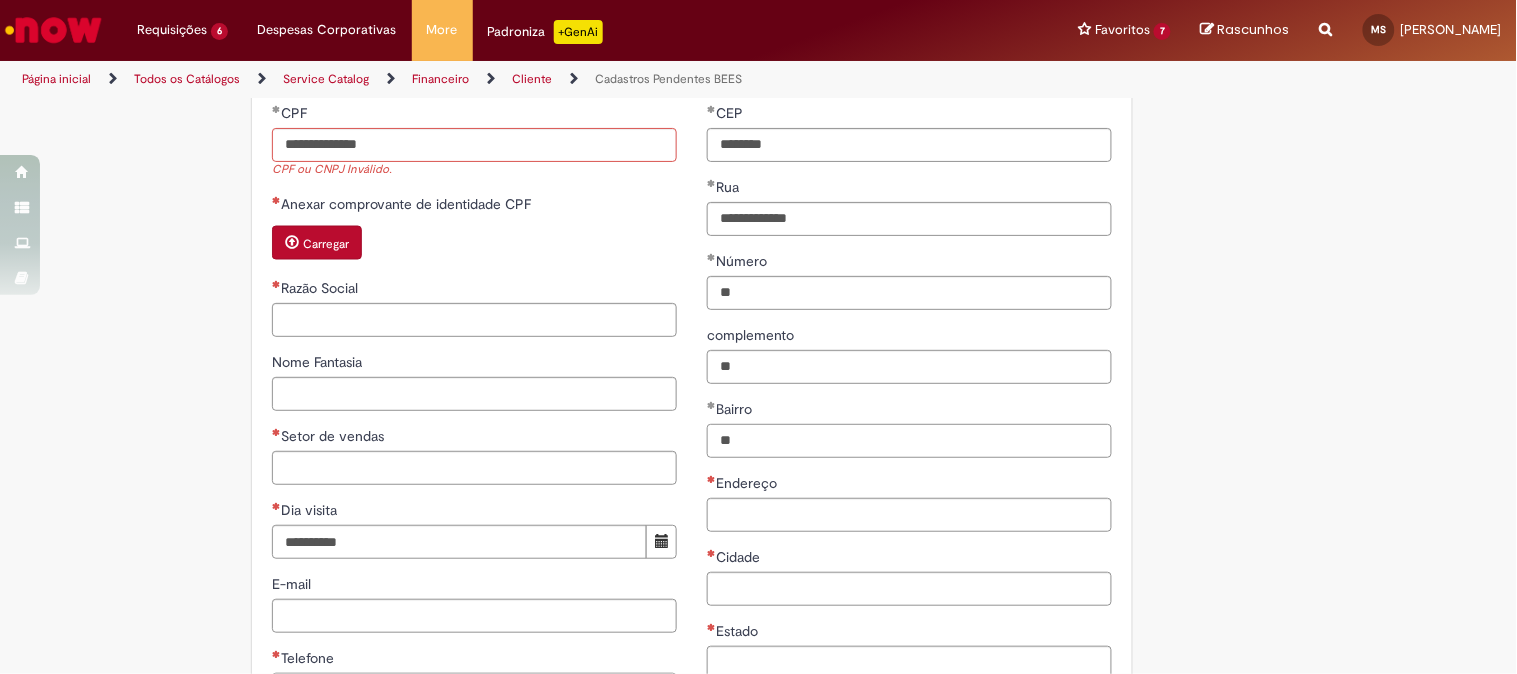 type on "*" 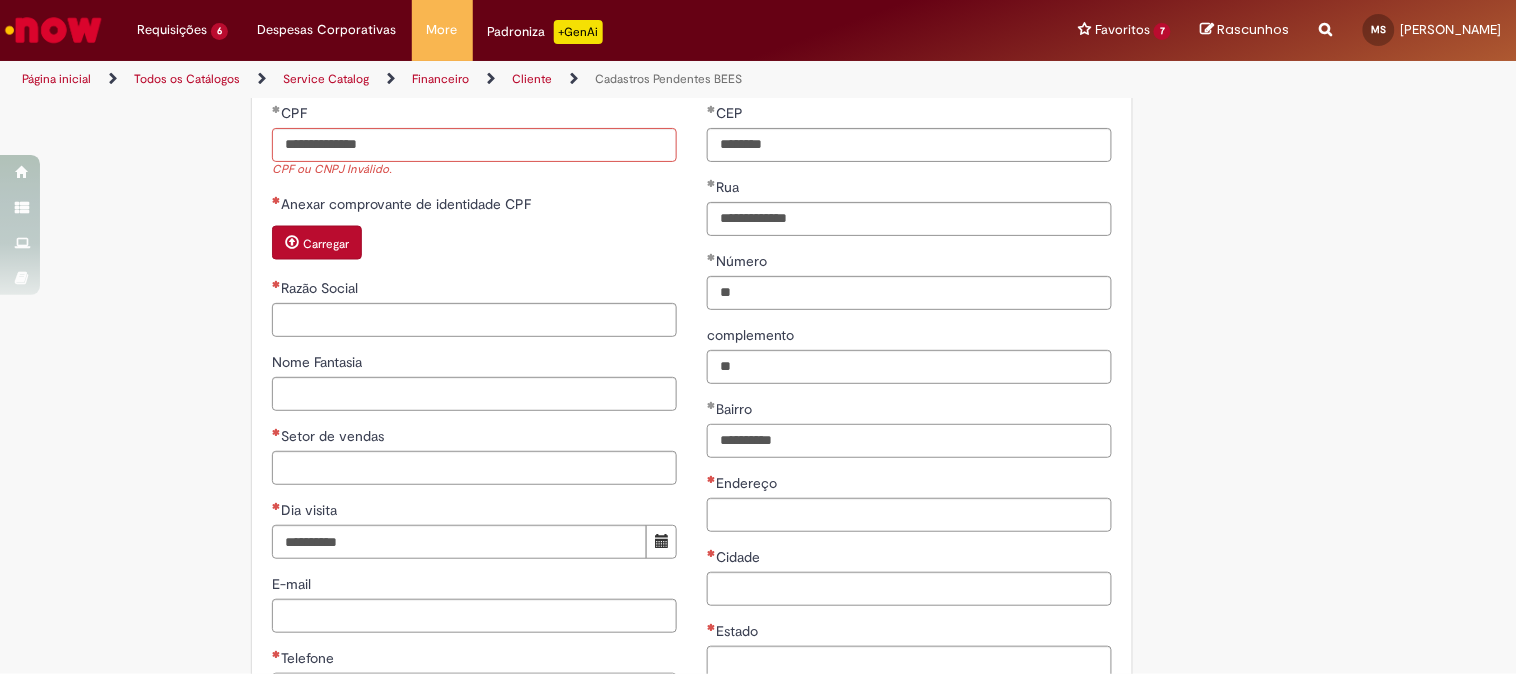 type on "*********" 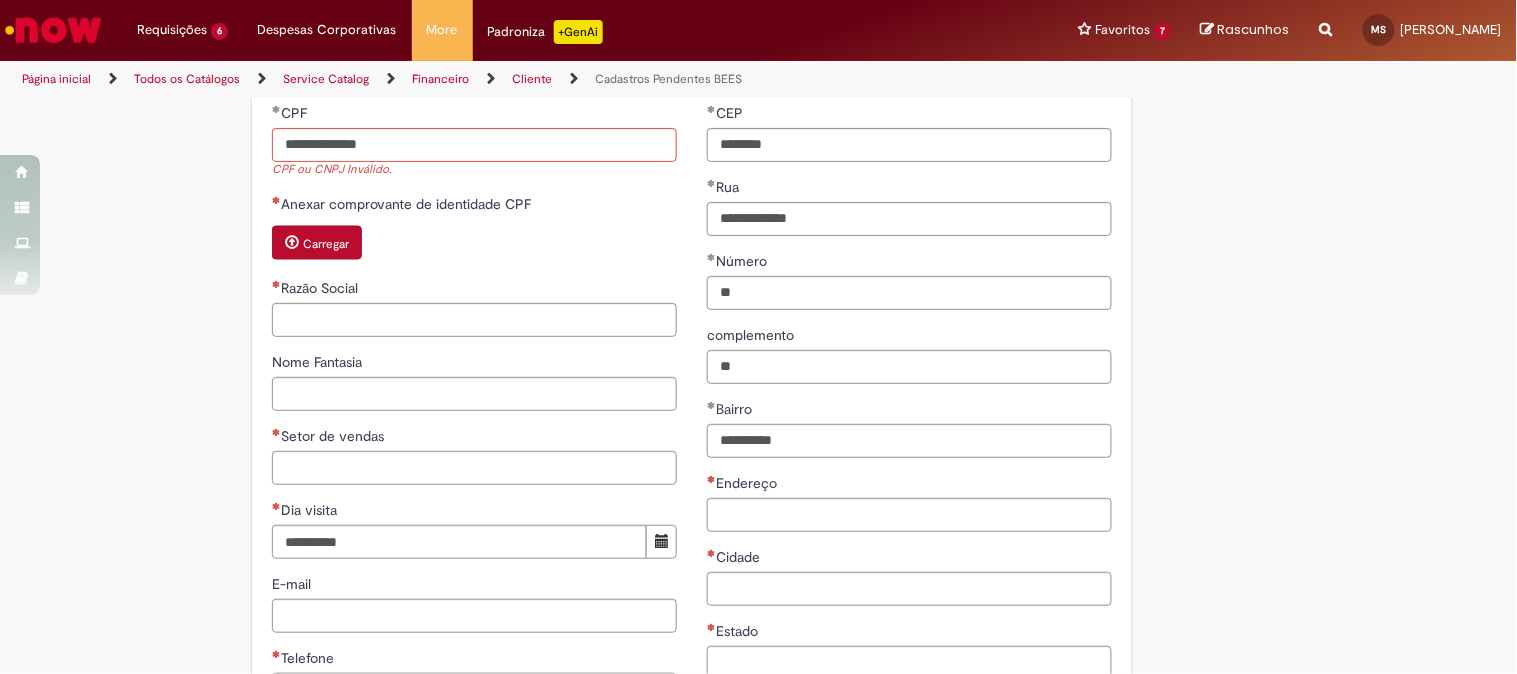 click on "**********" at bounding box center [909, 436] 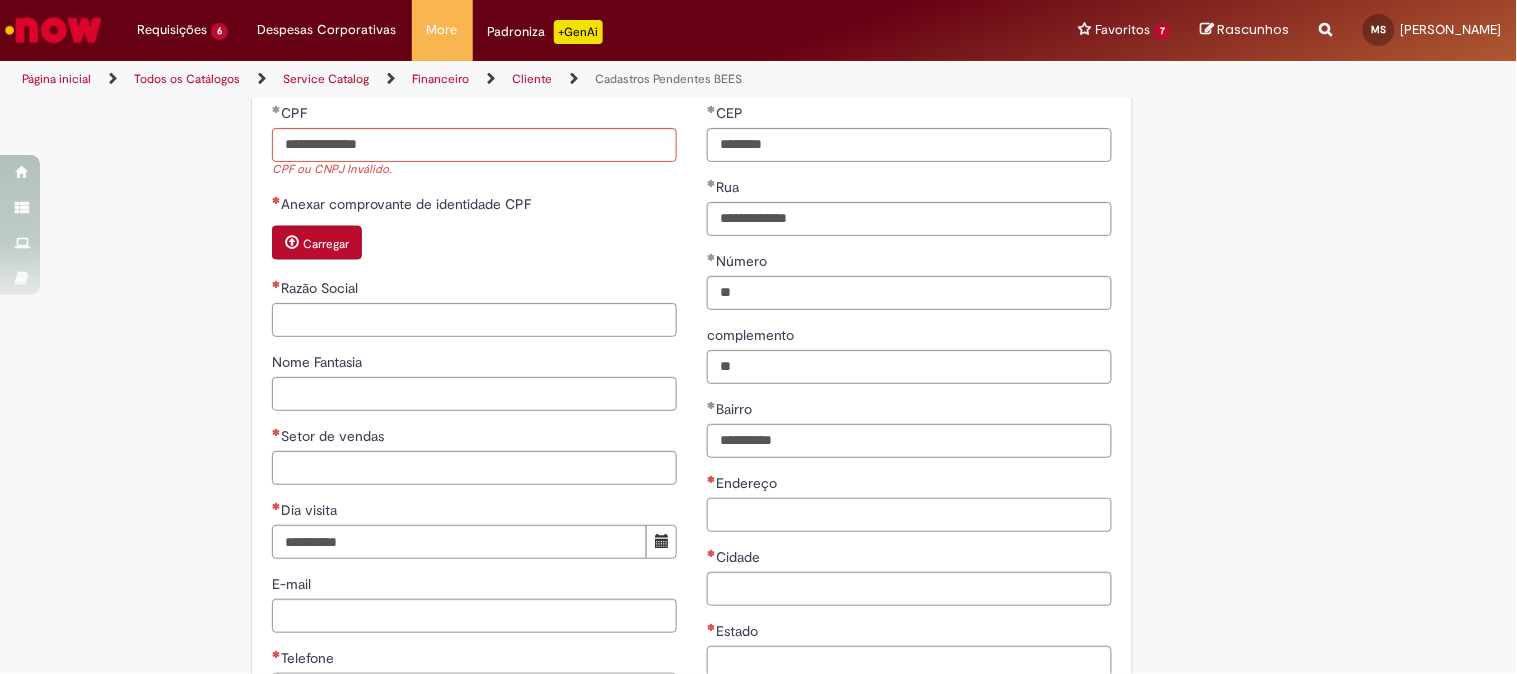 click on "Endereço" at bounding box center (909, 515) 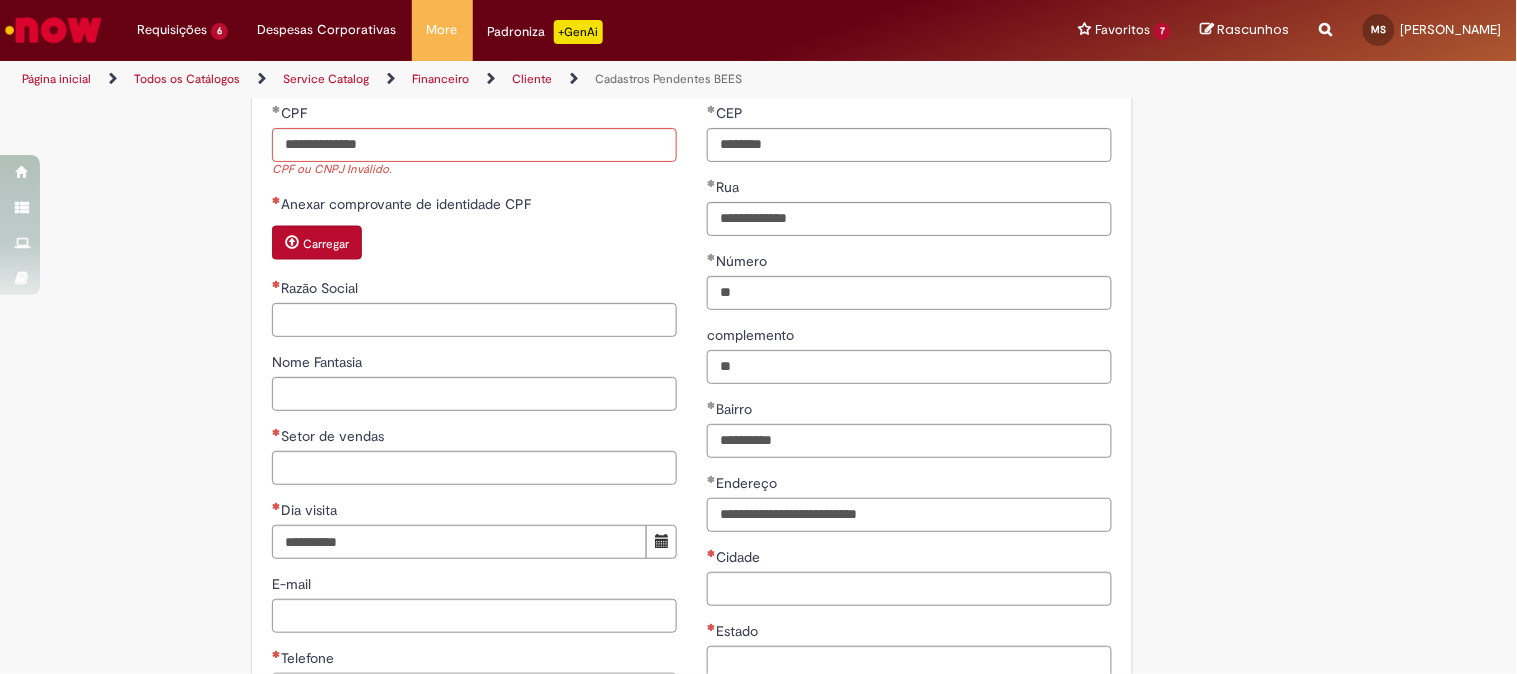 type on "**********" 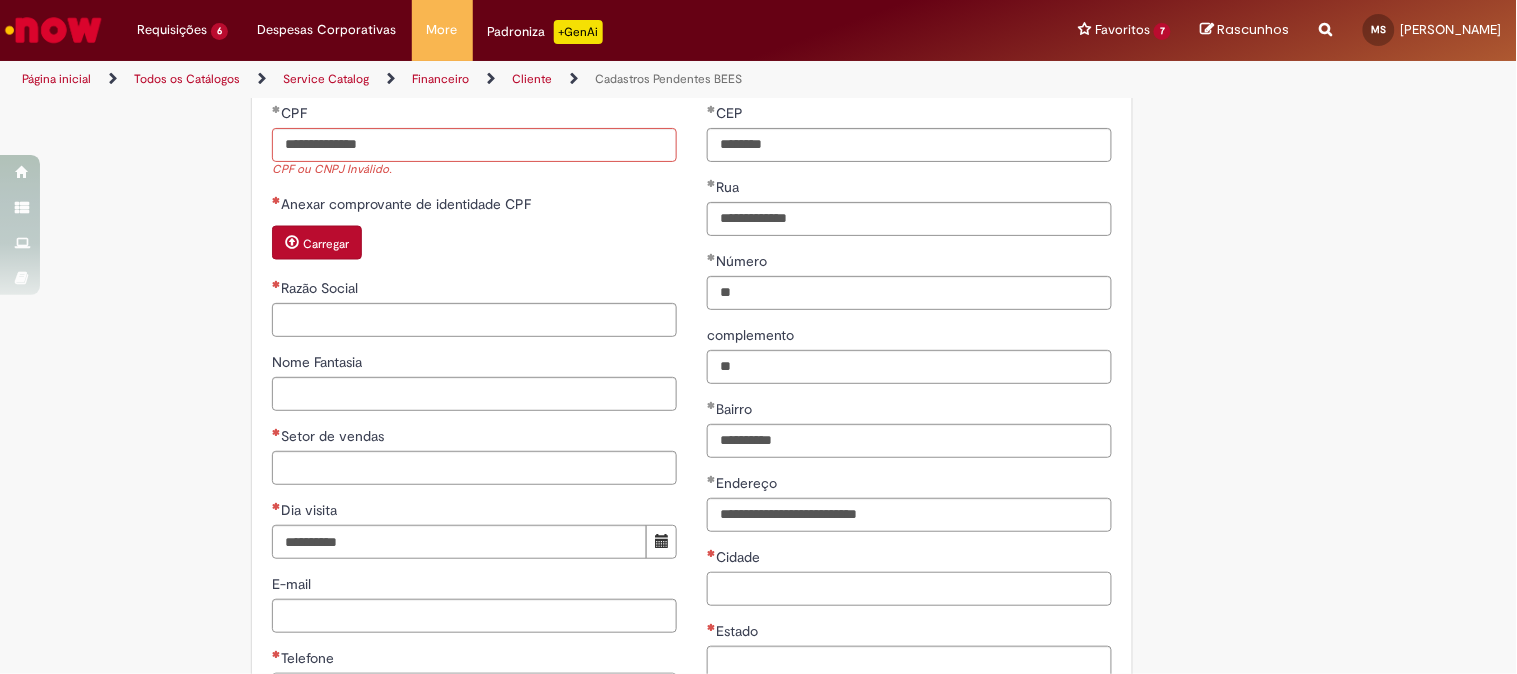 click on "Cidade" at bounding box center [909, 589] 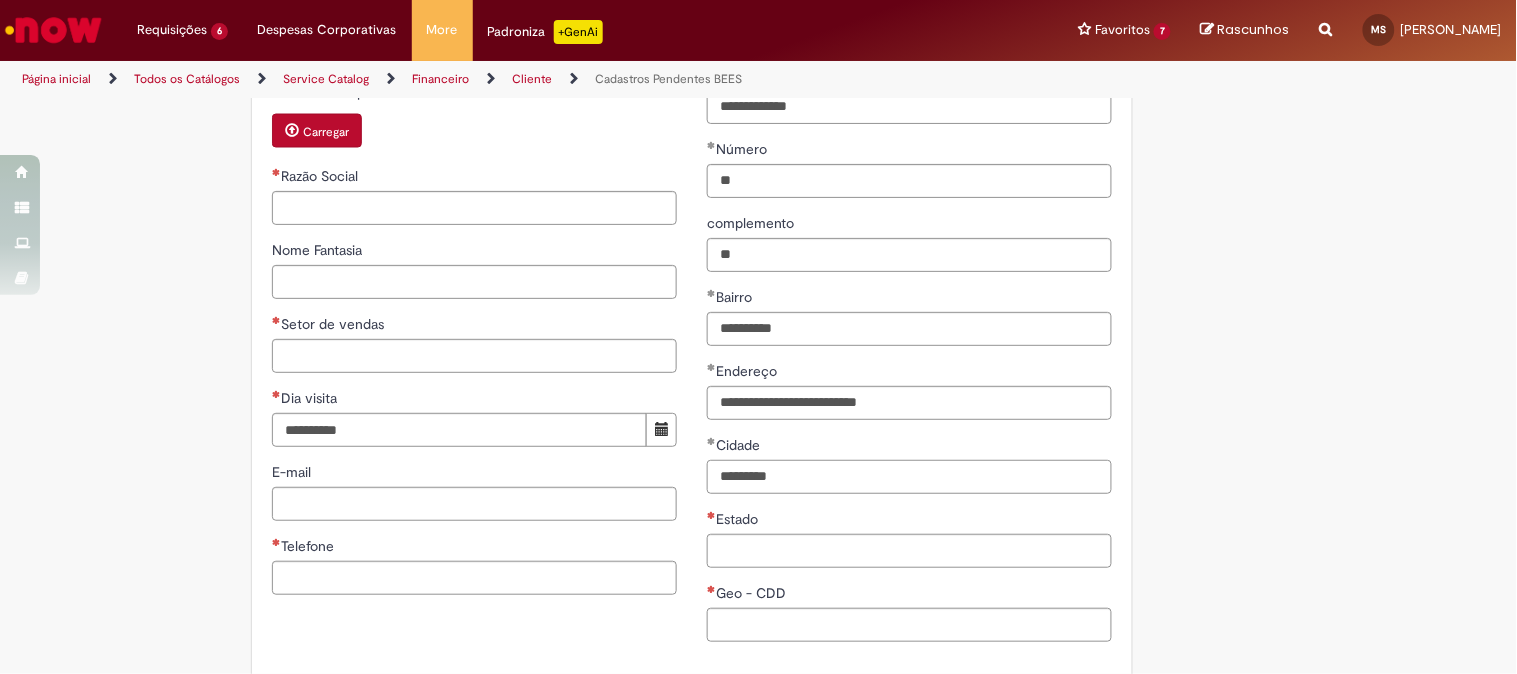 scroll, scrollTop: 1011, scrollLeft: 0, axis: vertical 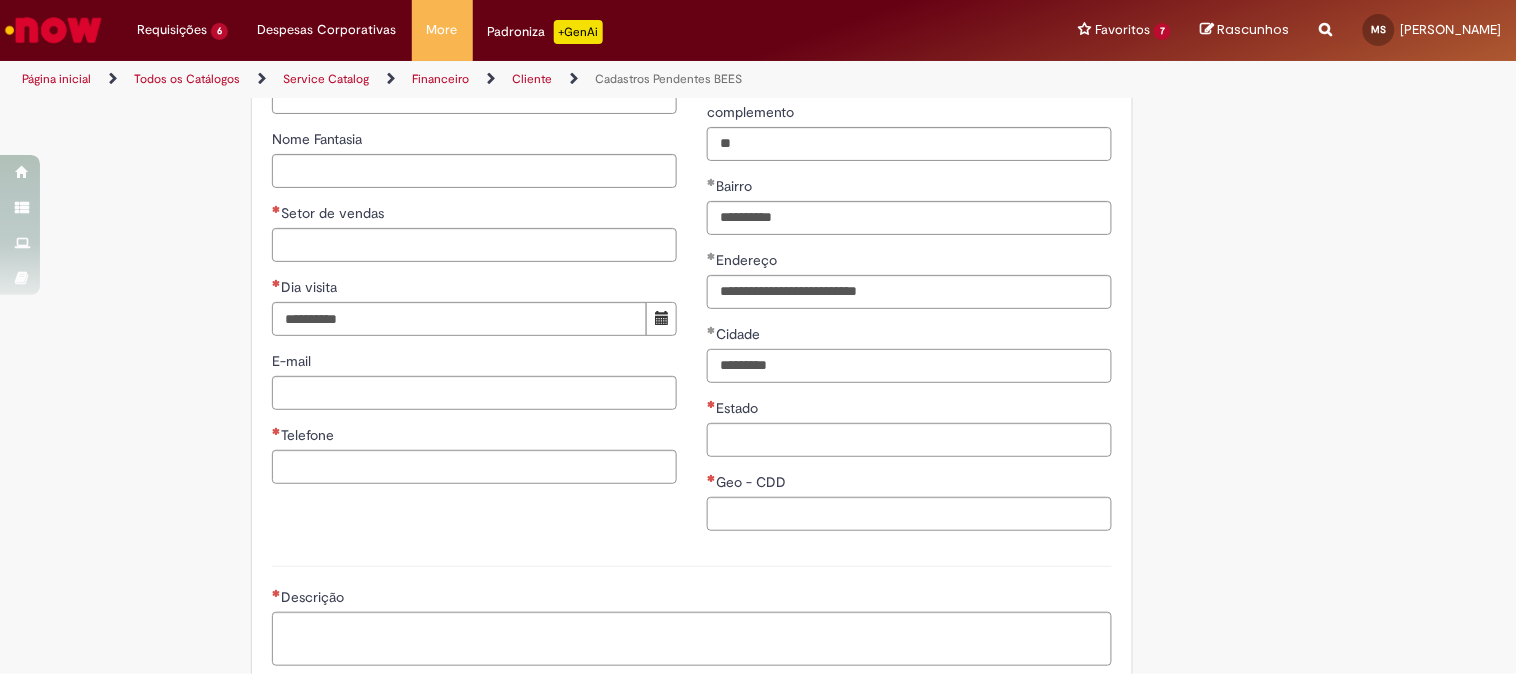 type on "*********" 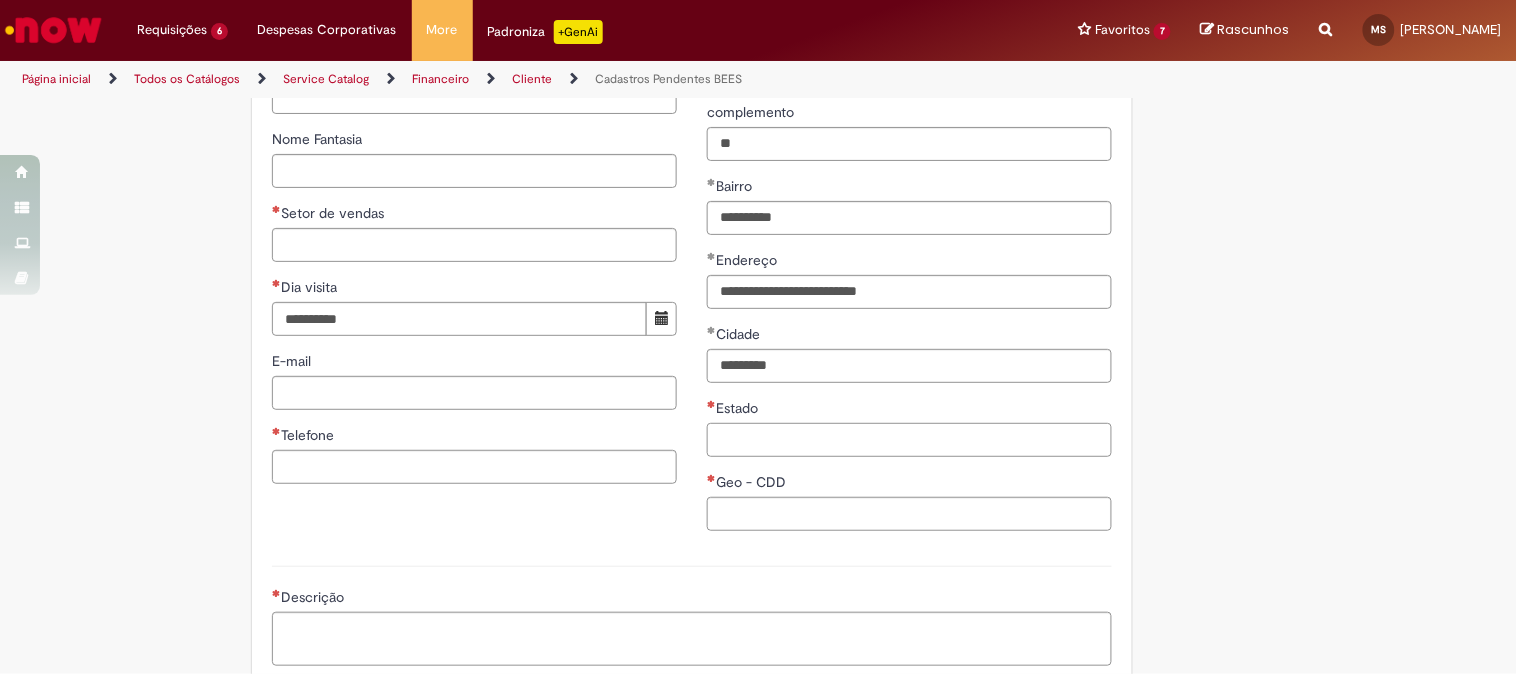 click on "Estado" at bounding box center (909, 440) 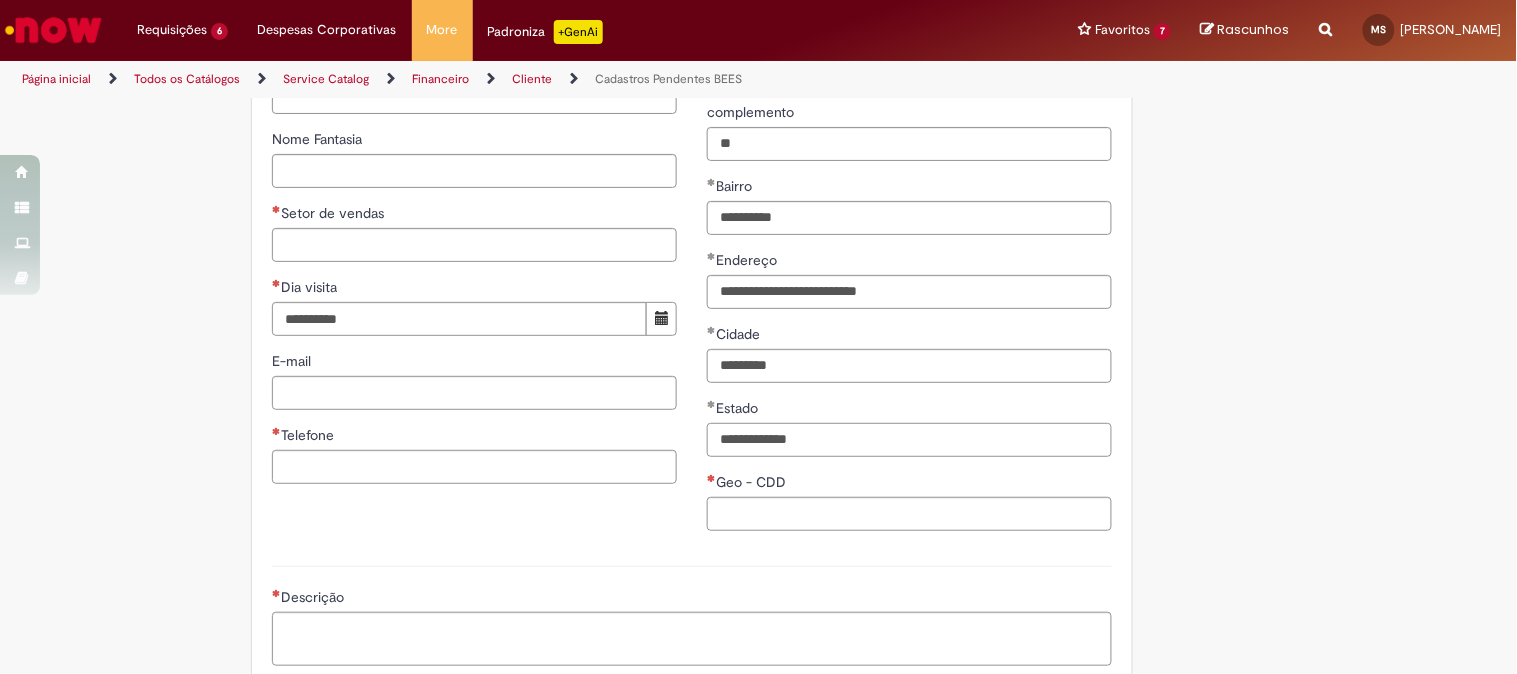 type on "**********" 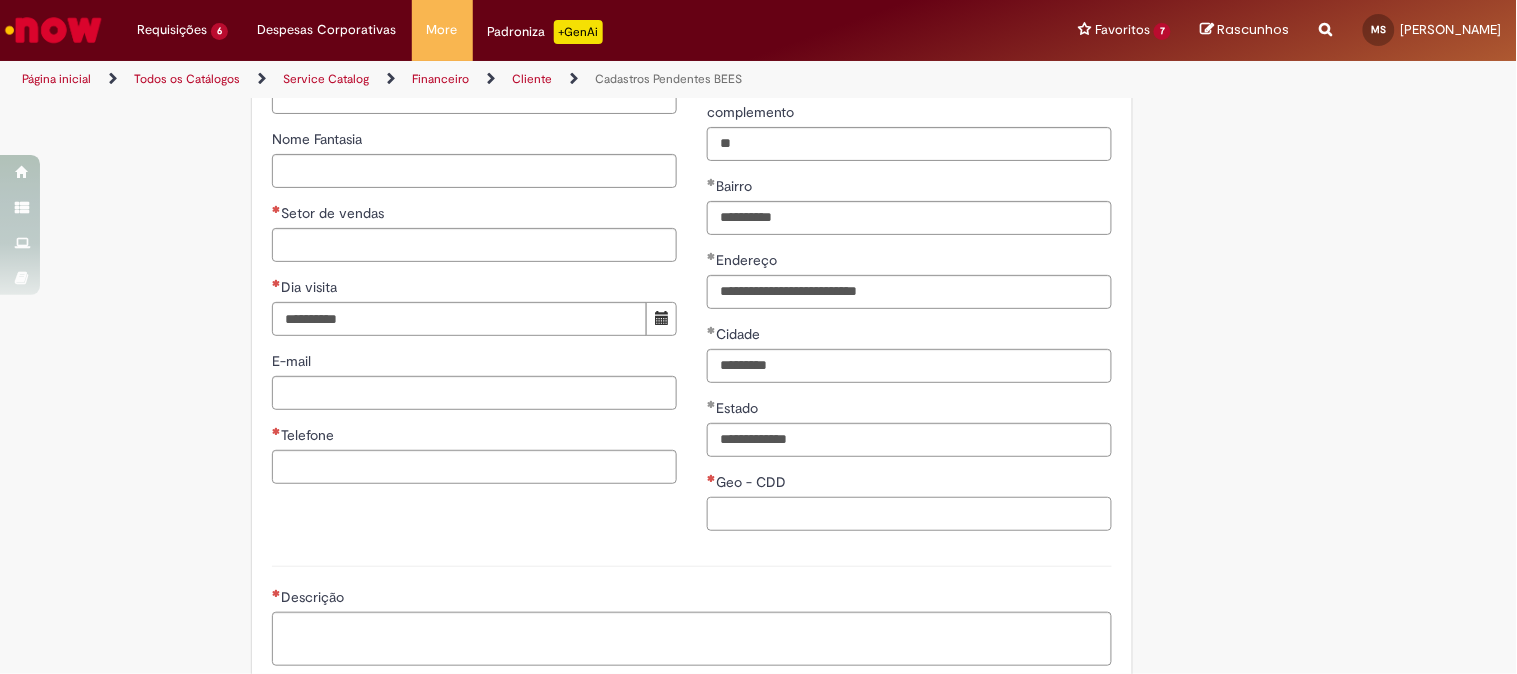 click on "Geo - CDD" at bounding box center (909, 514) 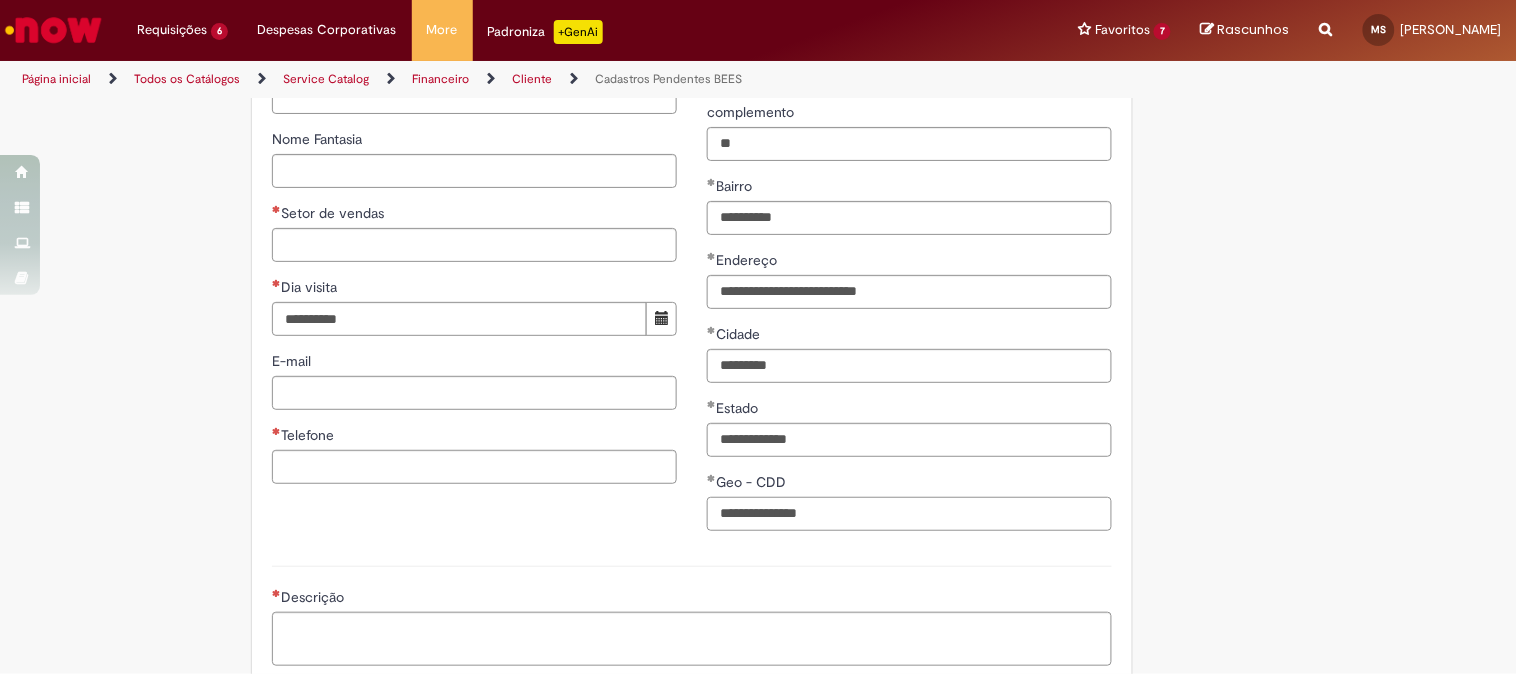 scroll, scrollTop: 788, scrollLeft: 0, axis: vertical 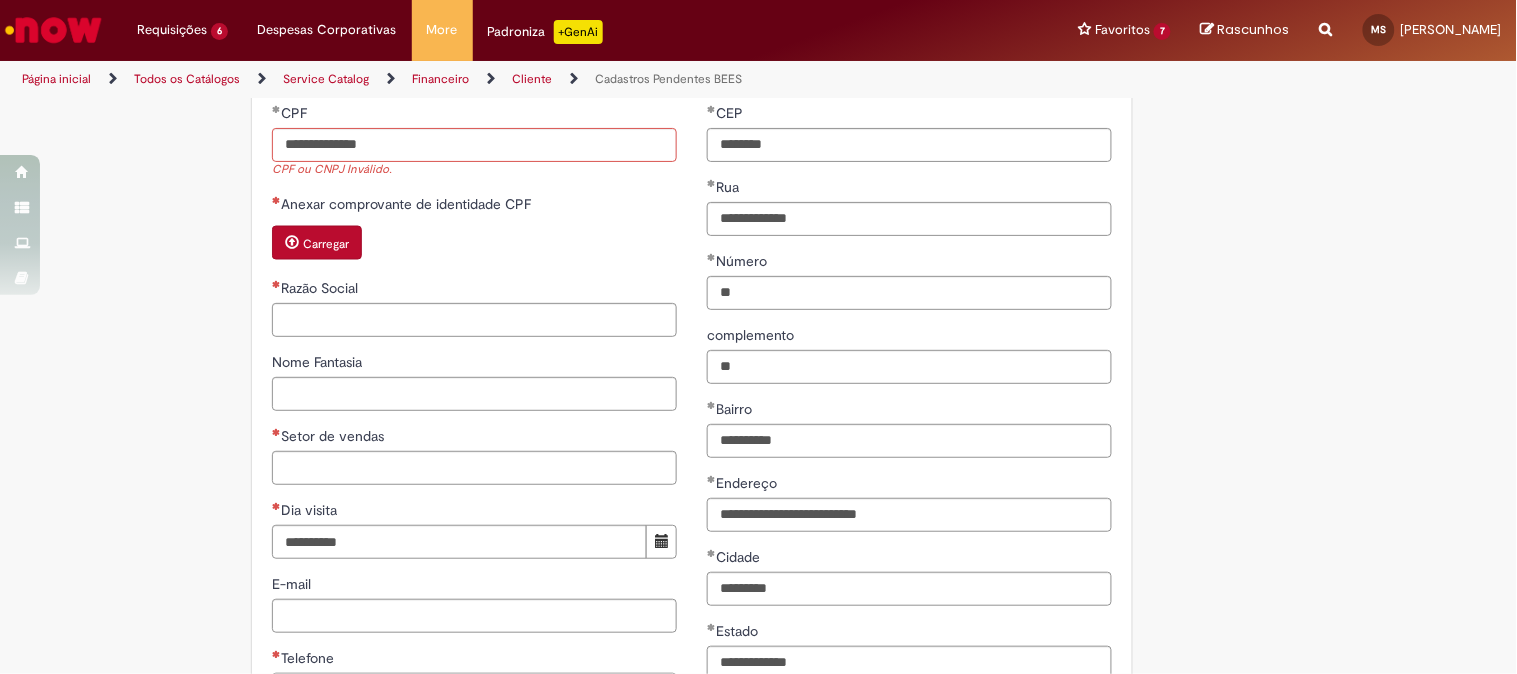 type on "**********" 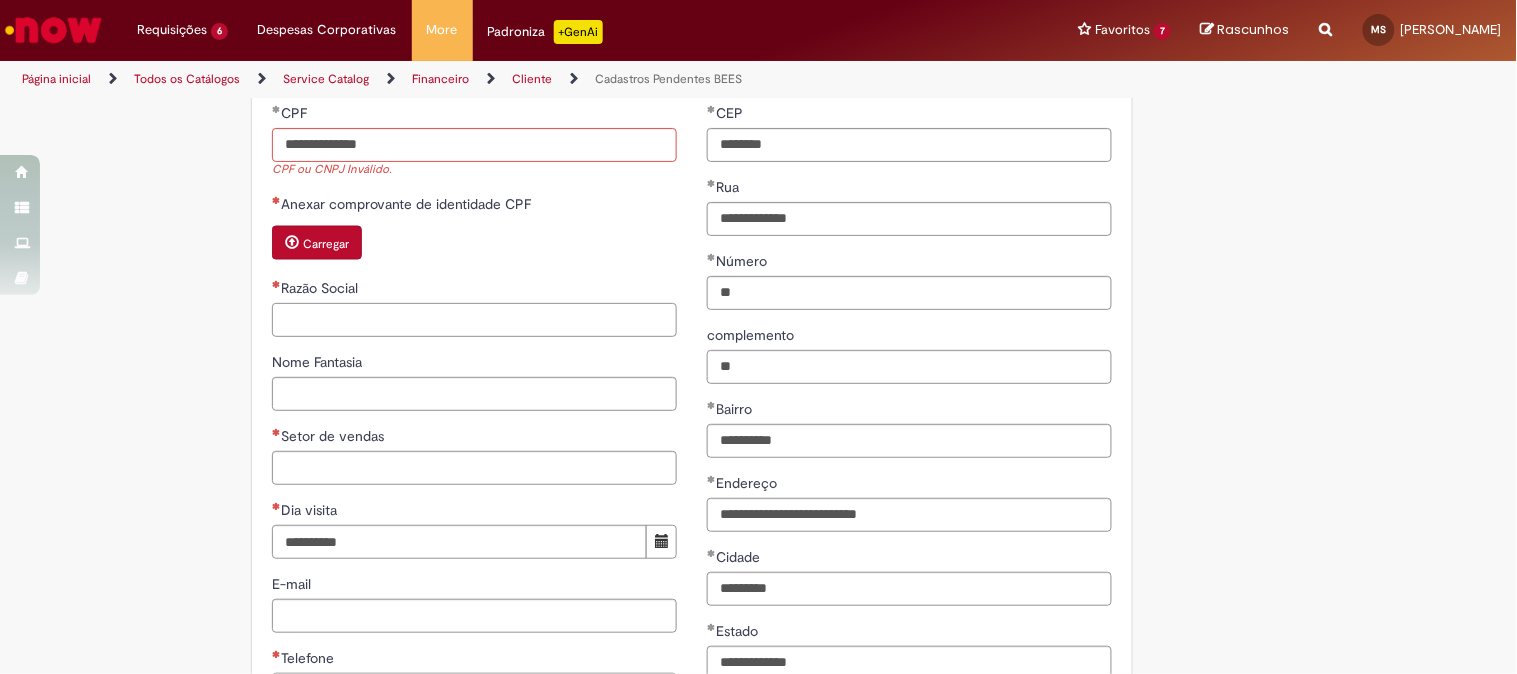 click on "Razão Social" at bounding box center (474, 320) 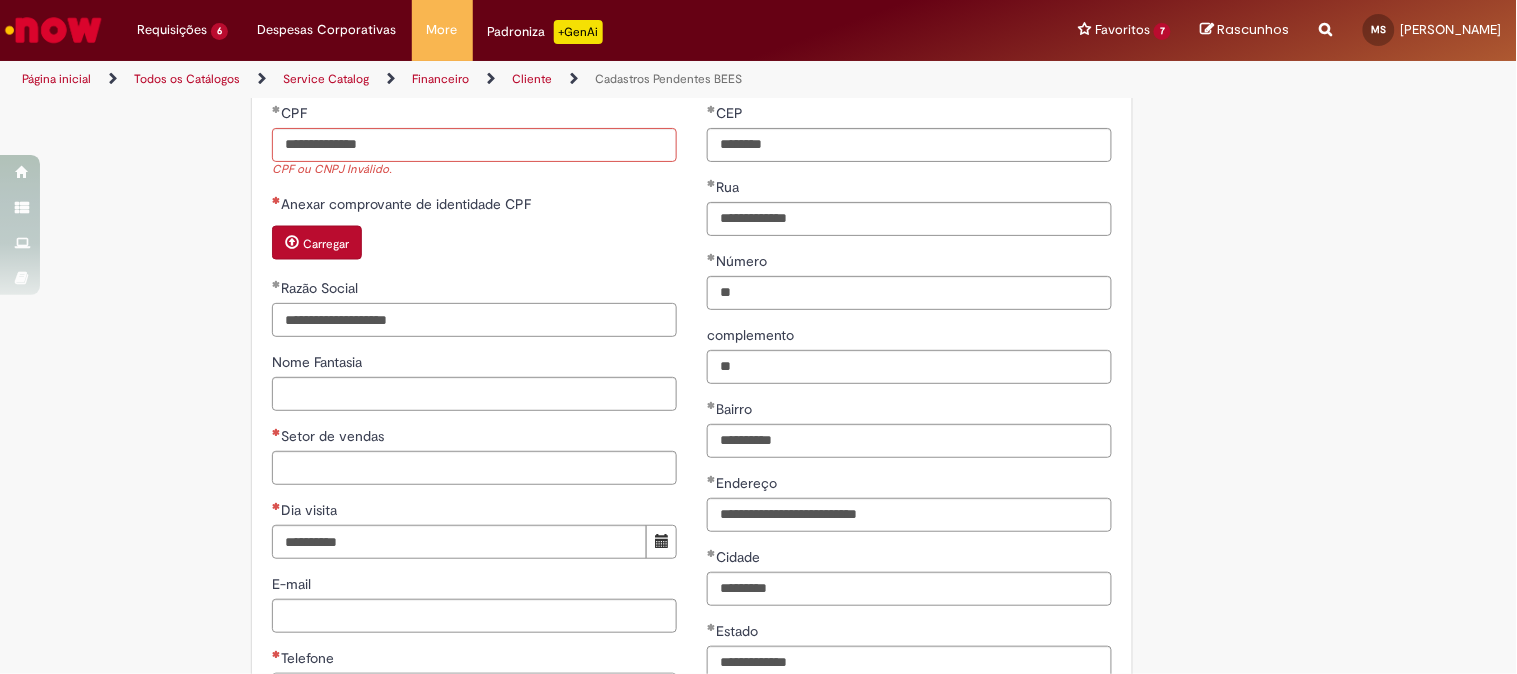 click on "**********" at bounding box center (474, 320) 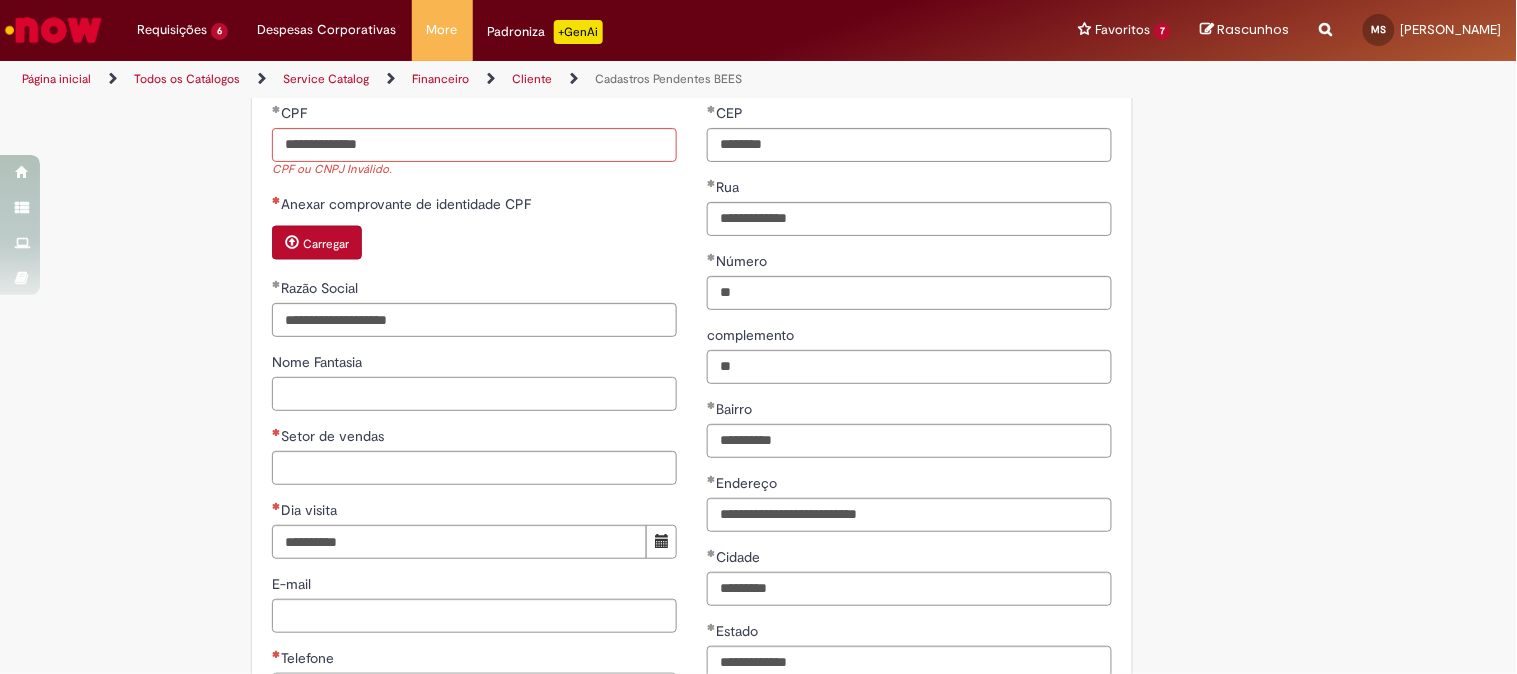 click on "Nome Fantasia" at bounding box center [474, 394] 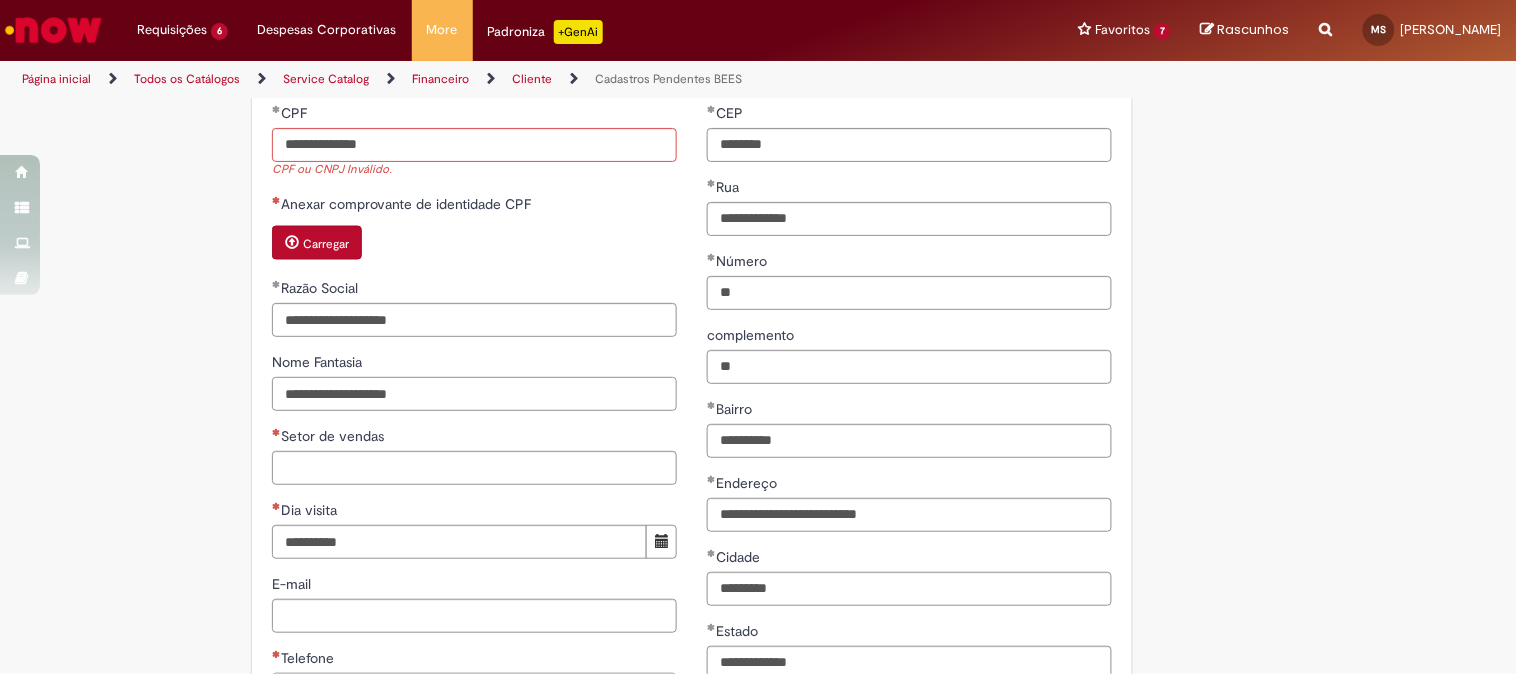 type on "**********" 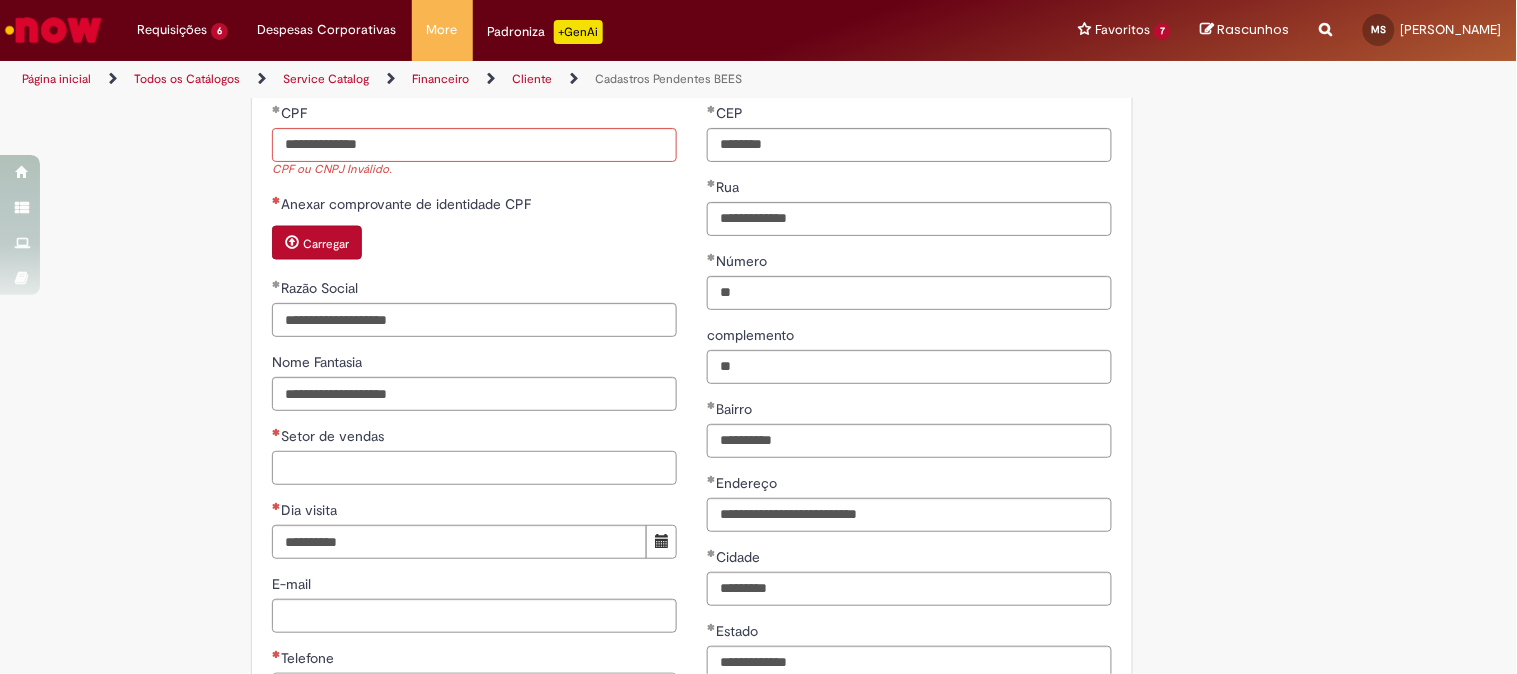click on "Setor de vendas" at bounding box center (474, 468) 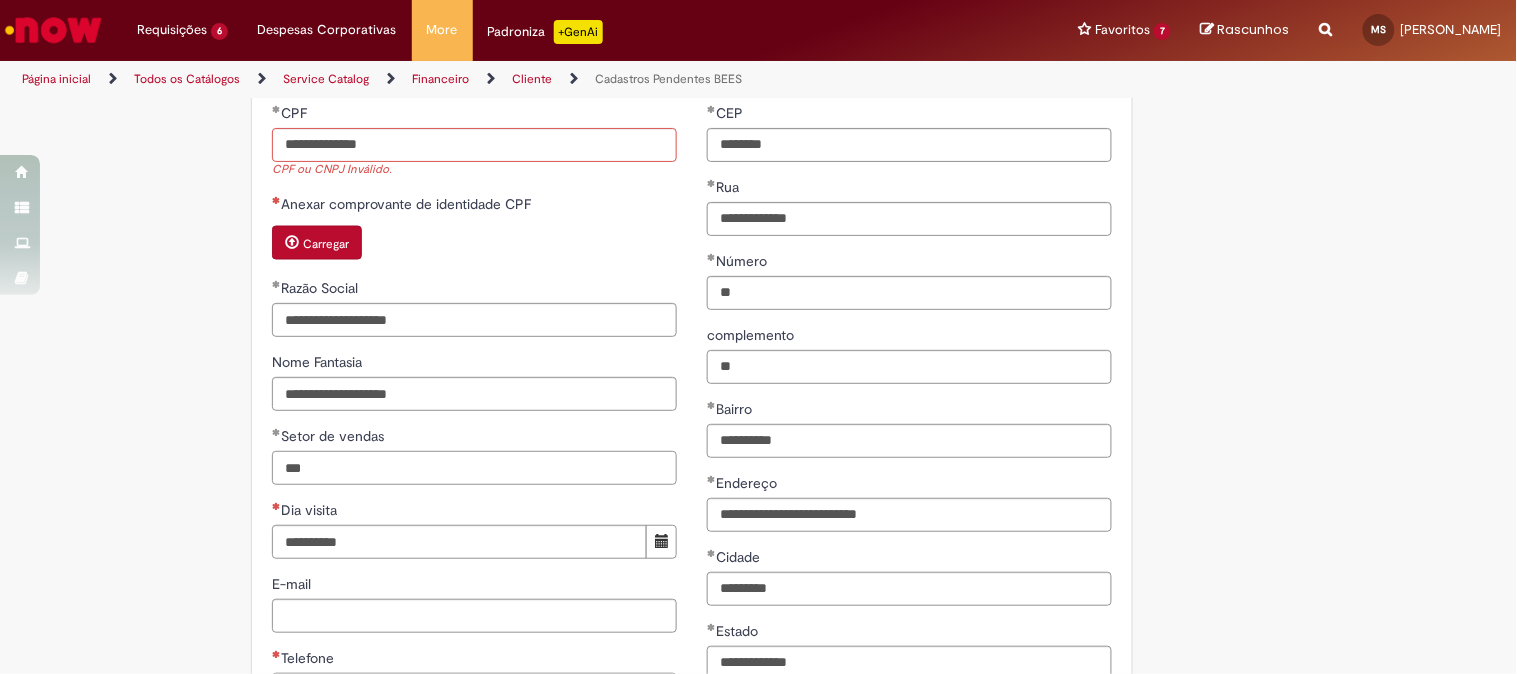 scroll, scrollTop: 1011, scrollLeft: 0, axis: vertical 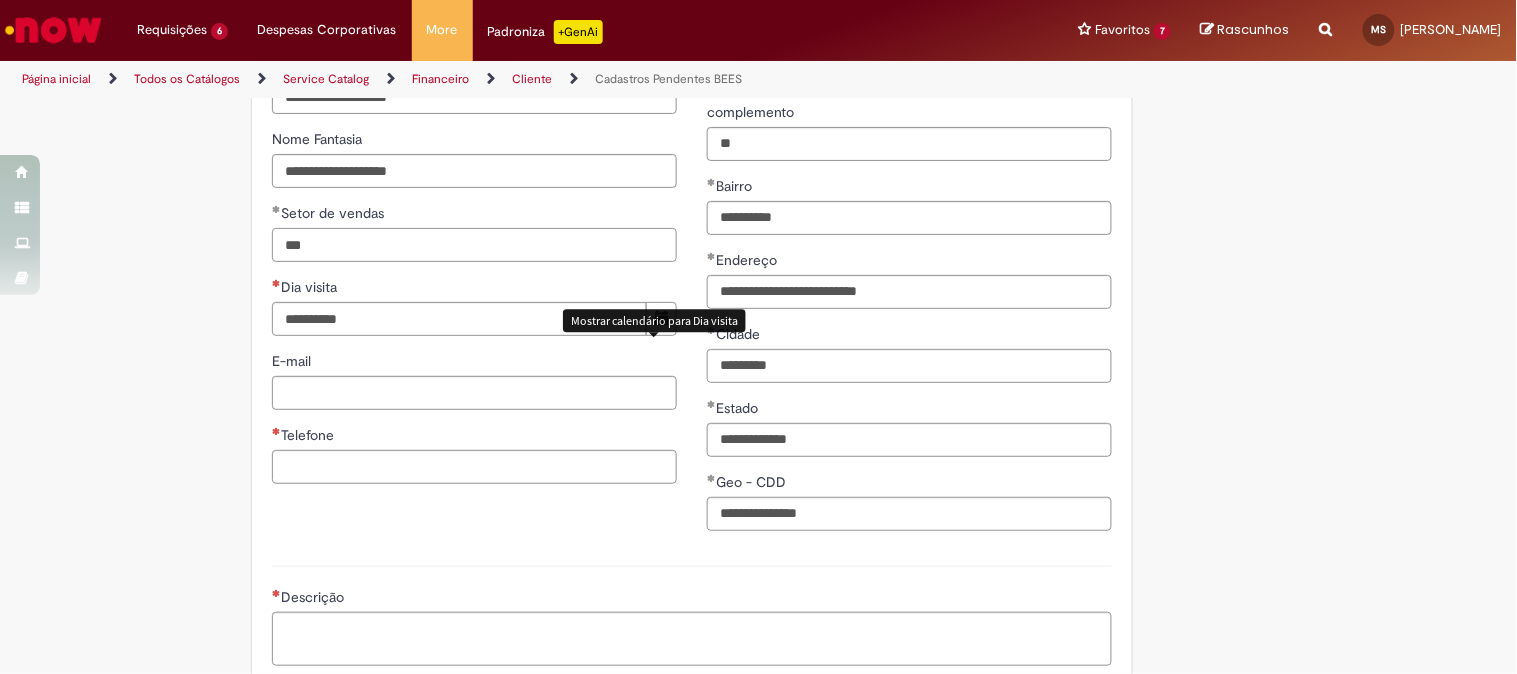 type on "***" 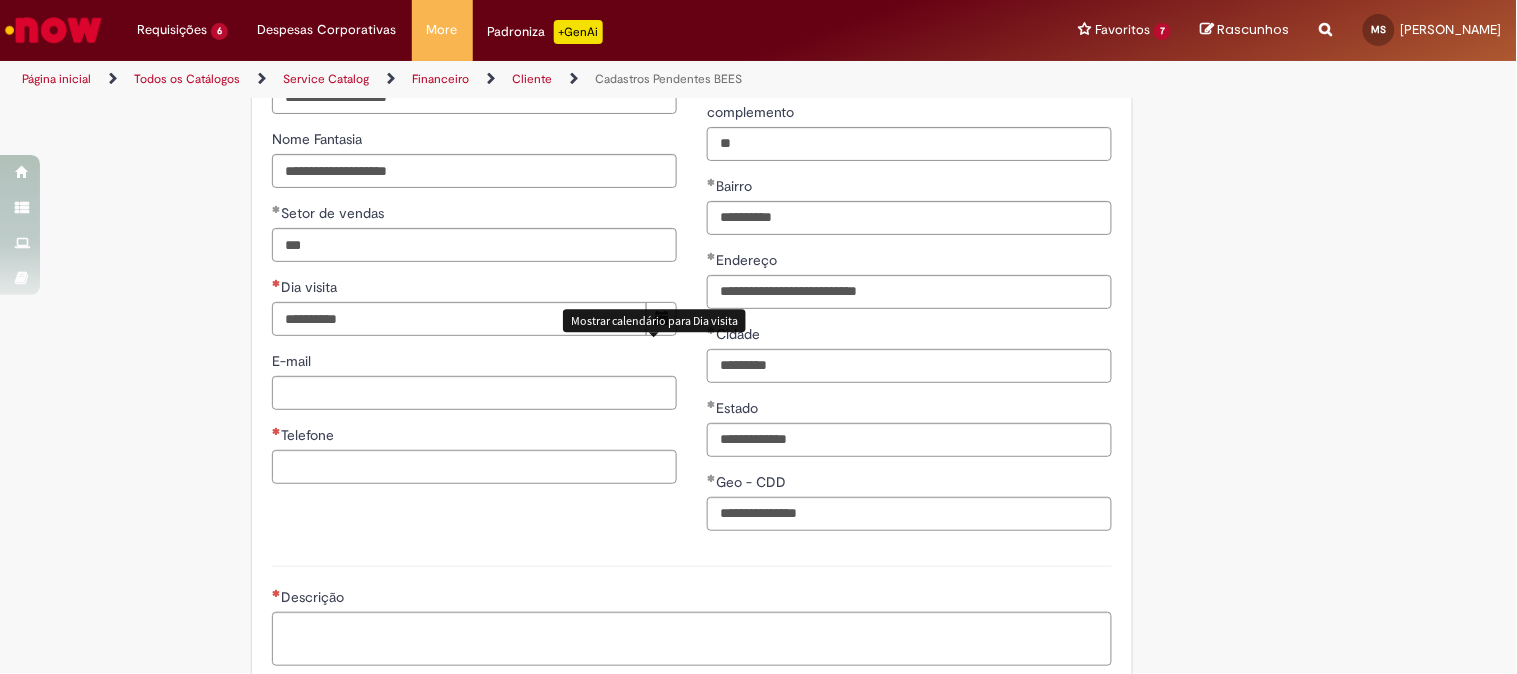 click at bounding box center [662, 318] 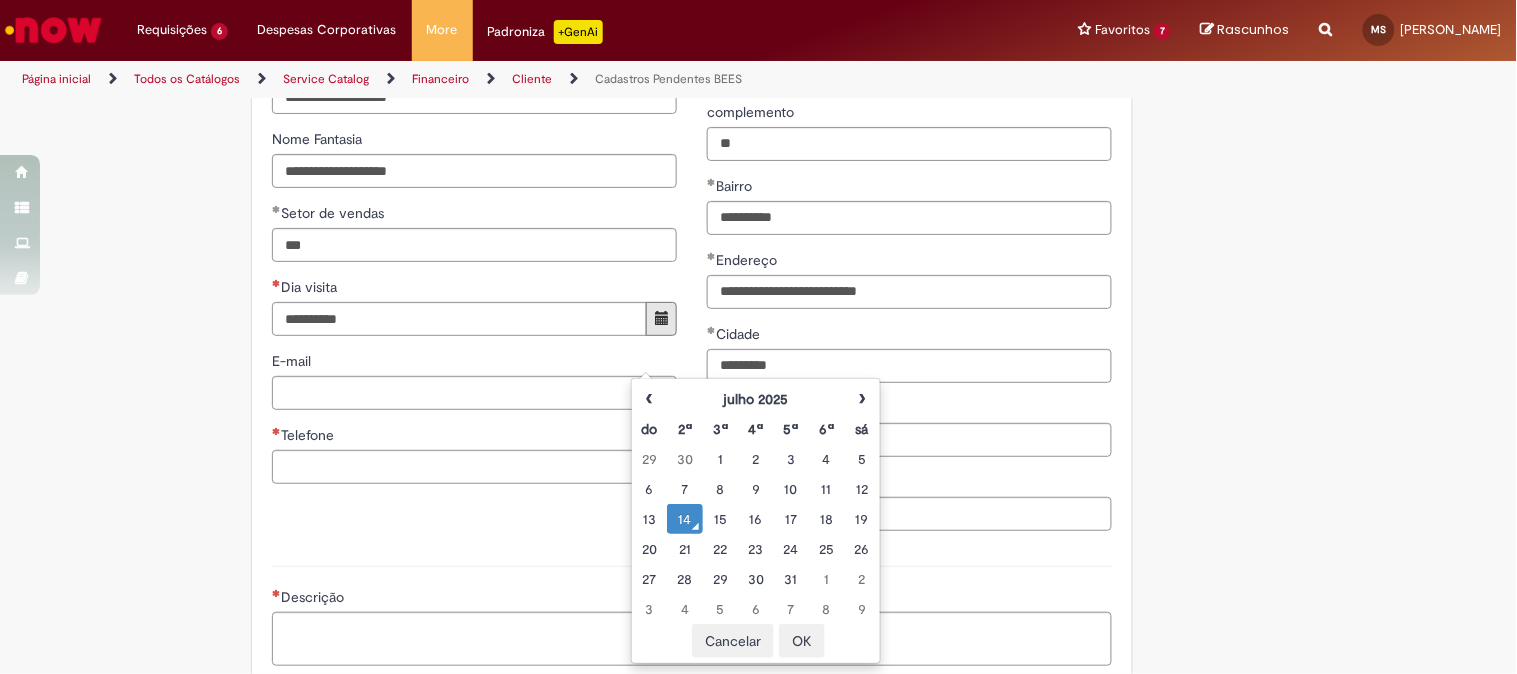 click on "14" at bounding box center (684, 519) 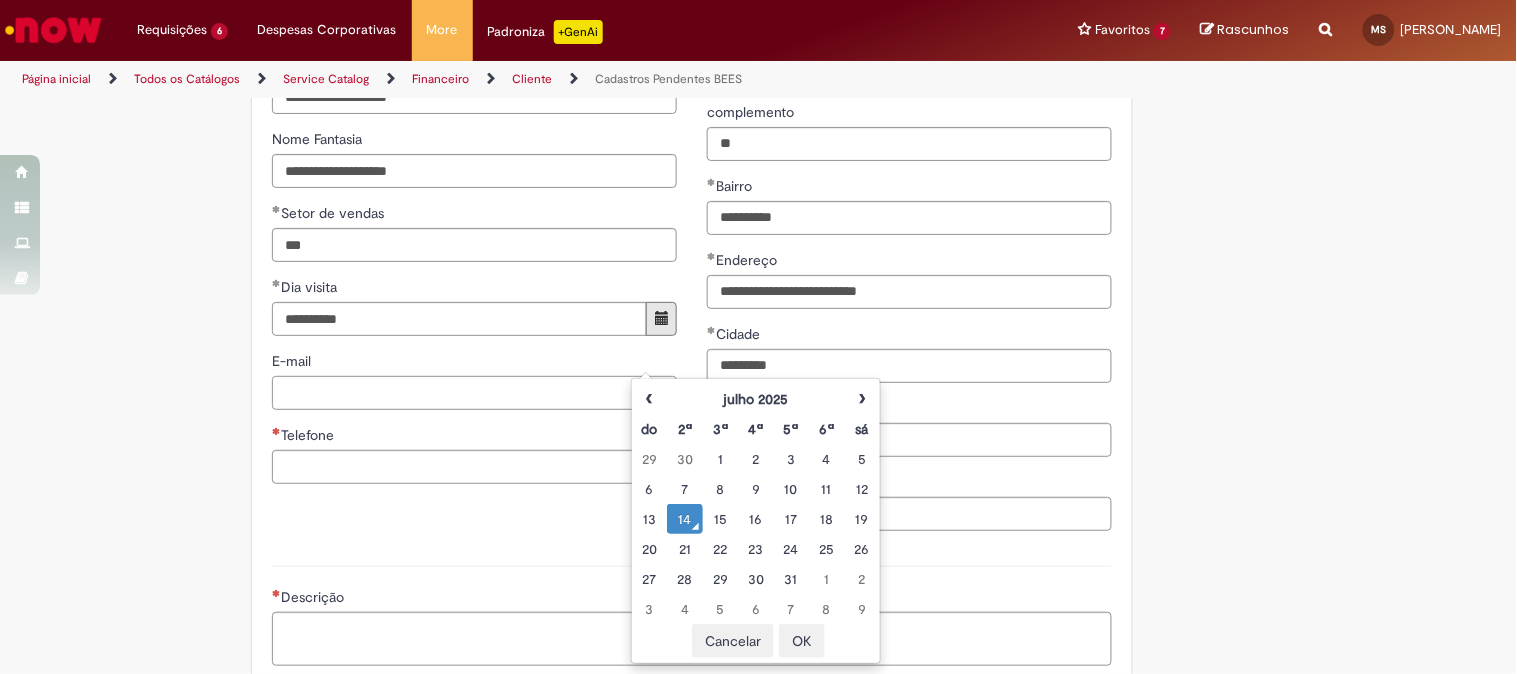 click on "E-mail" at bounding box center (474, 393) 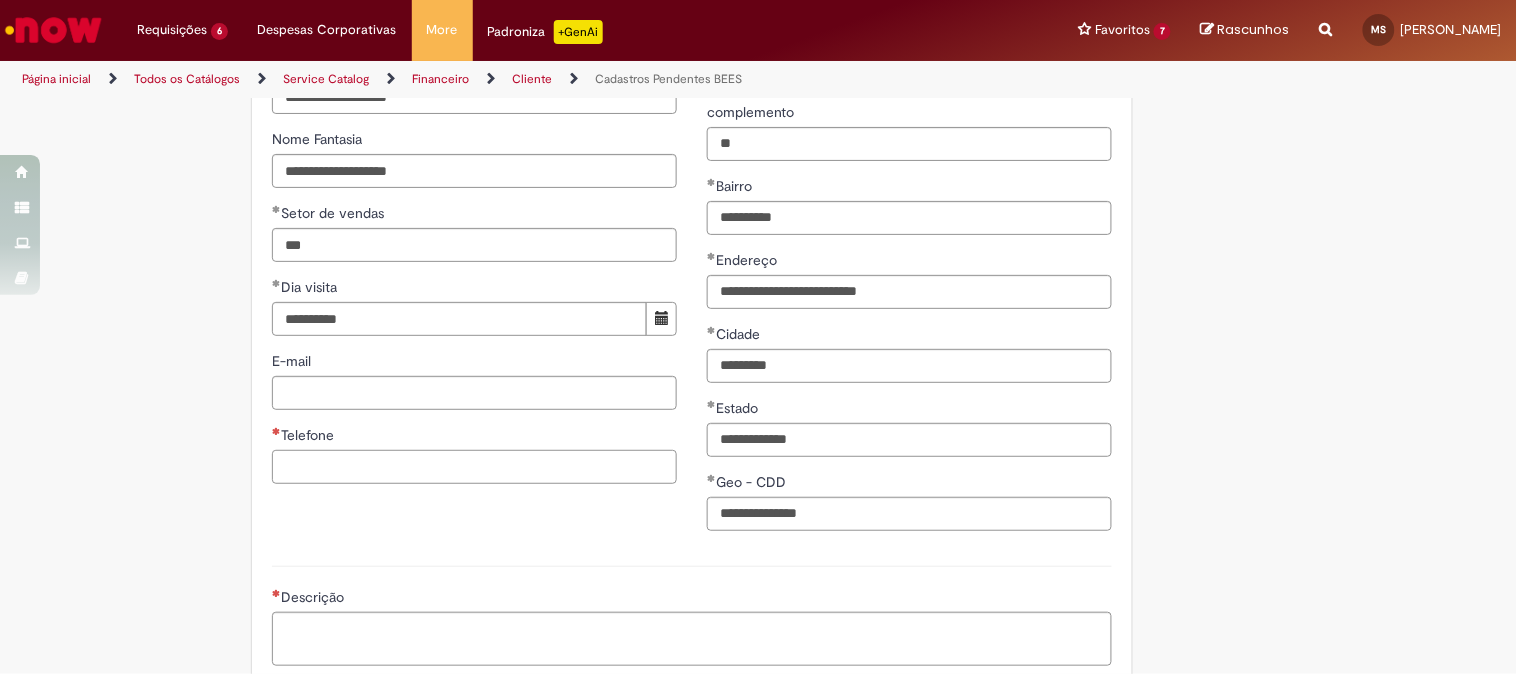 click on "Telefone" at bounding box center (474, 467) 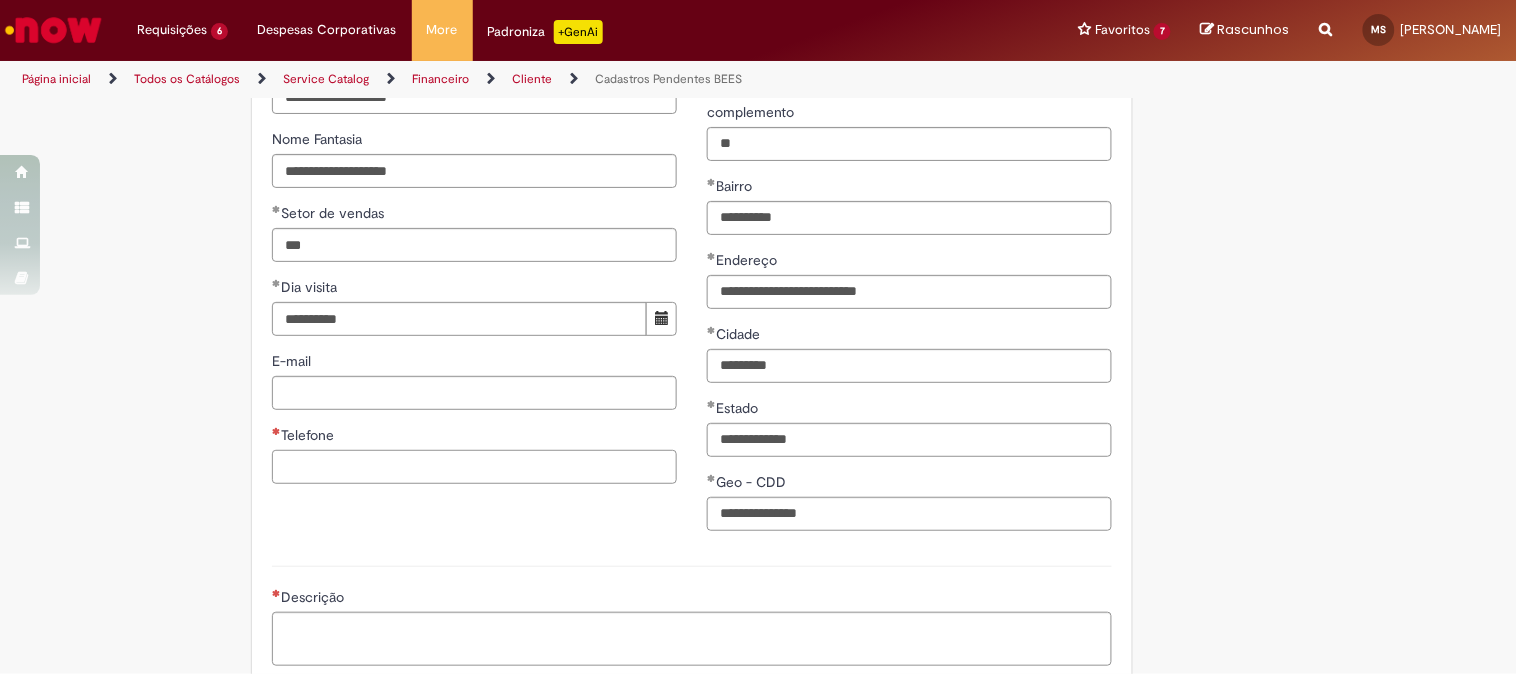 scroll, scrollTop: 1305, scrollLeft: 0, axis: vertical 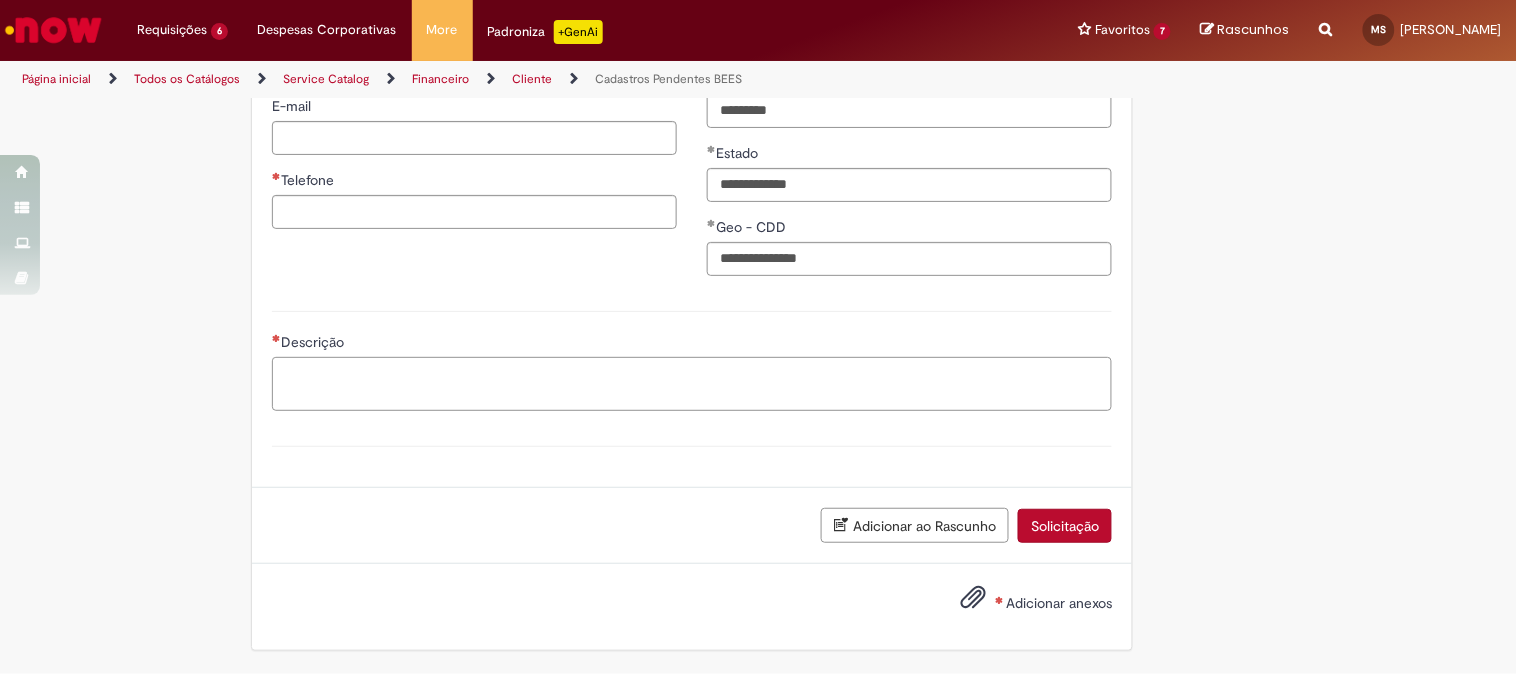 click on "Descrição" at bounding box center (692, 384) 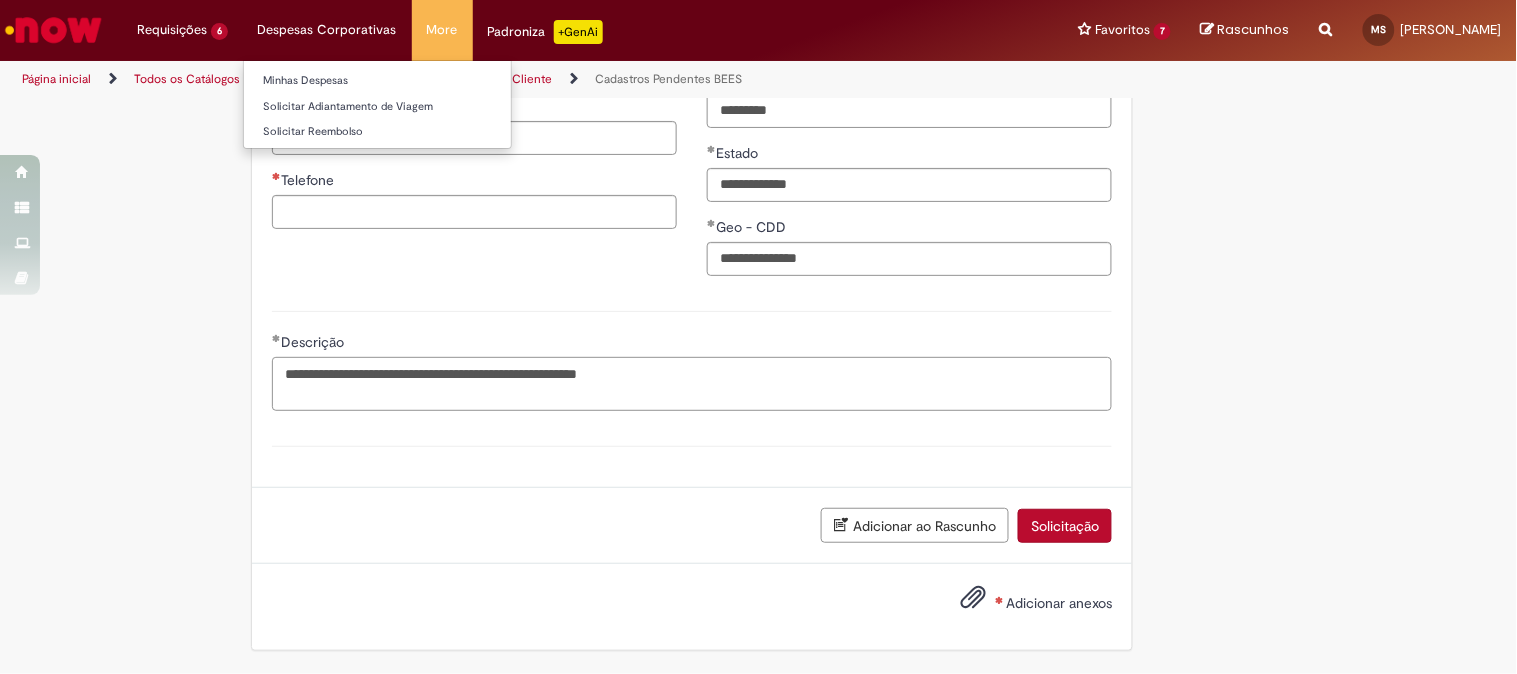 type on "**********" 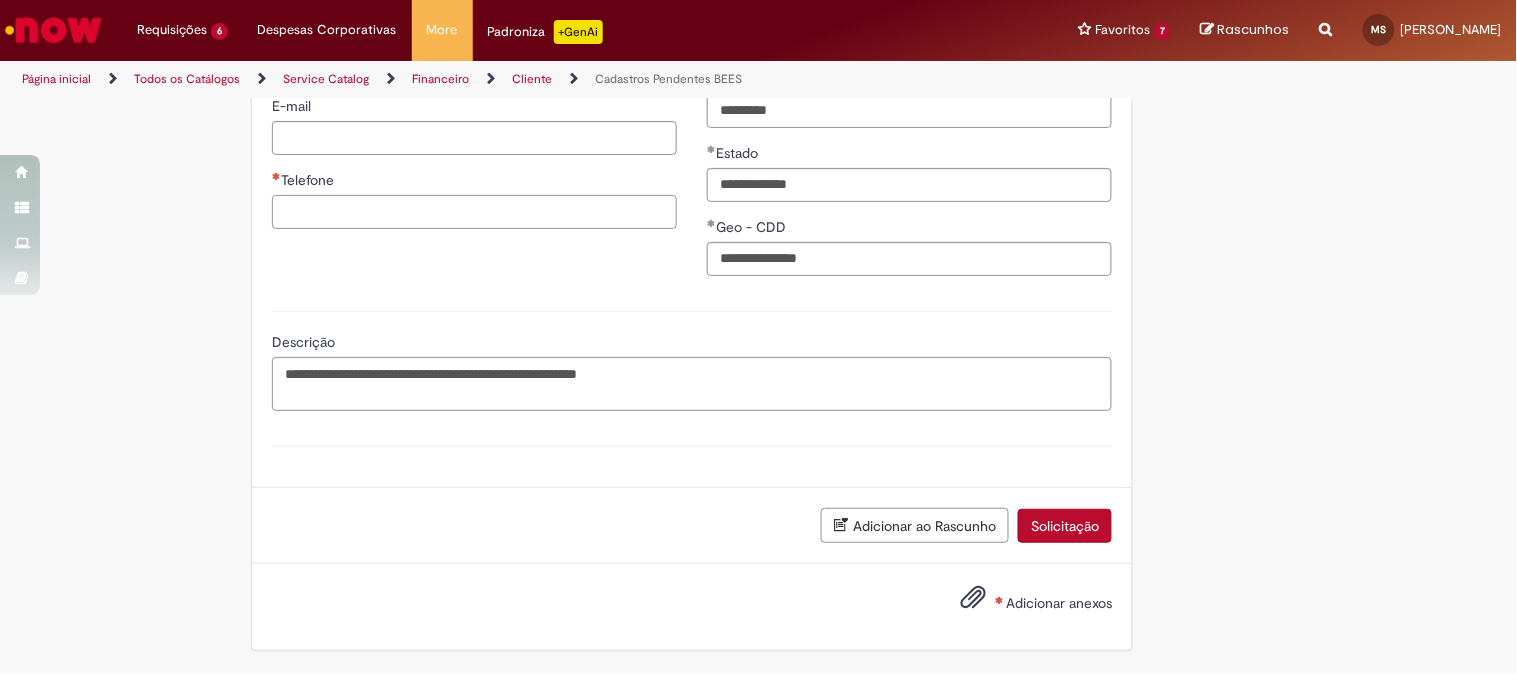 click on "Telefone" at bounding box center (474, 212) 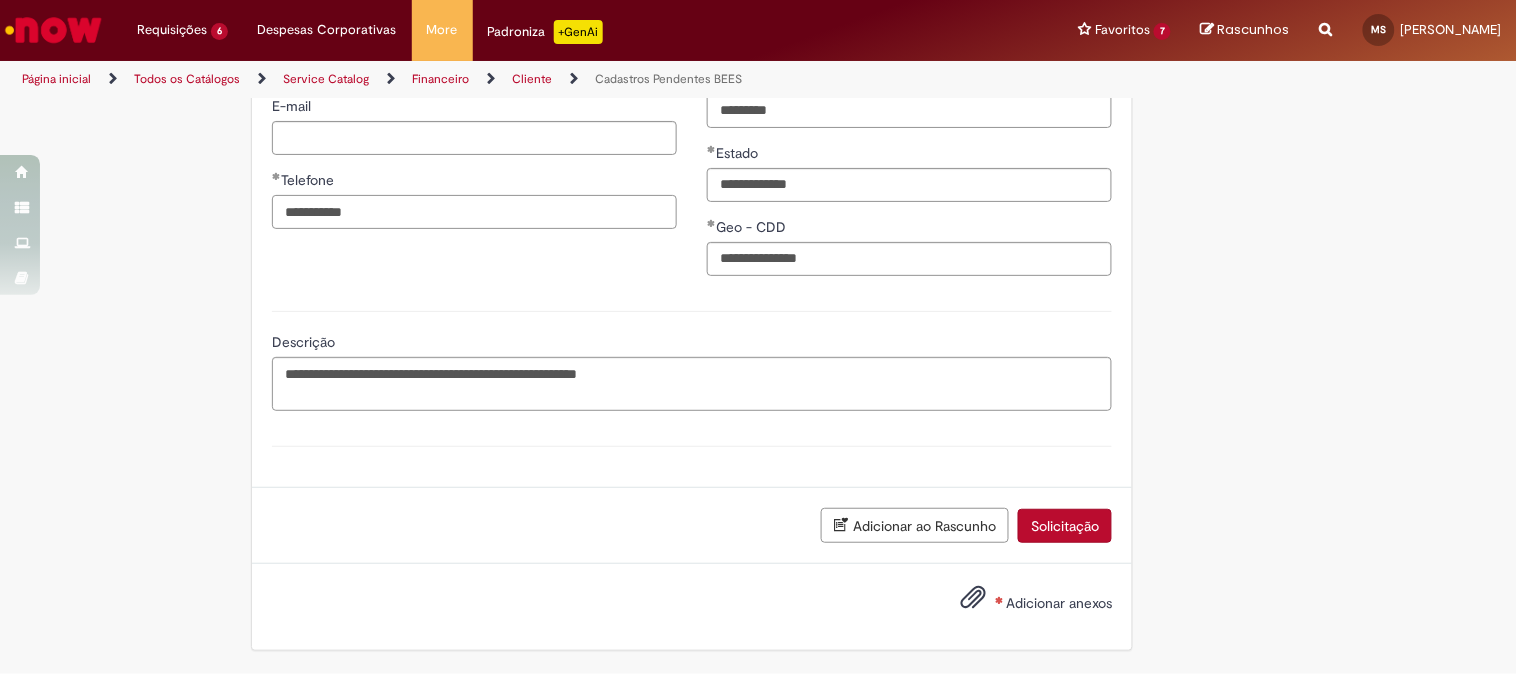type on "**********" 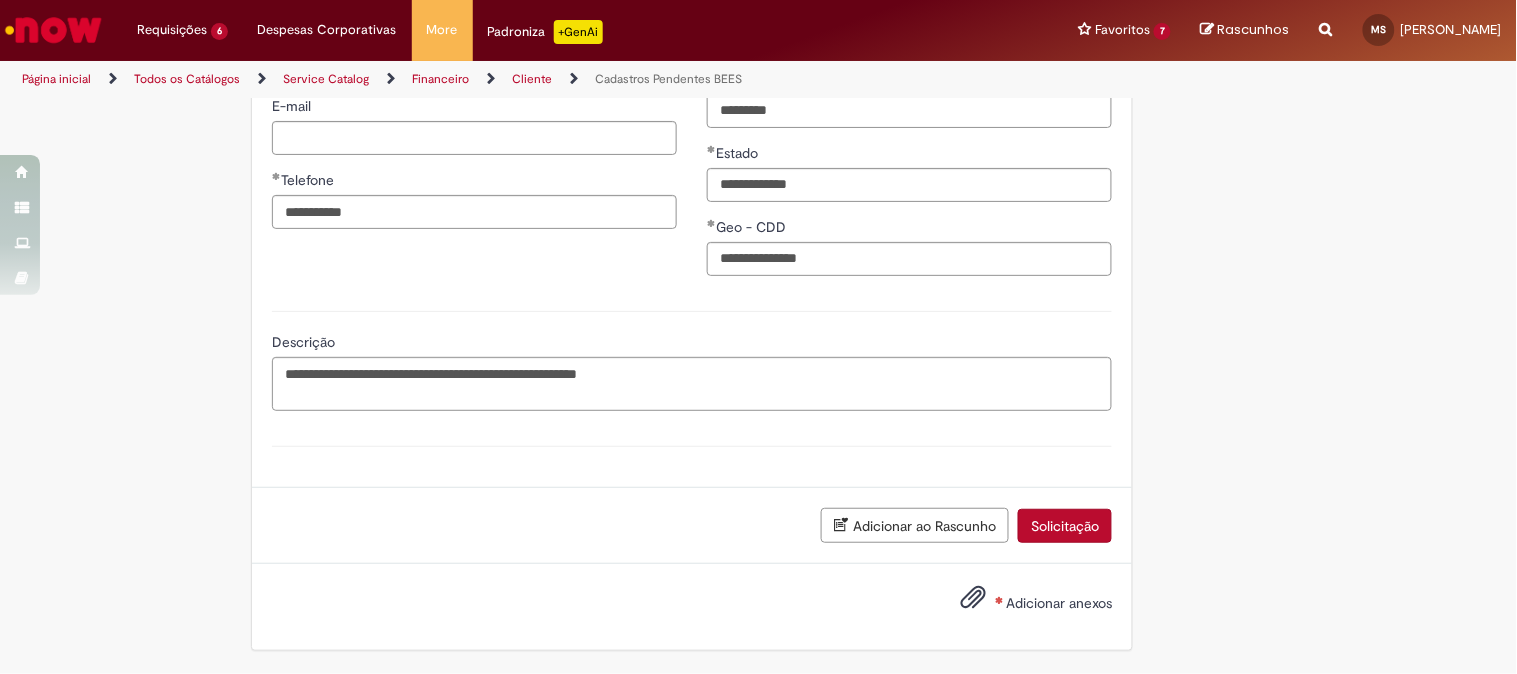 drag, startPoint x: 421, startPoint y: 334, endPoint x: 432, endPoint y: 320, distance: 17.804493 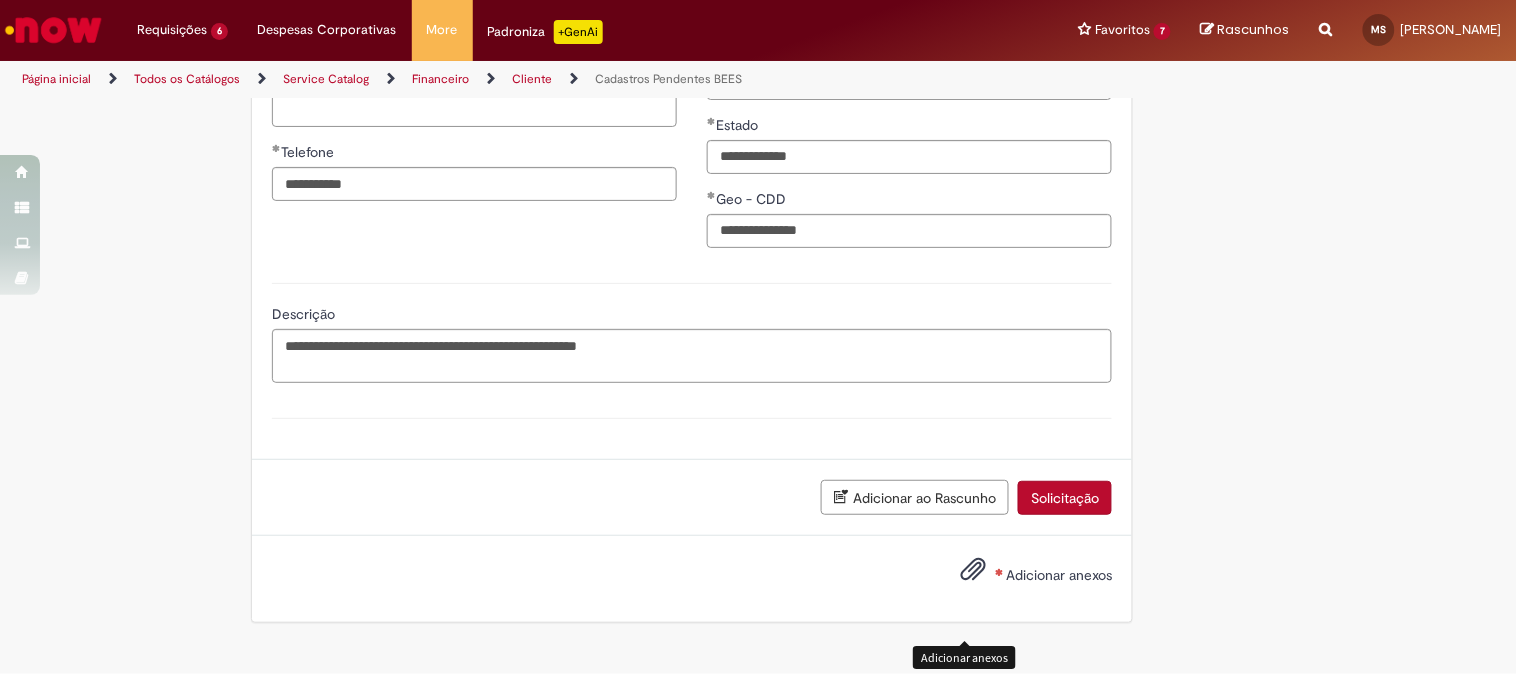 click at bounding box center [973, 570] 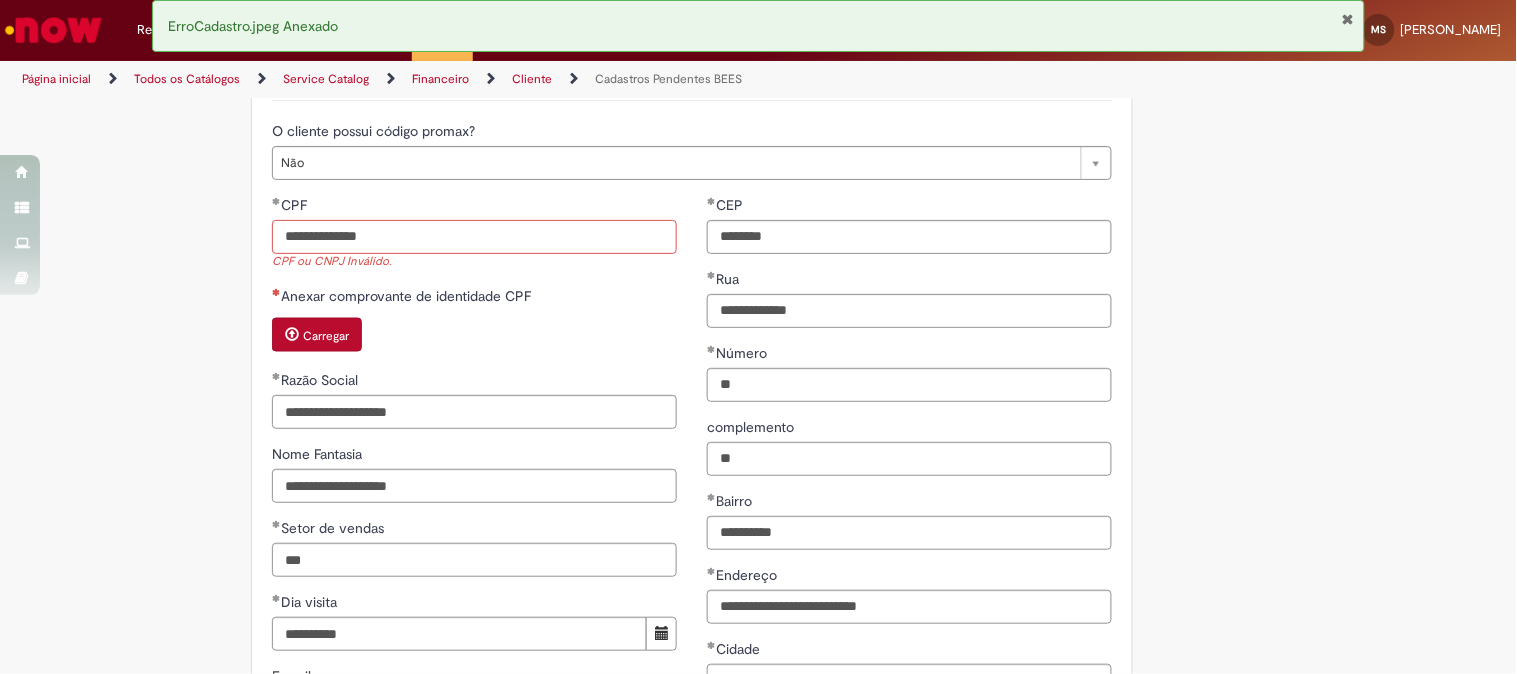 scroll, scrollTop: 807, scrollLeft: 0, axis: vertical 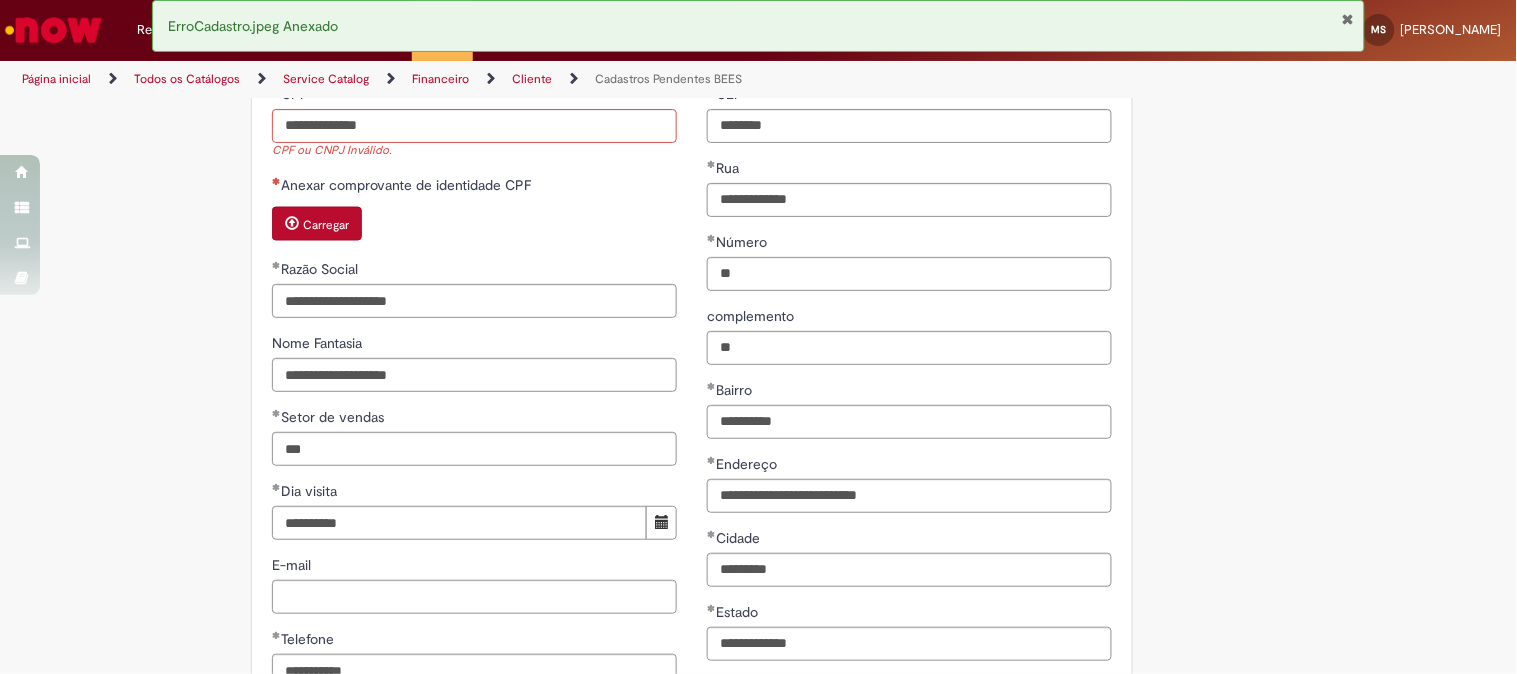 click on "Carregar" at bounding box center (326, 225) 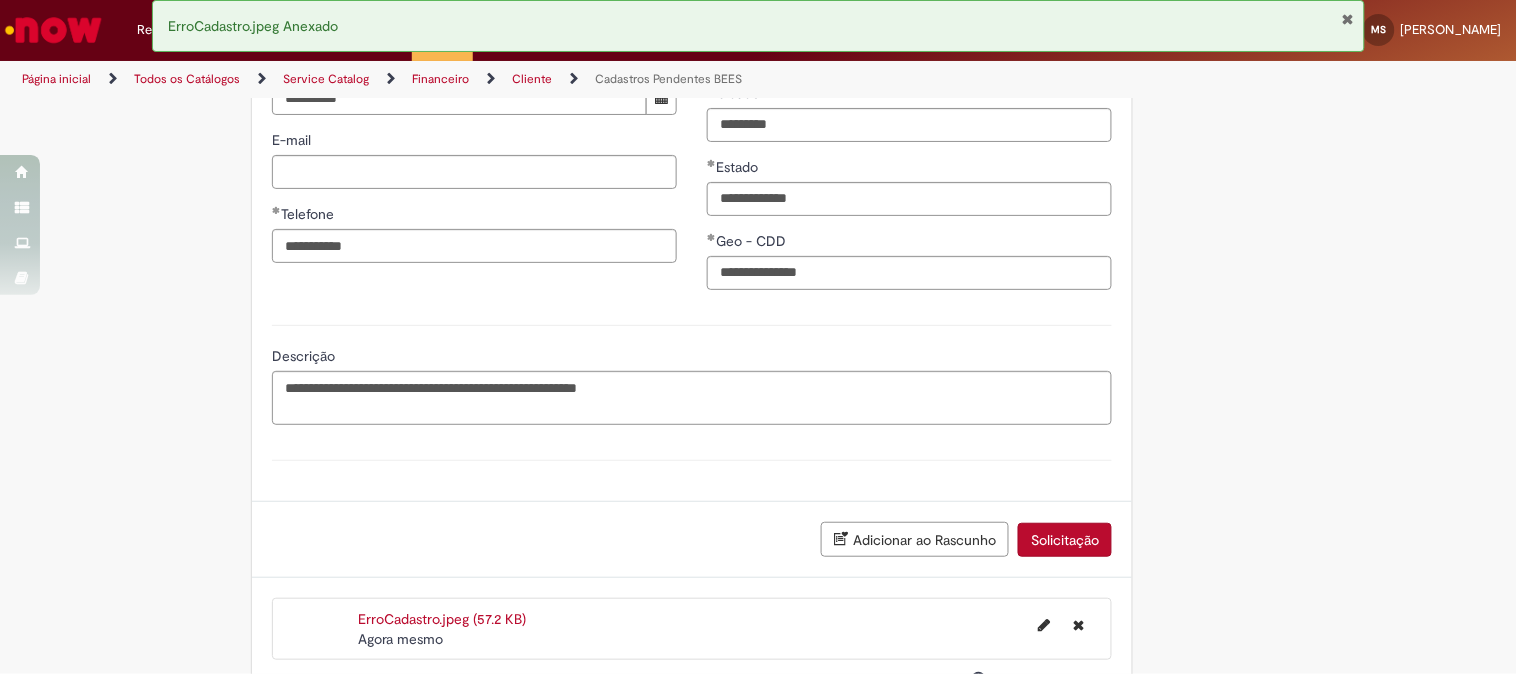 scroll, scrollTop: 1252, scrollLeft: 0, axis: vertical 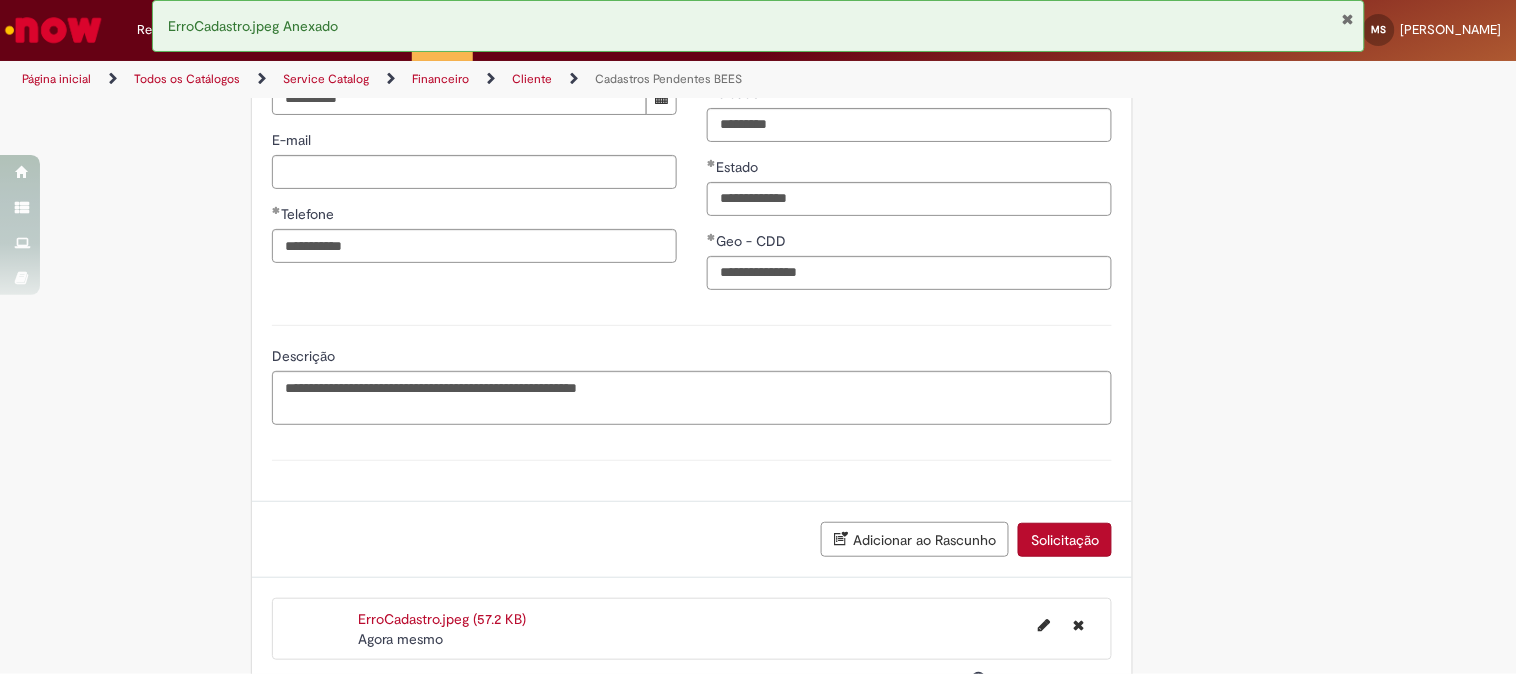 click on "Solicitação" at bounding box center [1065, 540] 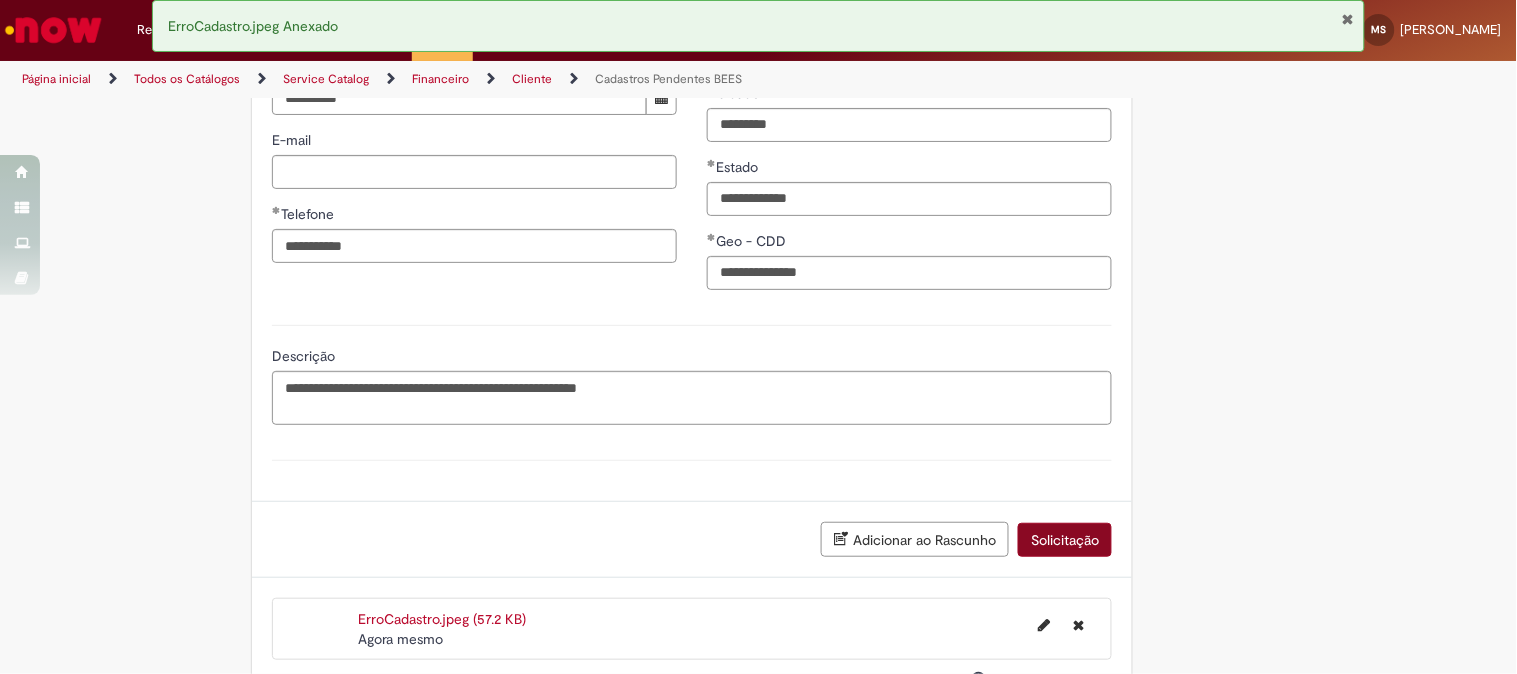 scroll, scrollTop: 585, scrollLeft: 0, axis: vertical 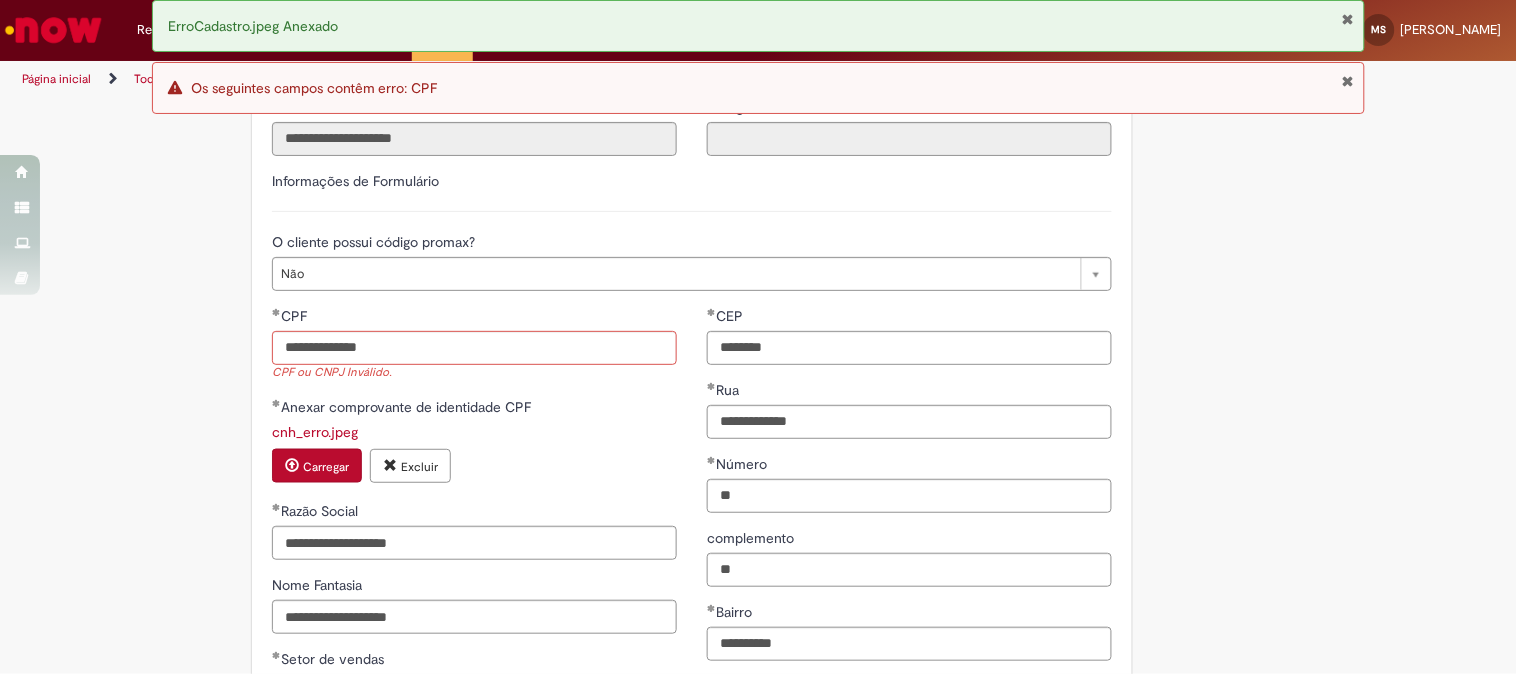 click on "Tire dúvidas com LupiAssist    +GenAI
Oi! Eu sou LupiAssist, uma Inteligência Artificial Generativa em constante aprendizado   Meu conteúdo é monitorado para trazer uma melhor experiência
Dúvidas comuns:
Só mais um instante, estou consultando nossas bases de conhecimento  e escrevendo a melhor resposta pra você!
Title
Lorem ipsum dolor sit amet    Fazer uma nova pergunta
Gerei esta resposta utilizando IA Generativa em conjunto com os nossos padrões. Em caso de divergência, os documentos oficiais prevalecerão.
Saiba mais em:
Ou ligue para:
E aí, te ajudei?
Sim, obrigado!" at bounding box center [758, 471] 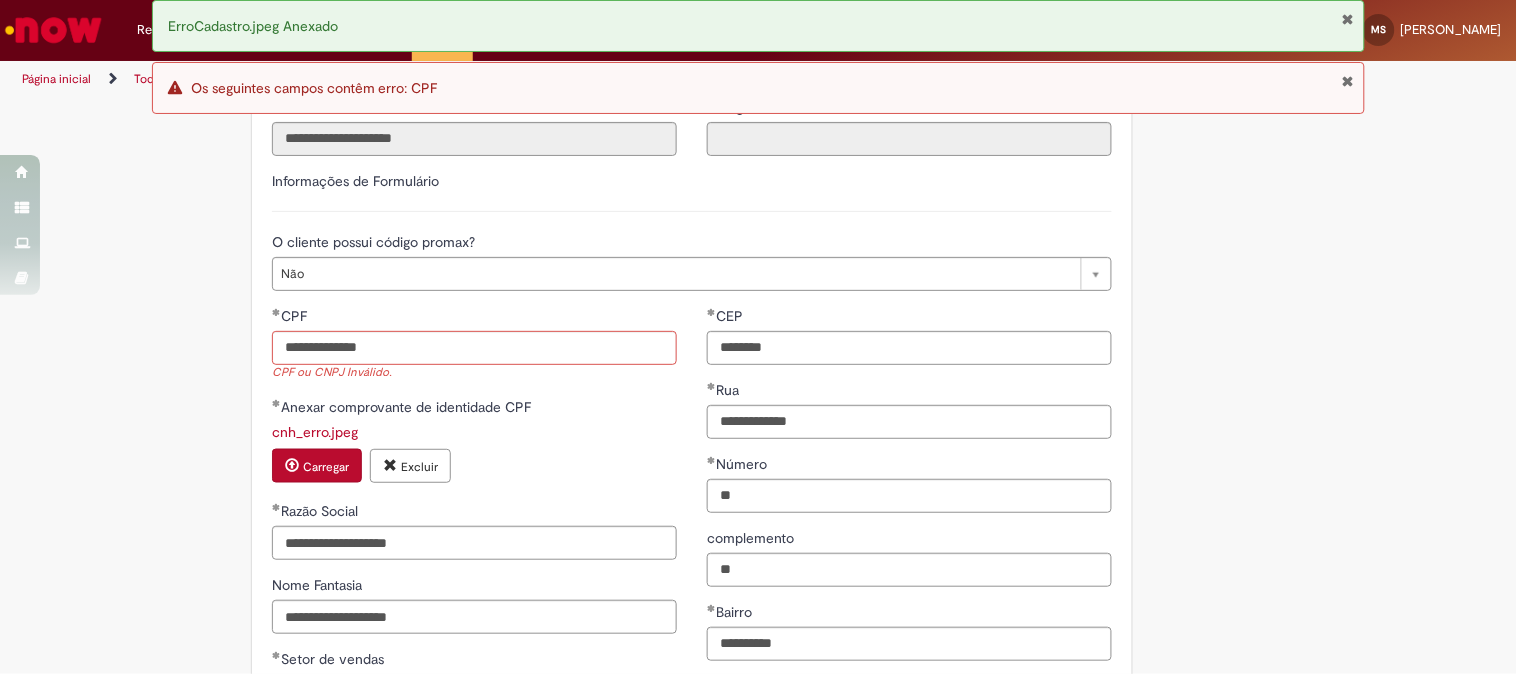 scroll, scrollTop: 474, scrollLeft: 0, axis: vertical 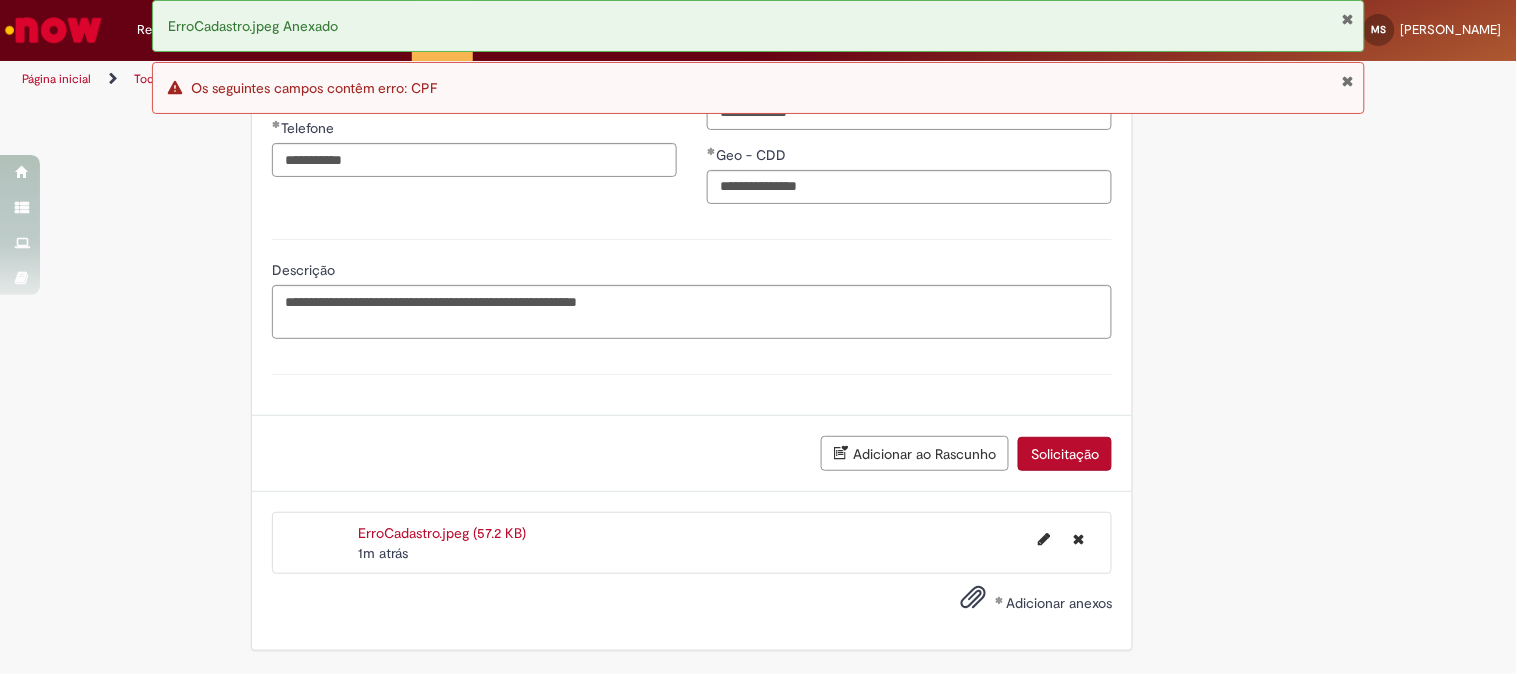click on "Solicitação" at bounding box center (1065, 454) 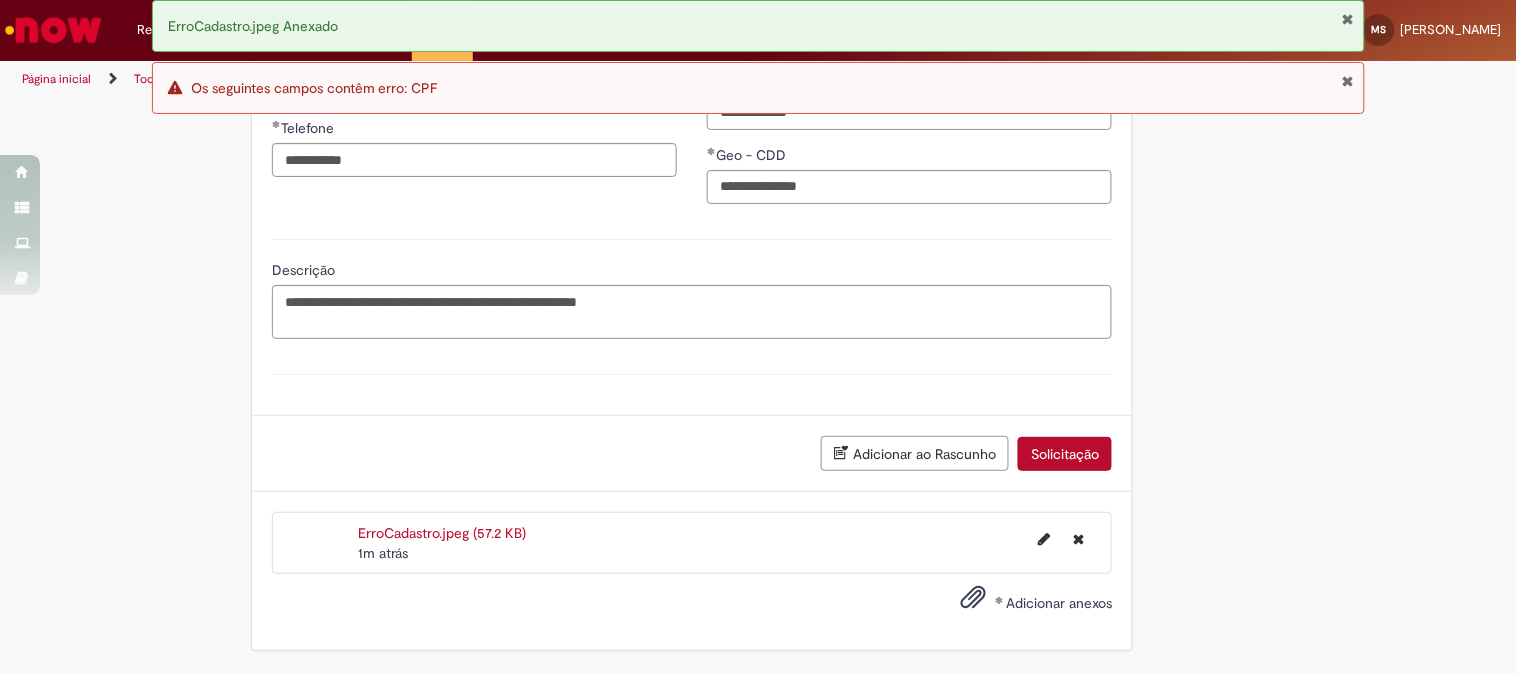scroll, scrollTop: 585, scrollLeft: 0, axis: vertical 